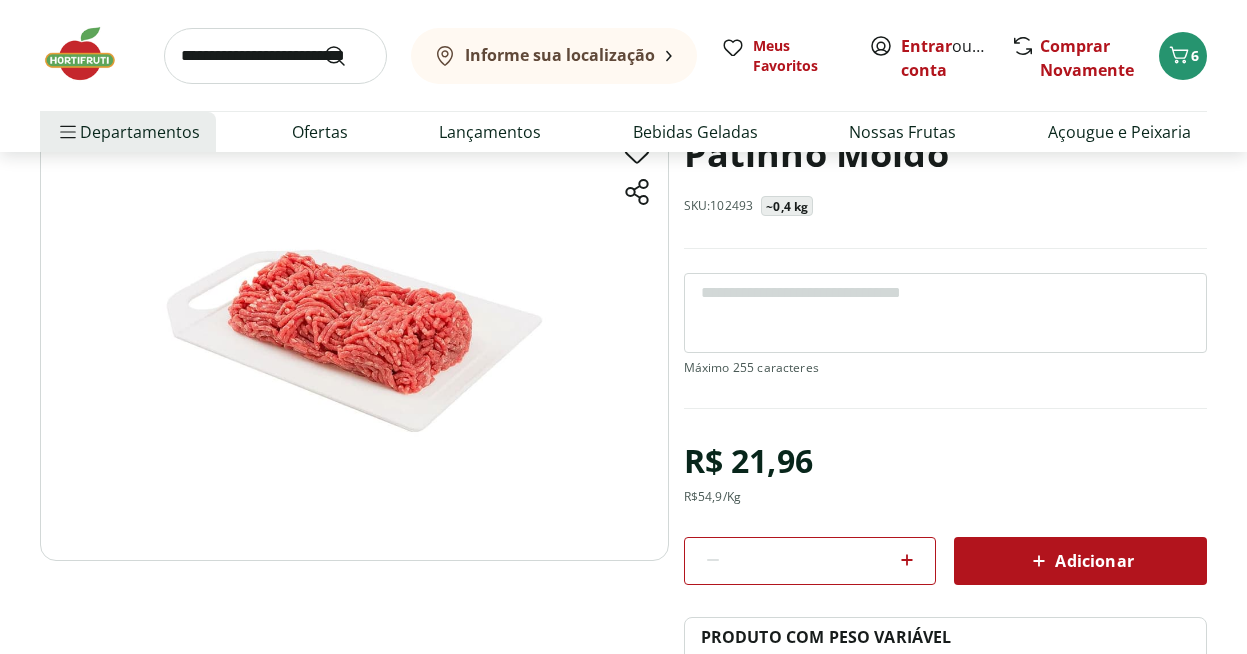 scroll, scrollTop: 138, scrollLeft: 0, axis: vertical 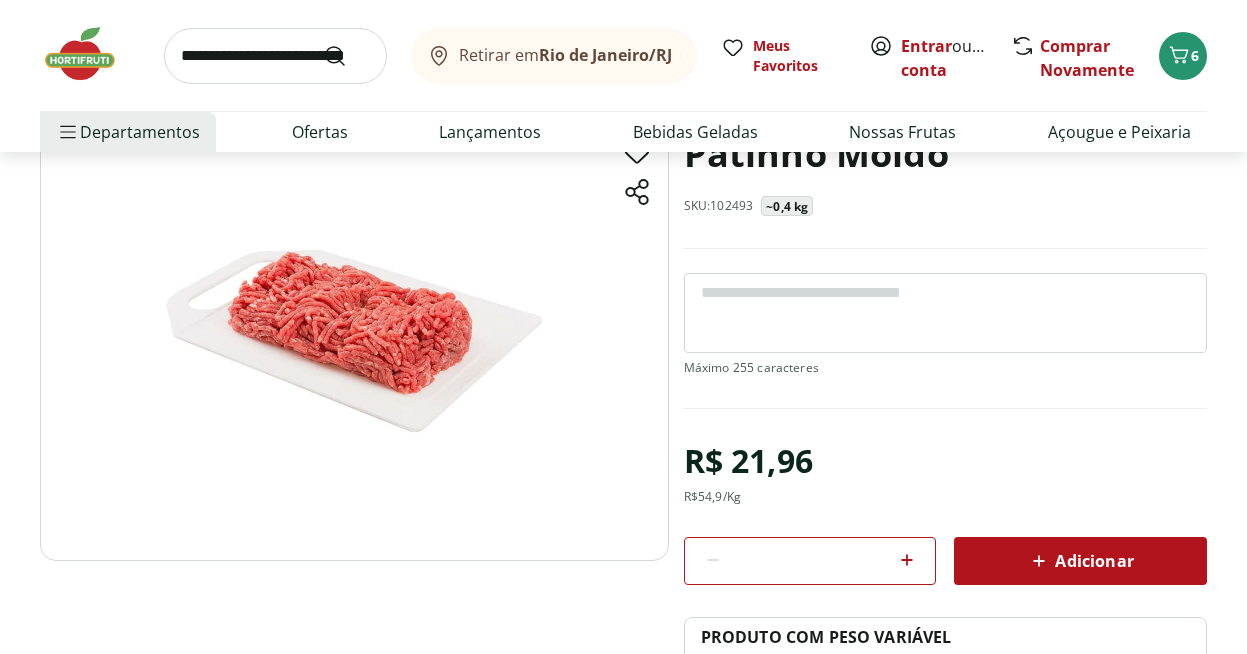 click 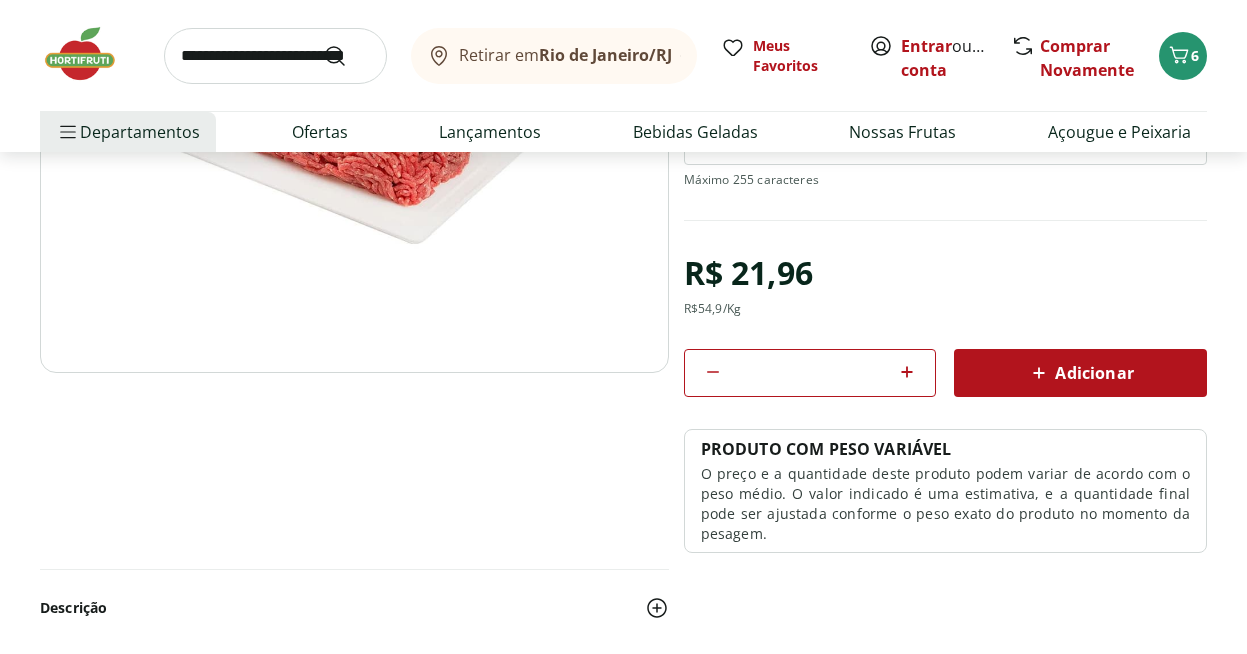 scroll, scrollTop: 347, scrollLeft: 0, axis: vertical 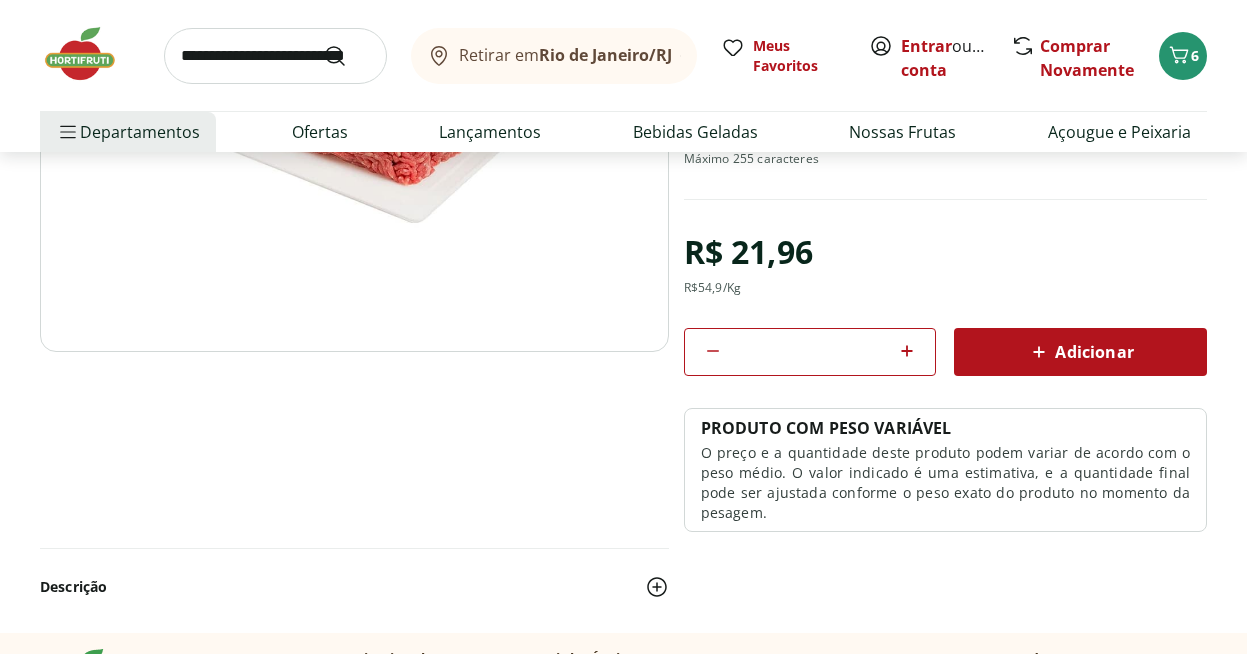 click on "Adicionar" at bounding box center [1080, 352] 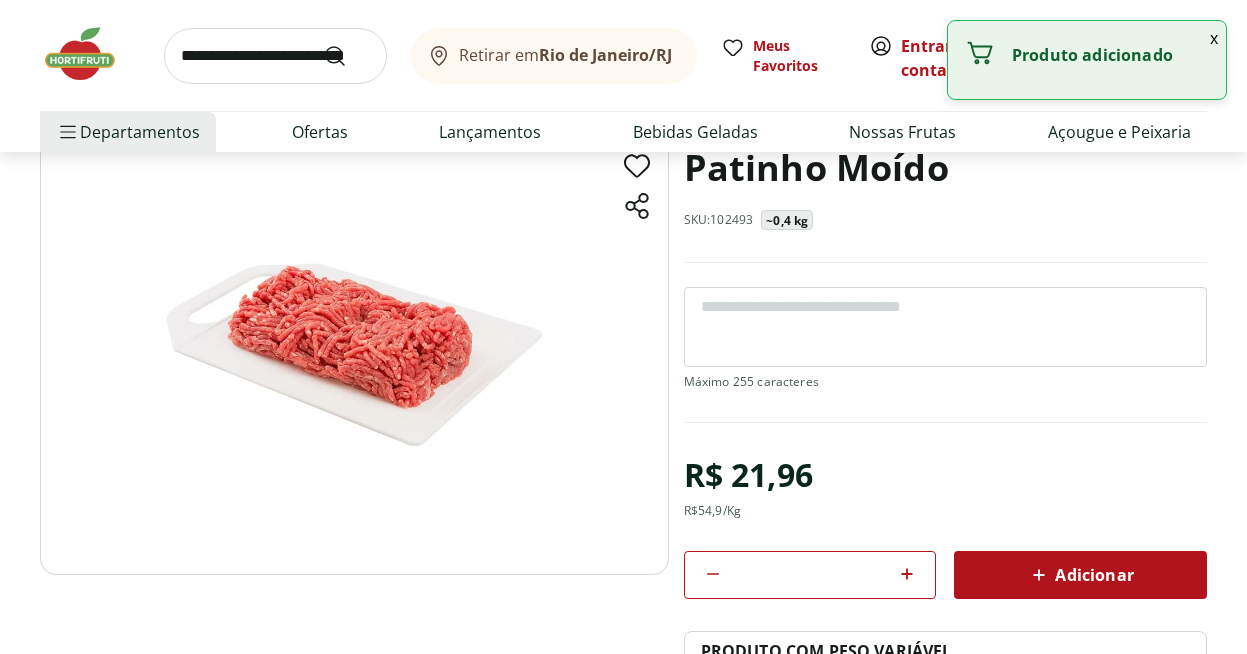 scroll, scrollTop: 0, scrollLeft: 0, axis: both 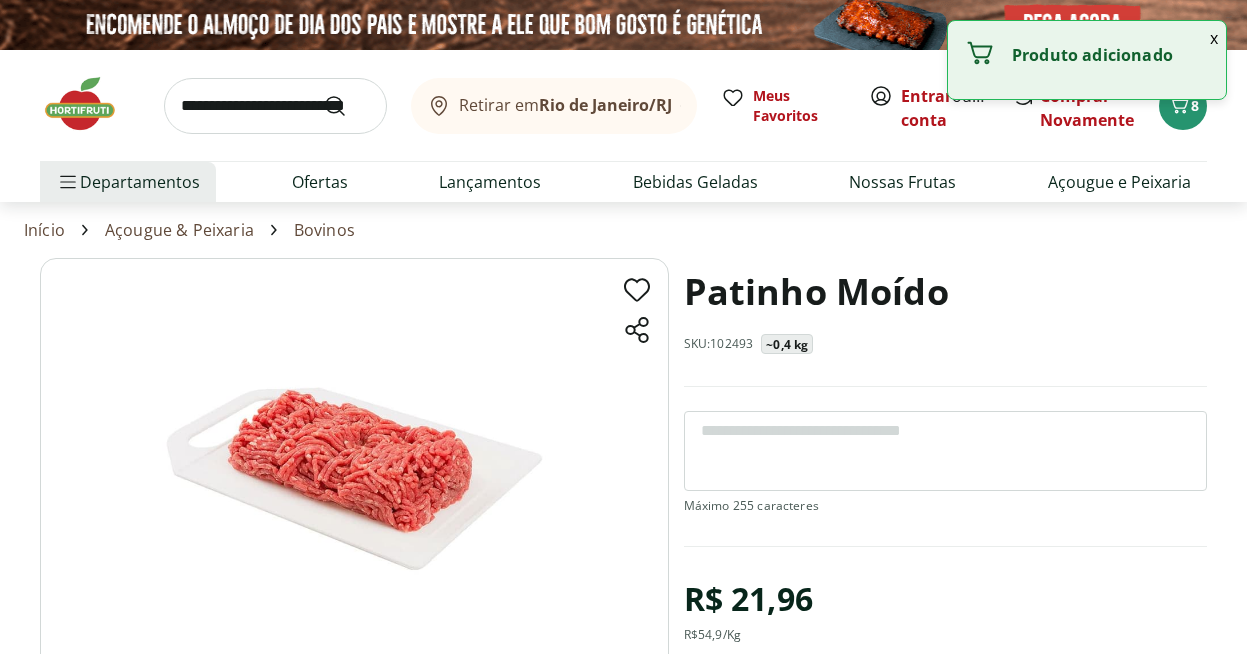 click on "x" at bounding box center (1214, 38) 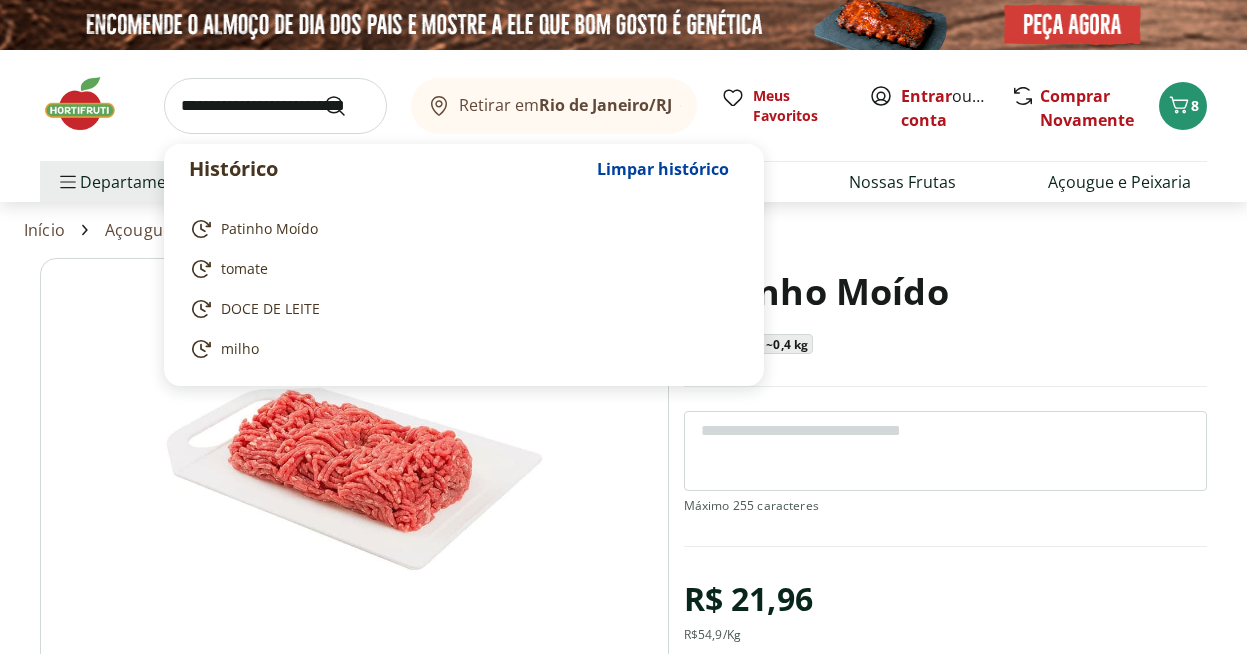 click at bounding box center (275, 106) 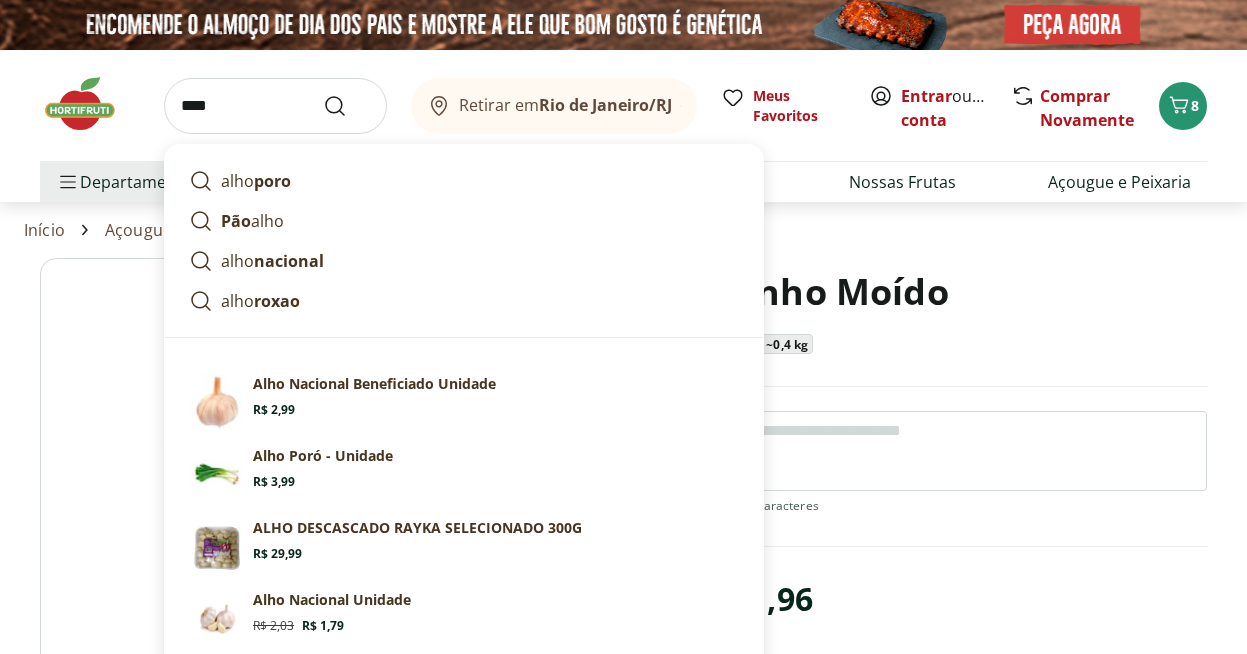click on "ALHO DESCASCADO RAYKA SELECIONADO 300G Price: R$ 29,99" at bounding box center (496, 540) 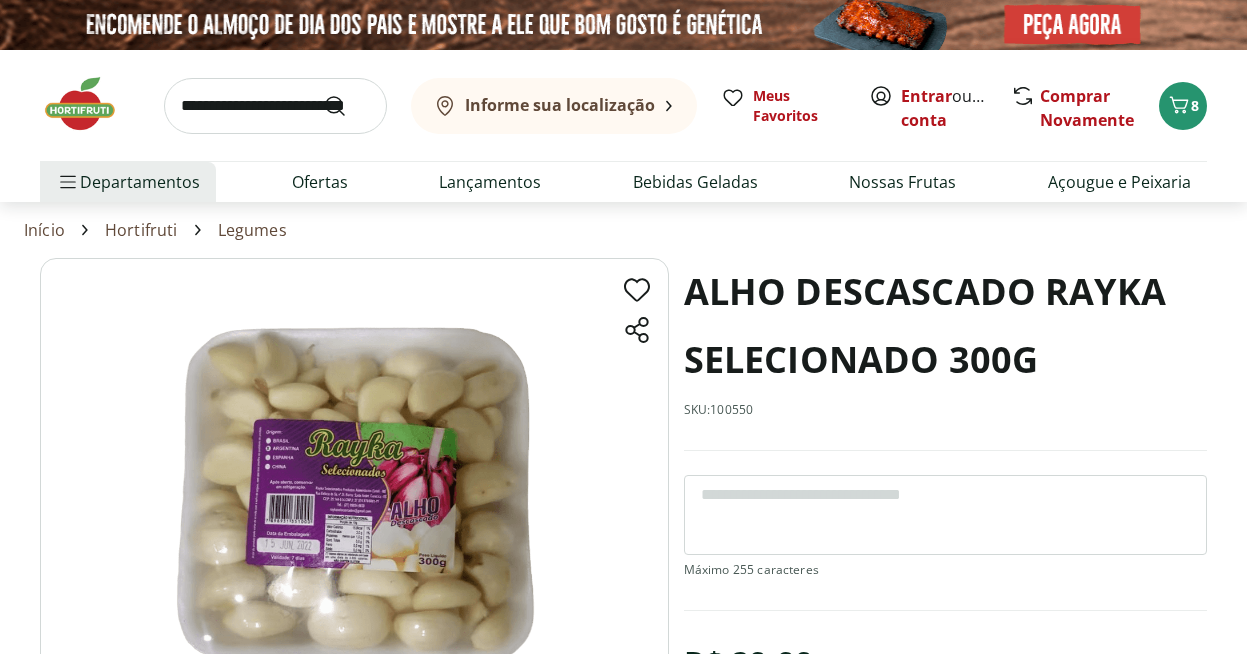 scroll, scrollTop: 0, scrollLeft: 0, axis: both 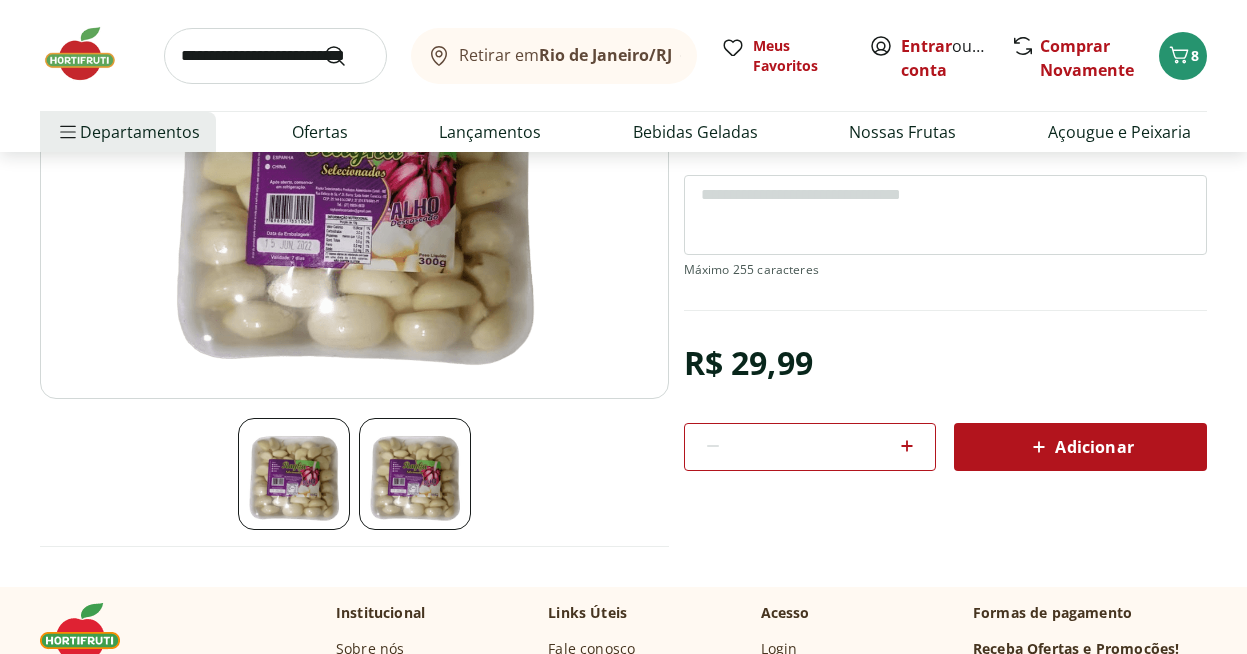 click on "Adicionar" at bounding box center [1080, 447] 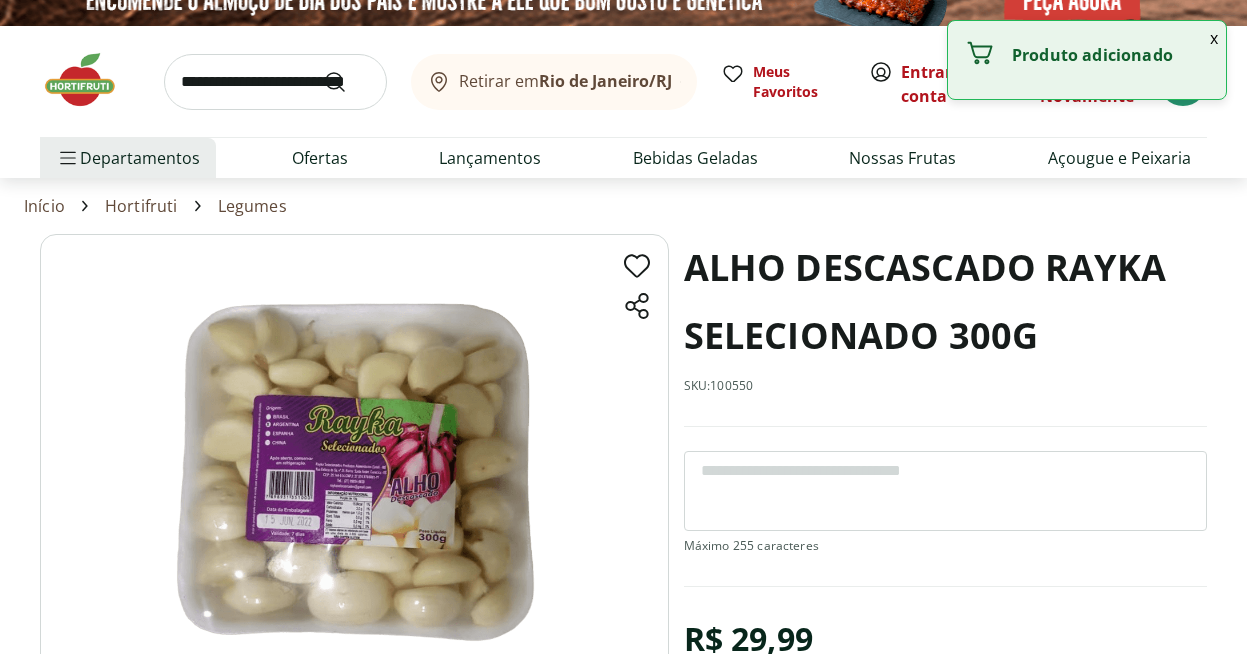 scroll, scrollTop: 0, scrollLeft: 0, axis: both 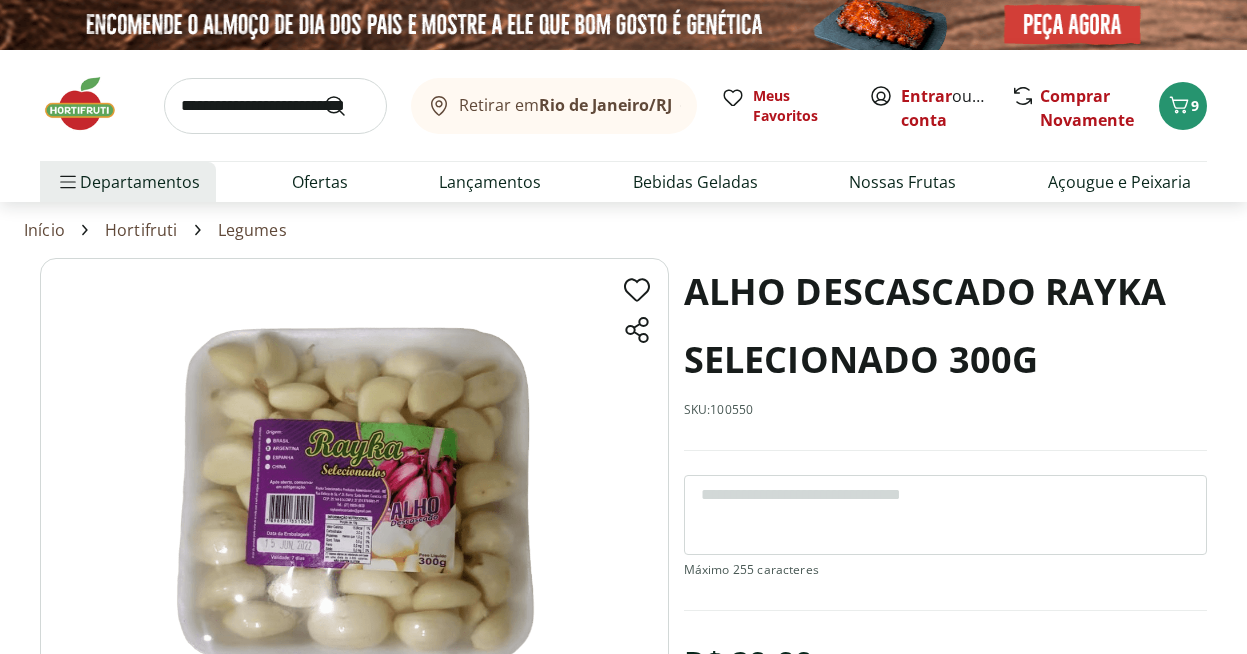 click at bounding box center (275, 106) 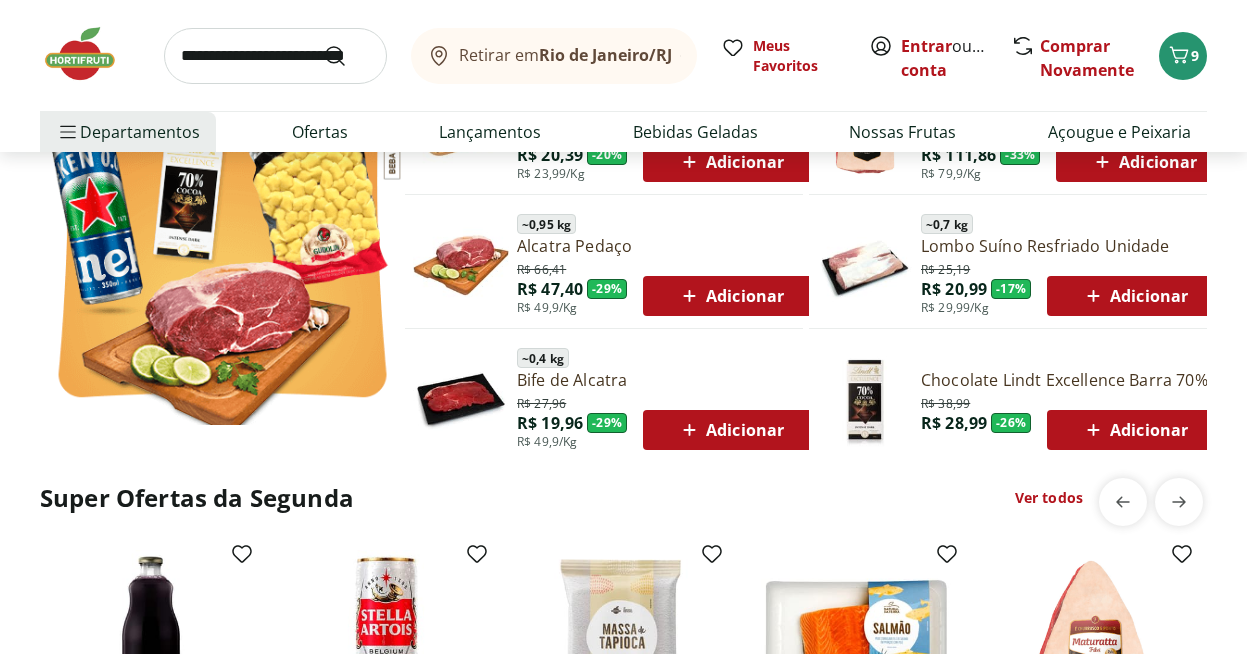scroll, scrollTop: 1181, scrollLeft: 0, axis: vertical 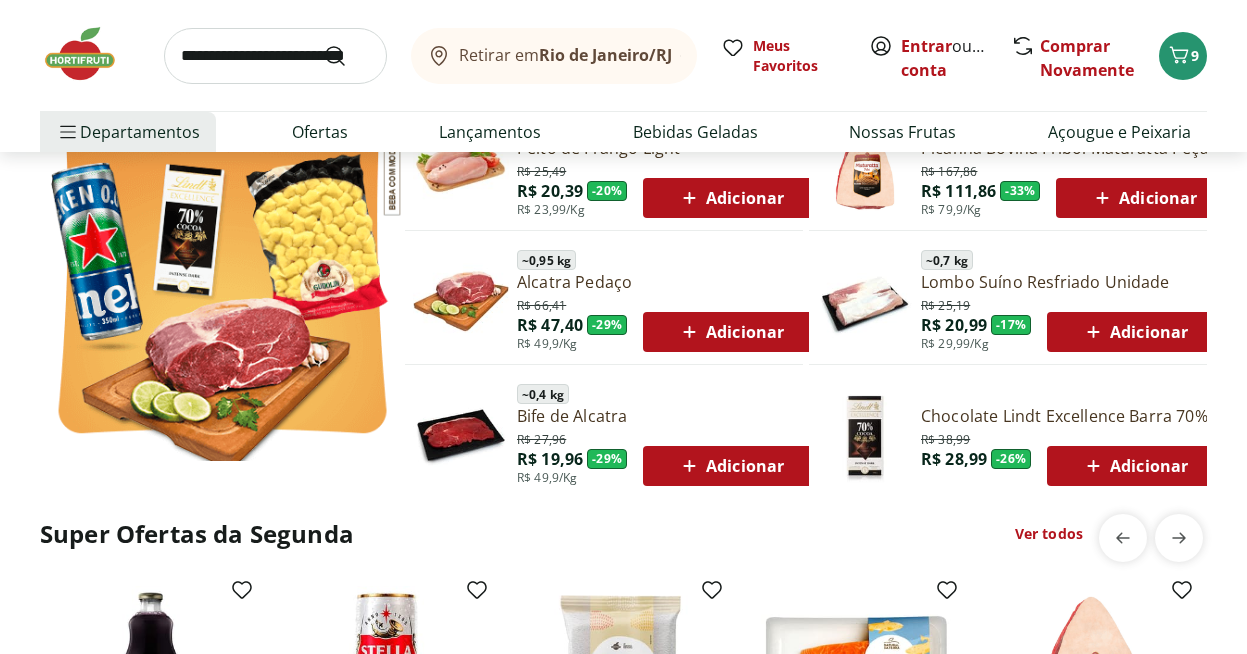 click at bounding box center (275, 56) 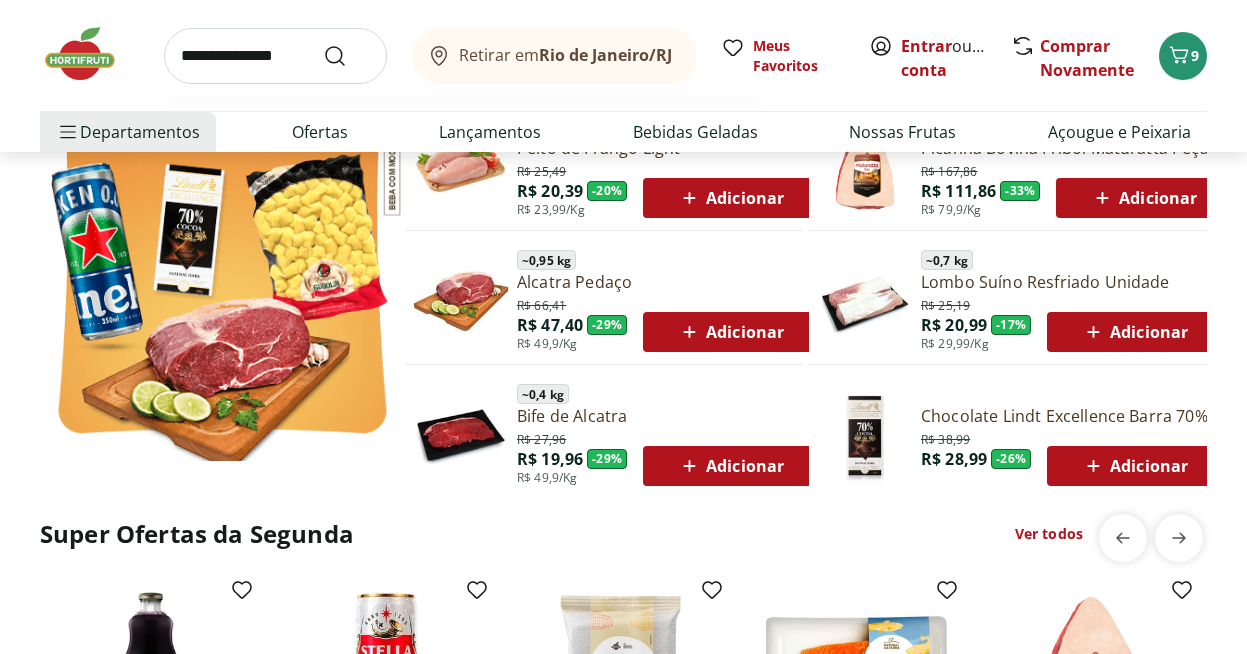 type on "**********" 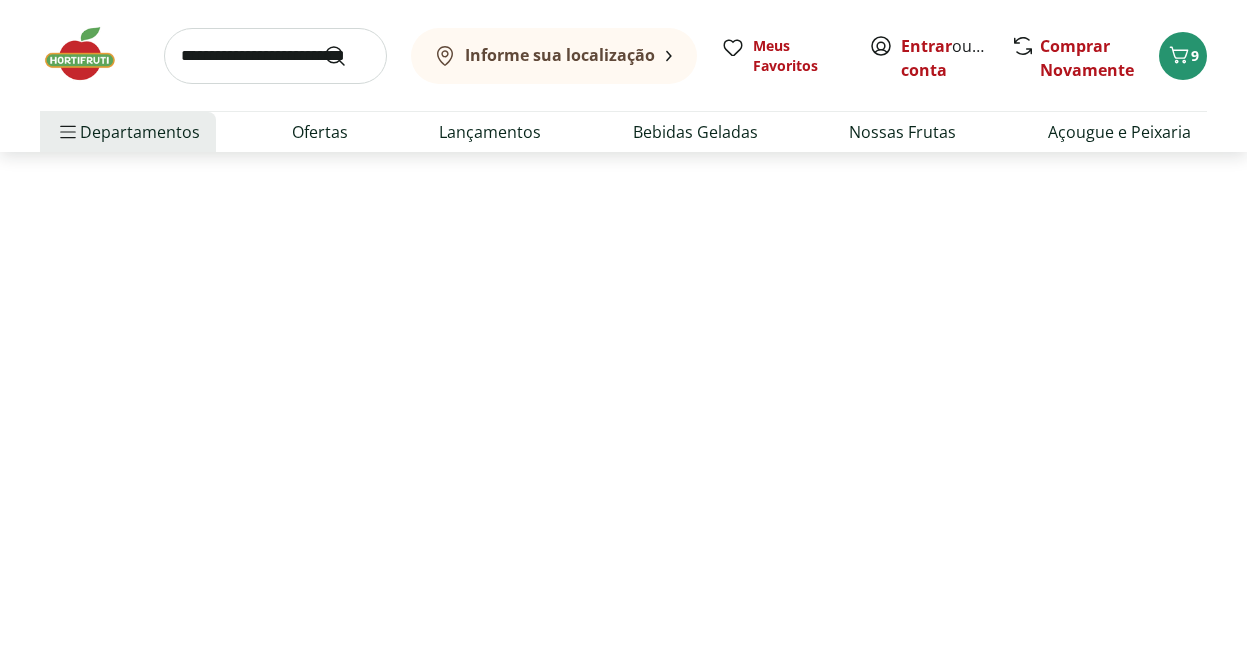 scroll, scrollTop: 0, scrollLeft: 0, axis: both 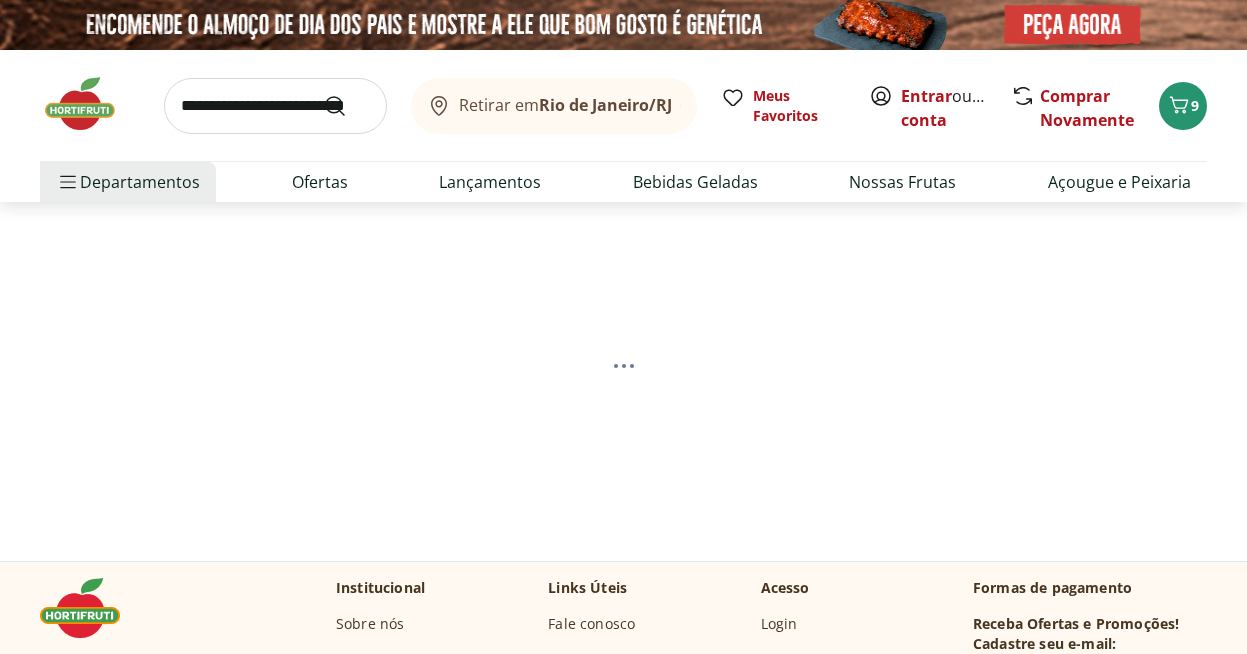 select on "**********" 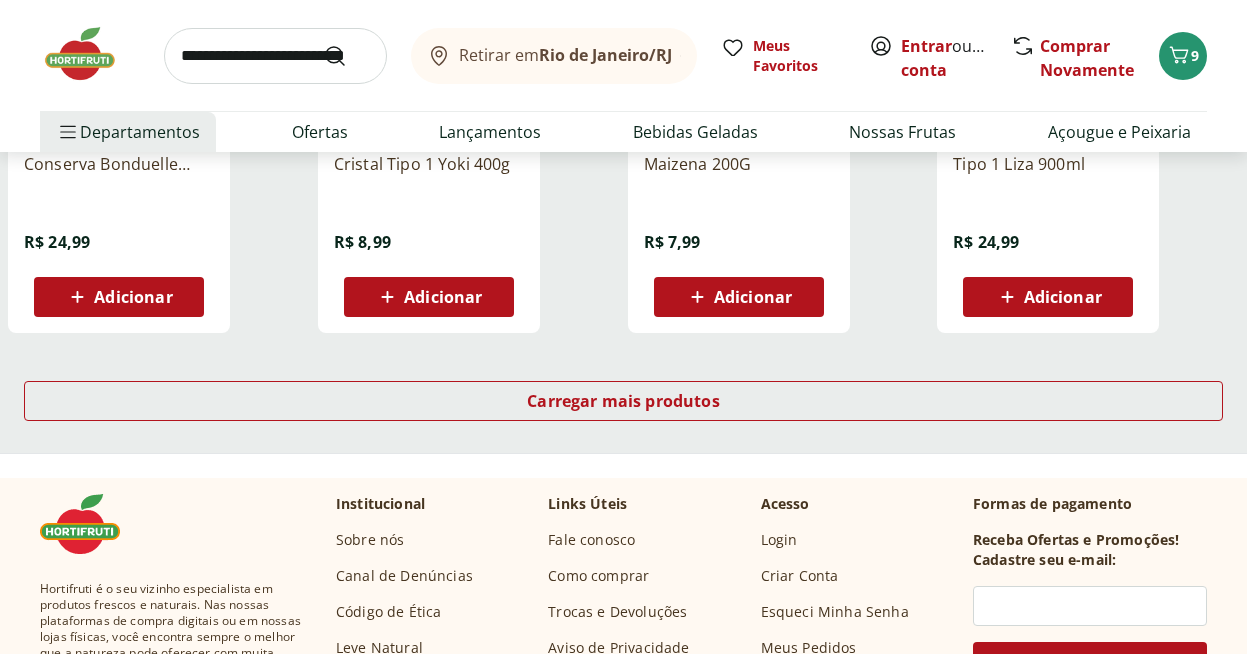 scroll, scrollTop: 1359, scrollLeft: 0, axis: vertical 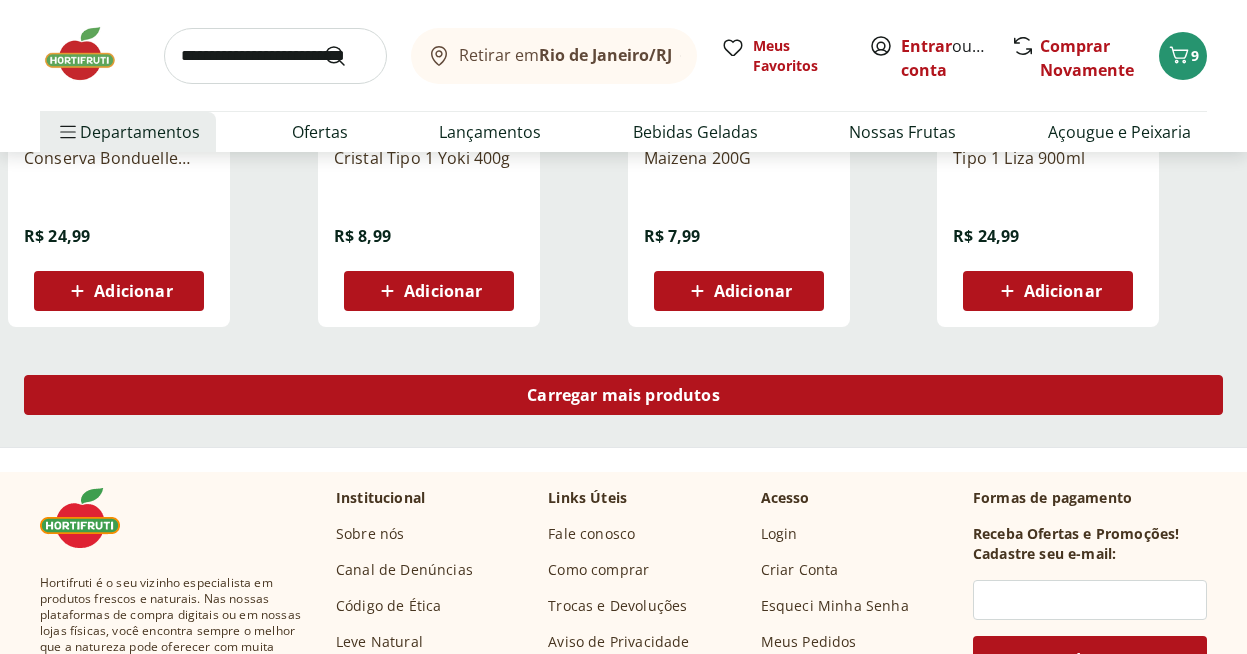 click on "Carregar mais produtos" at bounding box center [623, 395] 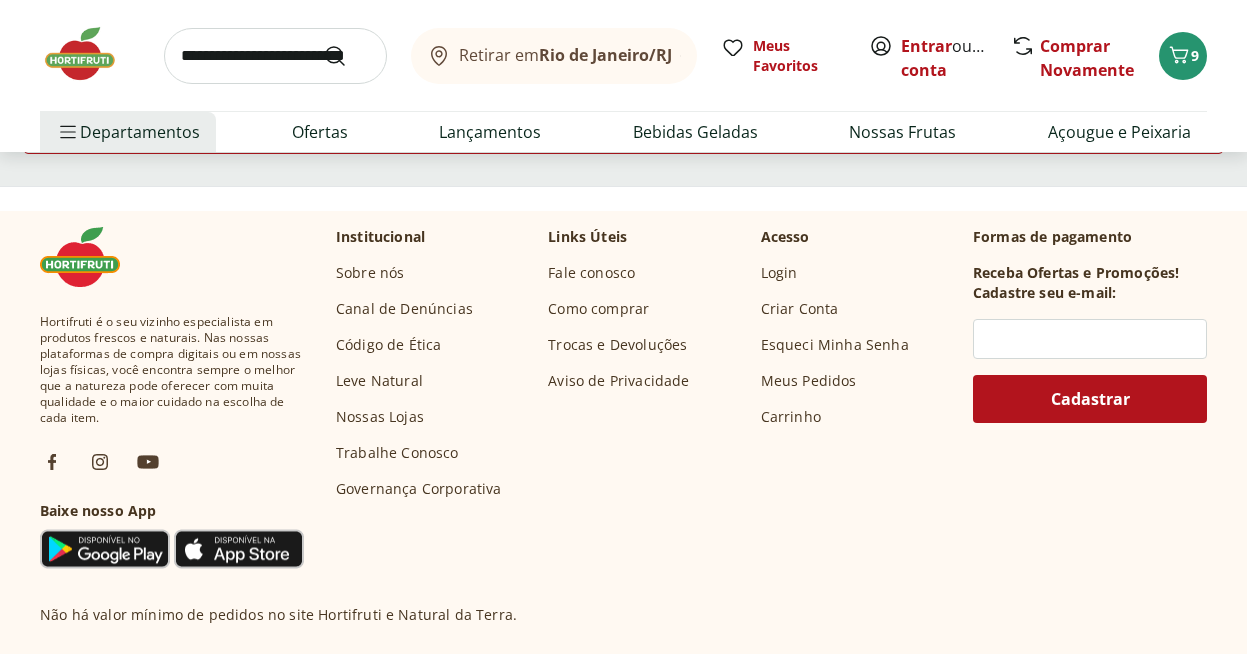 scroll, scrollTop: 2723, scrollLeft: 0, axis: vertical 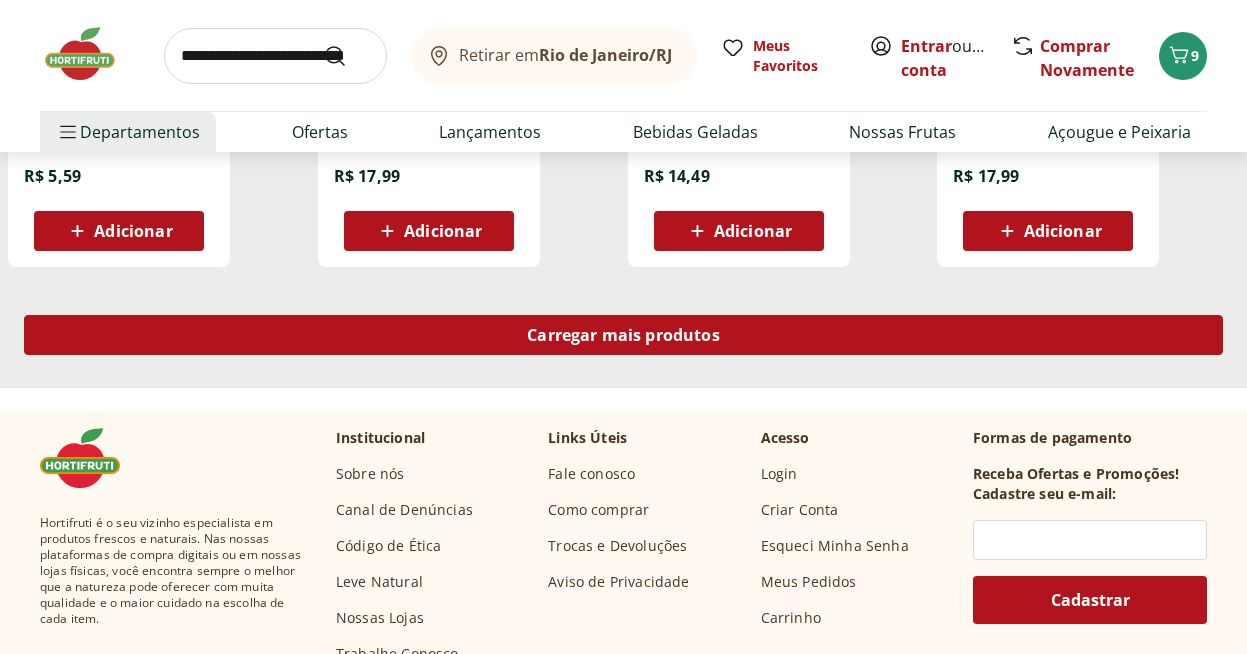 click on "Carregar mais produtos" at bounding box center (623, 335) 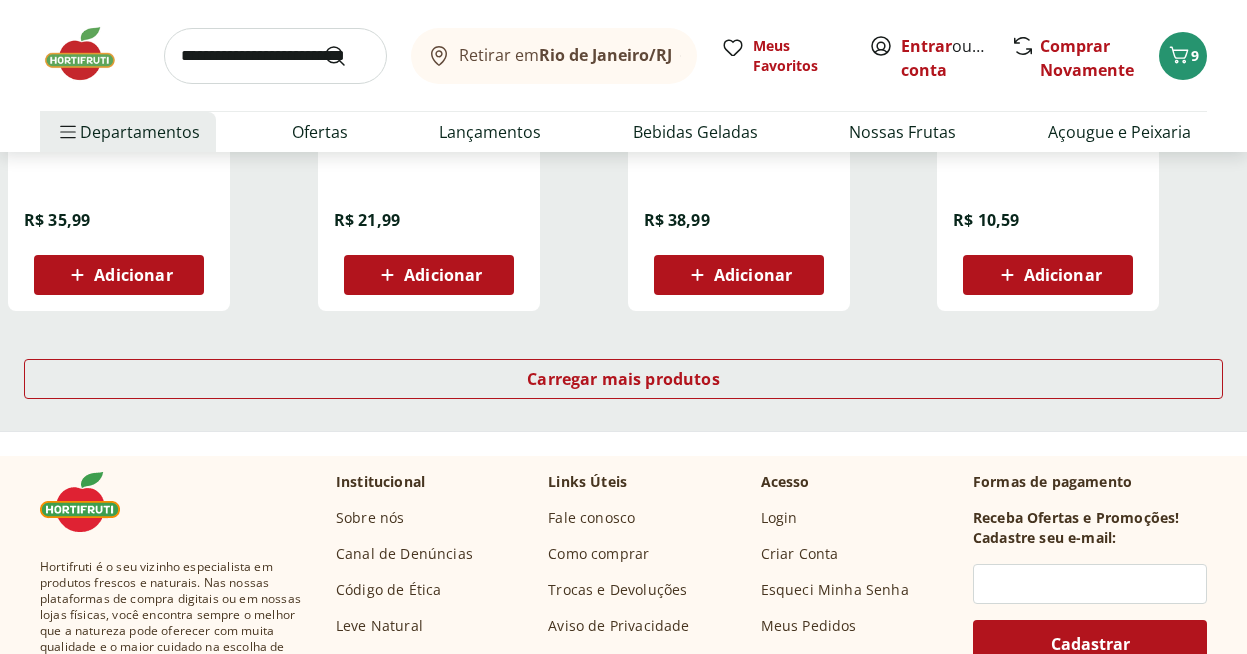 scroll, scrollTop: 4010, scrollLeft: 0, axis: vertical 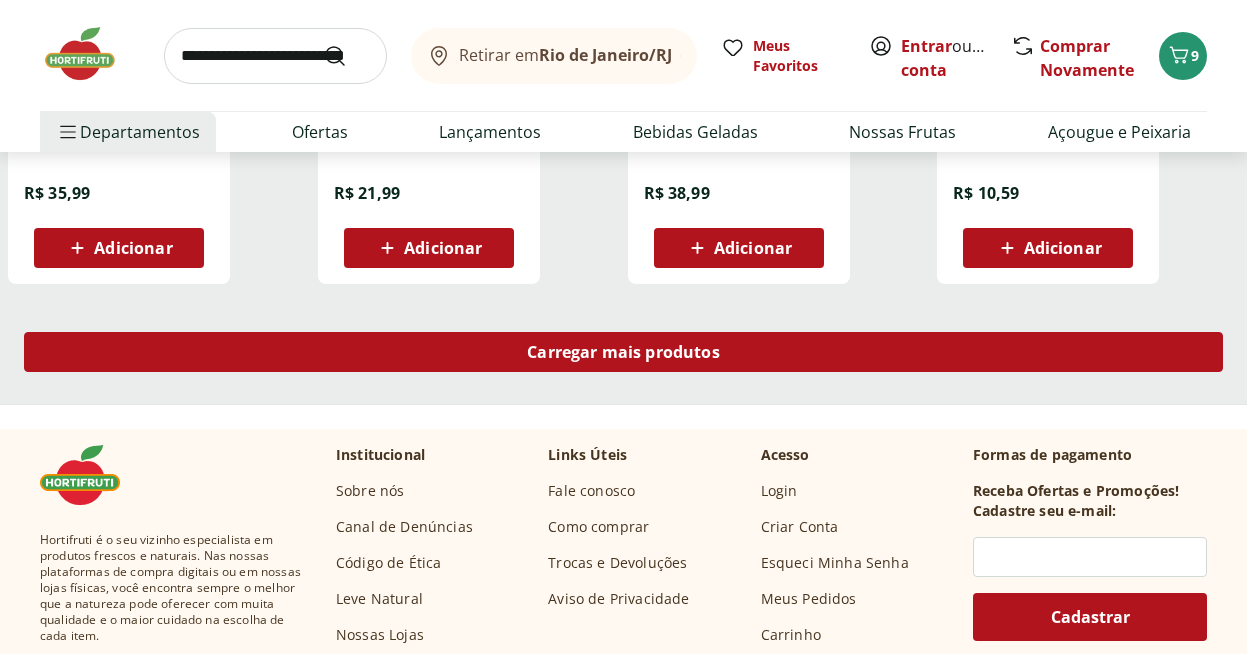 click on "Carregar mais produtos" at bounding box center [623, 352] 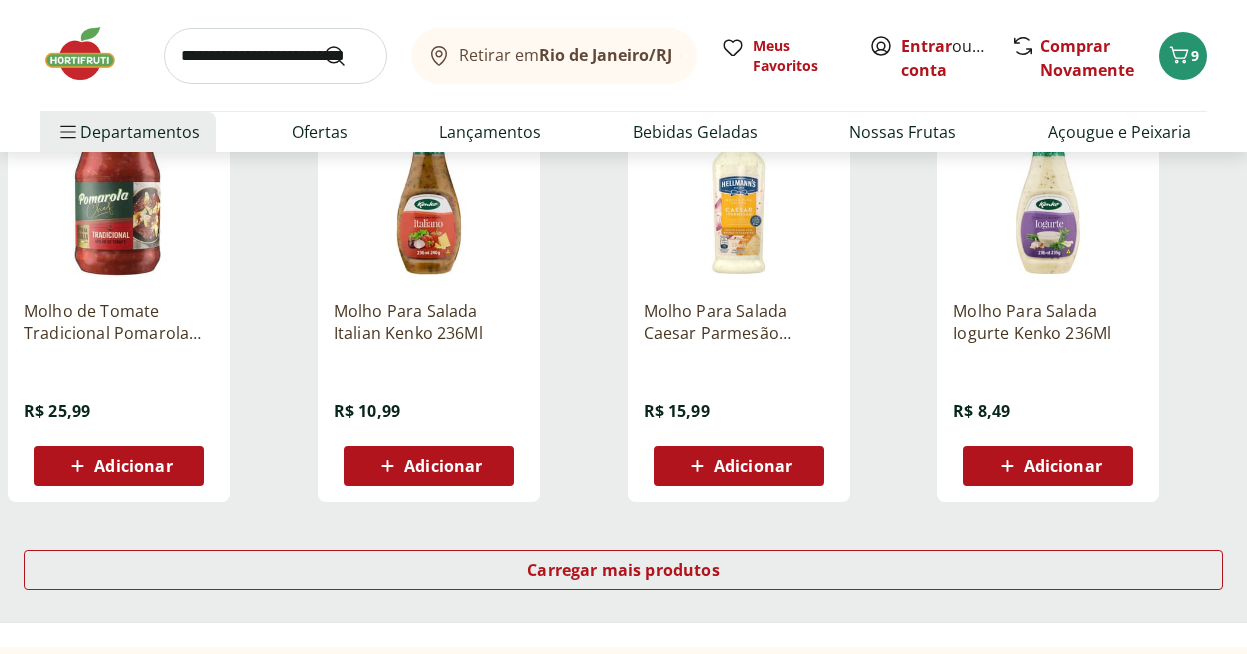scroll, scrollTop: 5107, scrollLeft: 0, axis: vertical 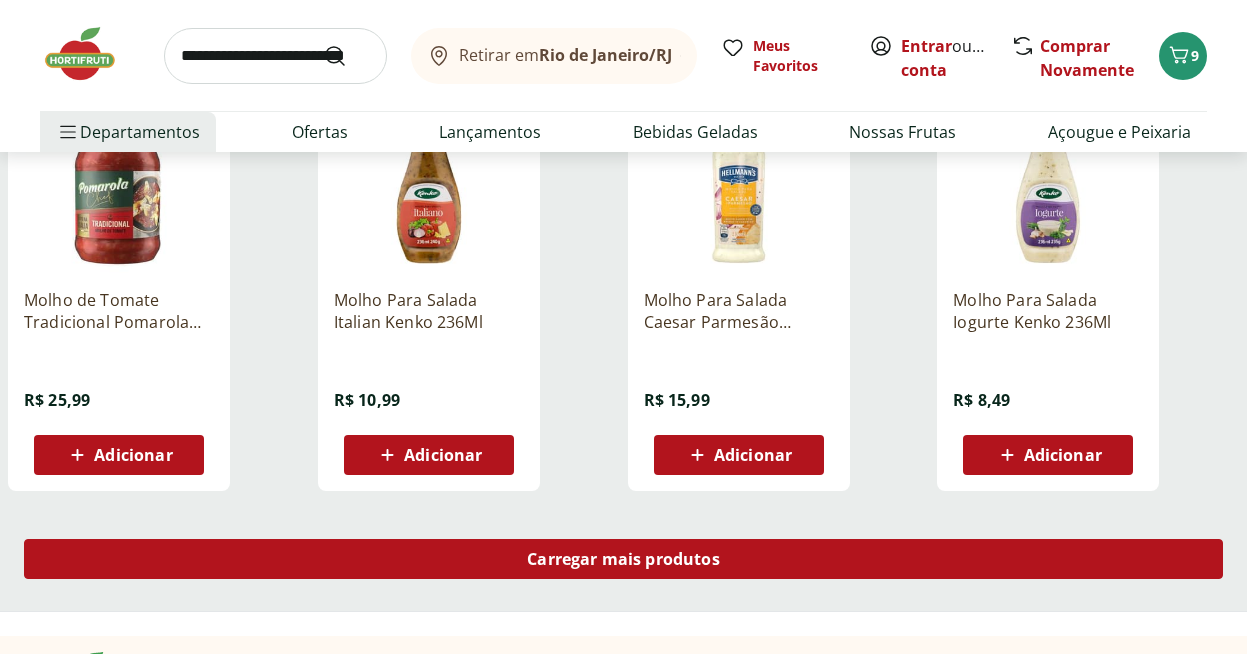click on "Carregar mais produtos" at bounding box center [623, 559] 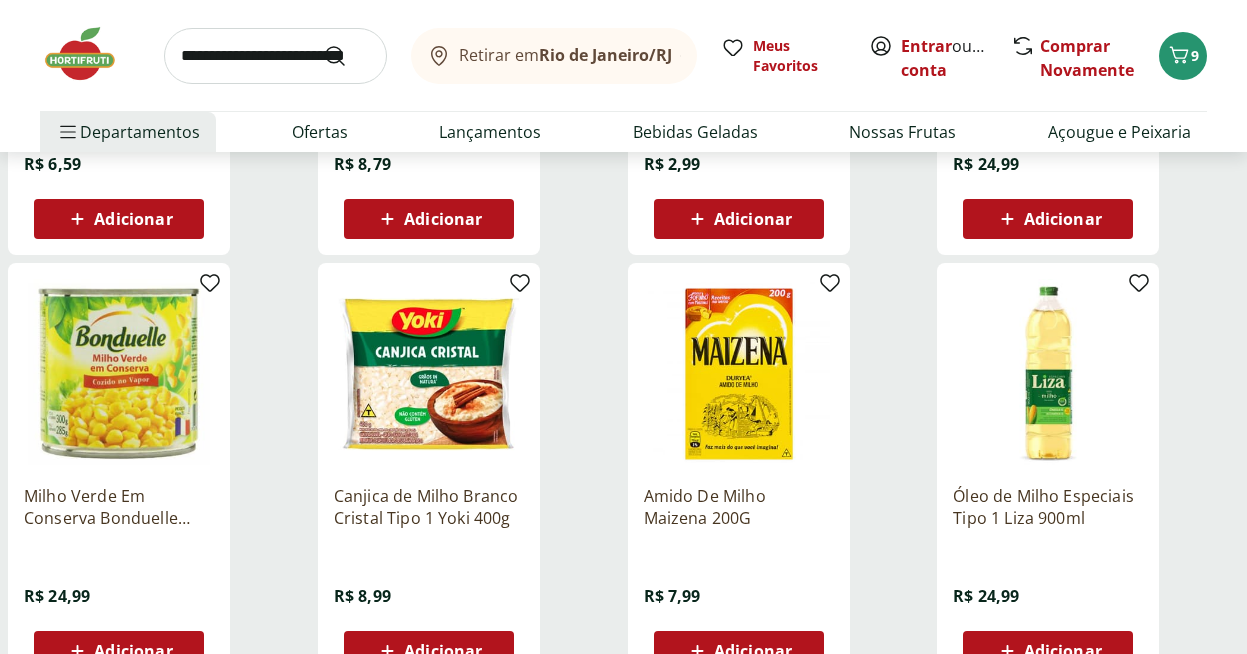 scroll, scrollTop: 0, scrollLeft: 0, axis: both 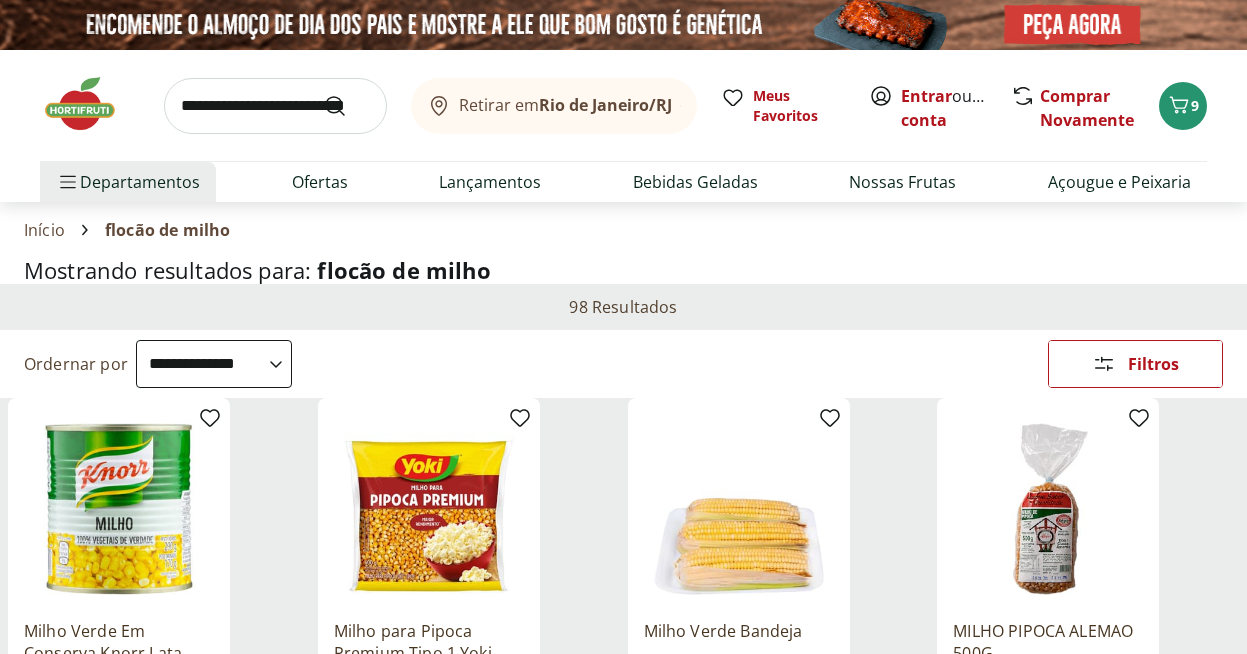 click at bounding box center [275, 106] 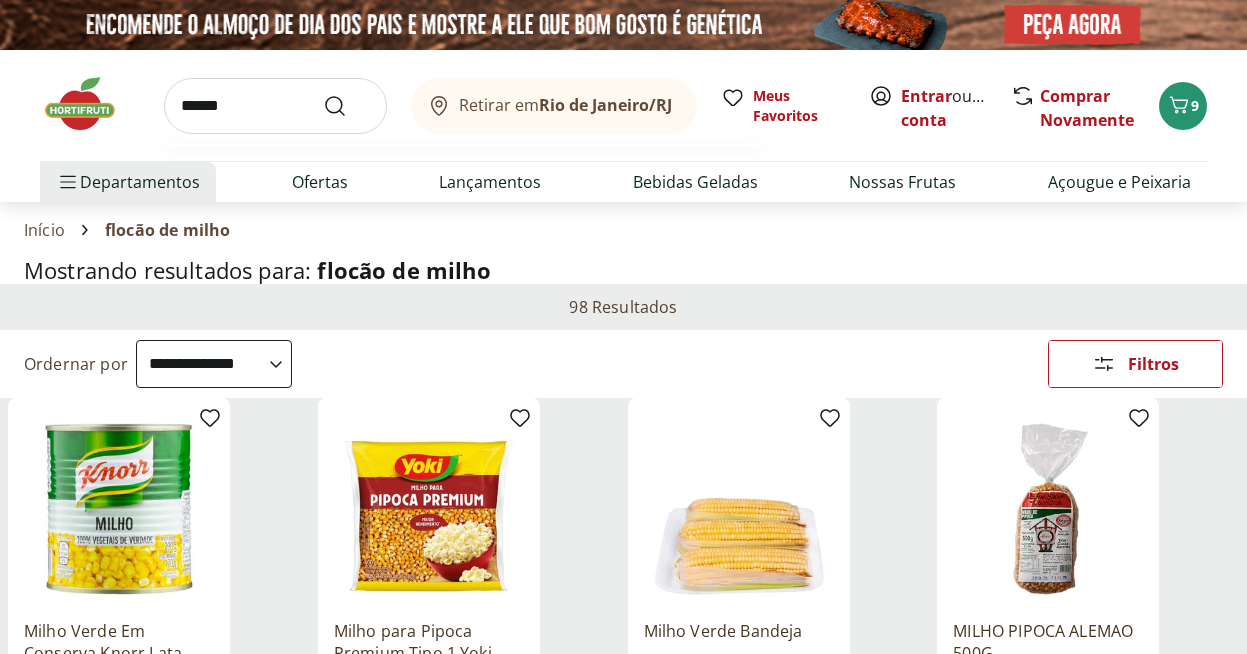 type on "******" 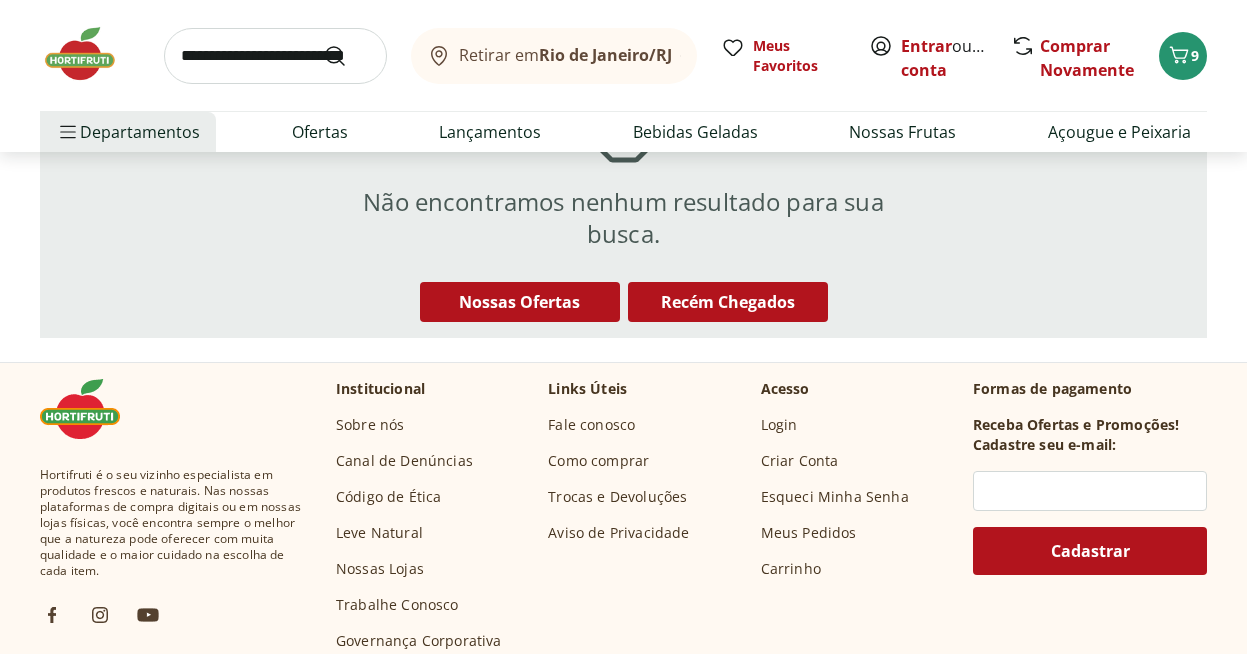 scroll, scrollTop: 0, scrollLeft: 0, axis: both 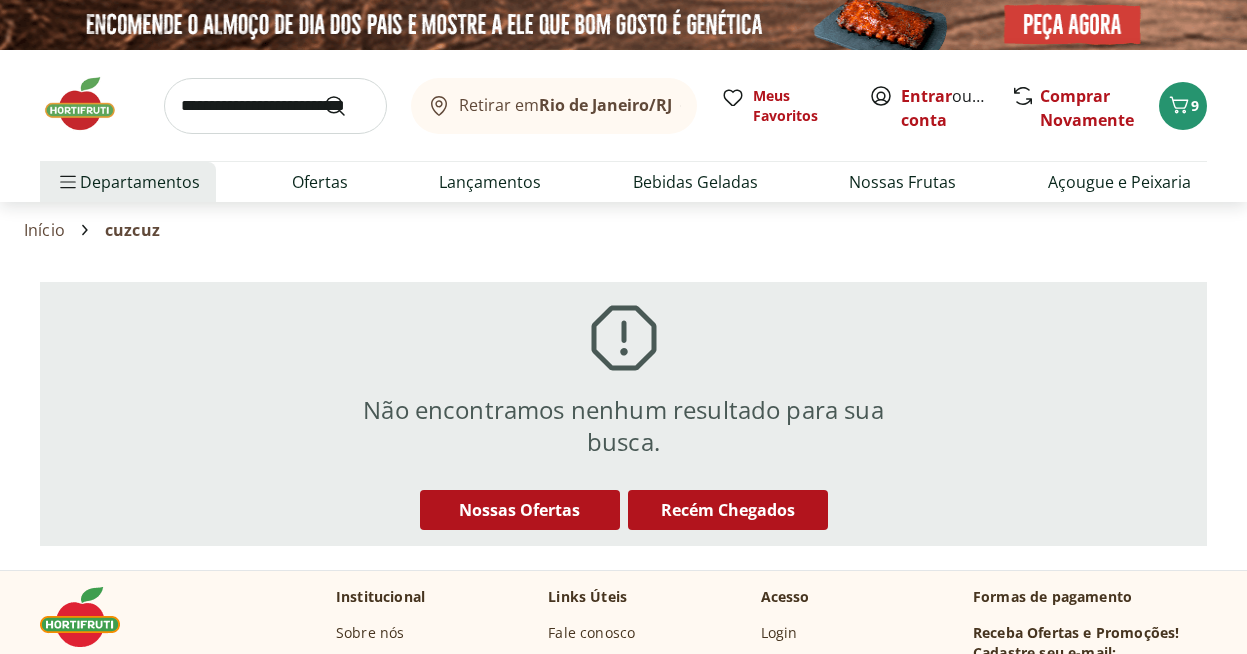 click at bounding box center (90, 104) 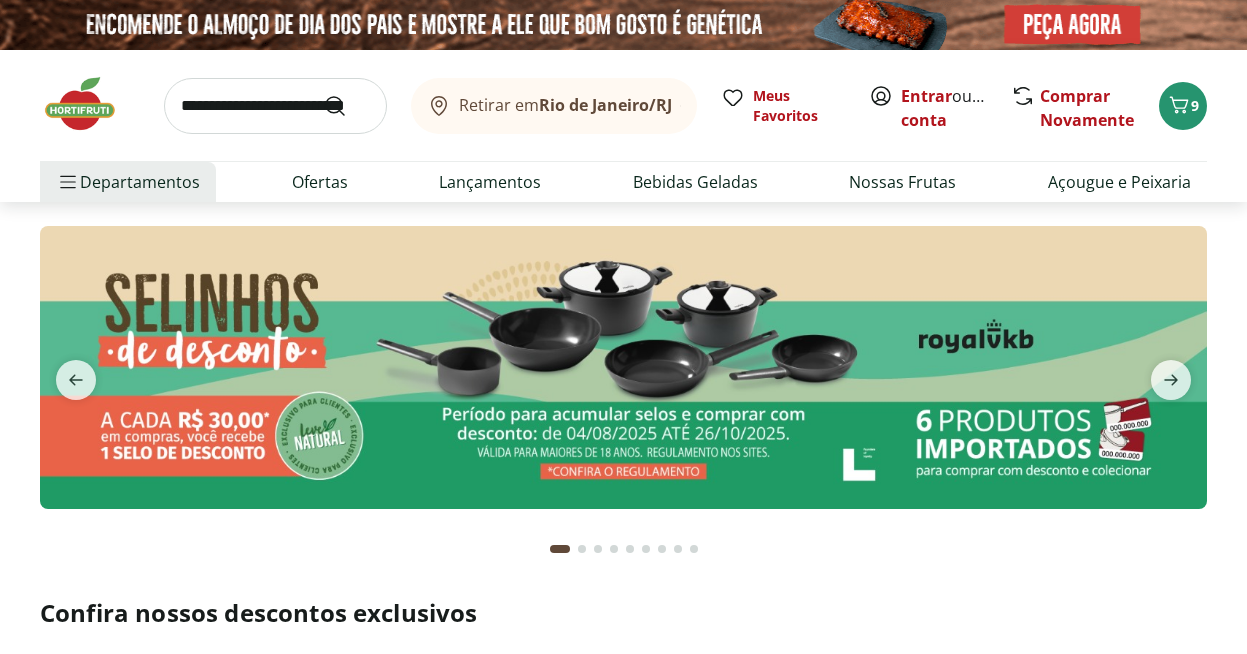 type on "*" 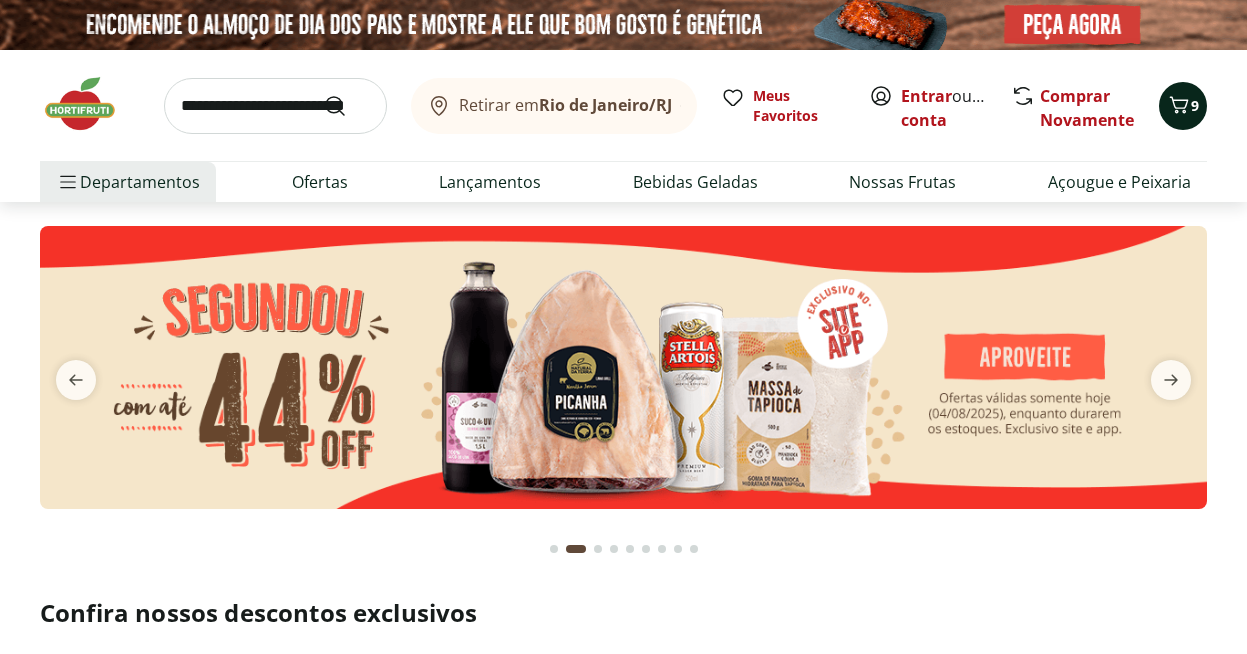 click 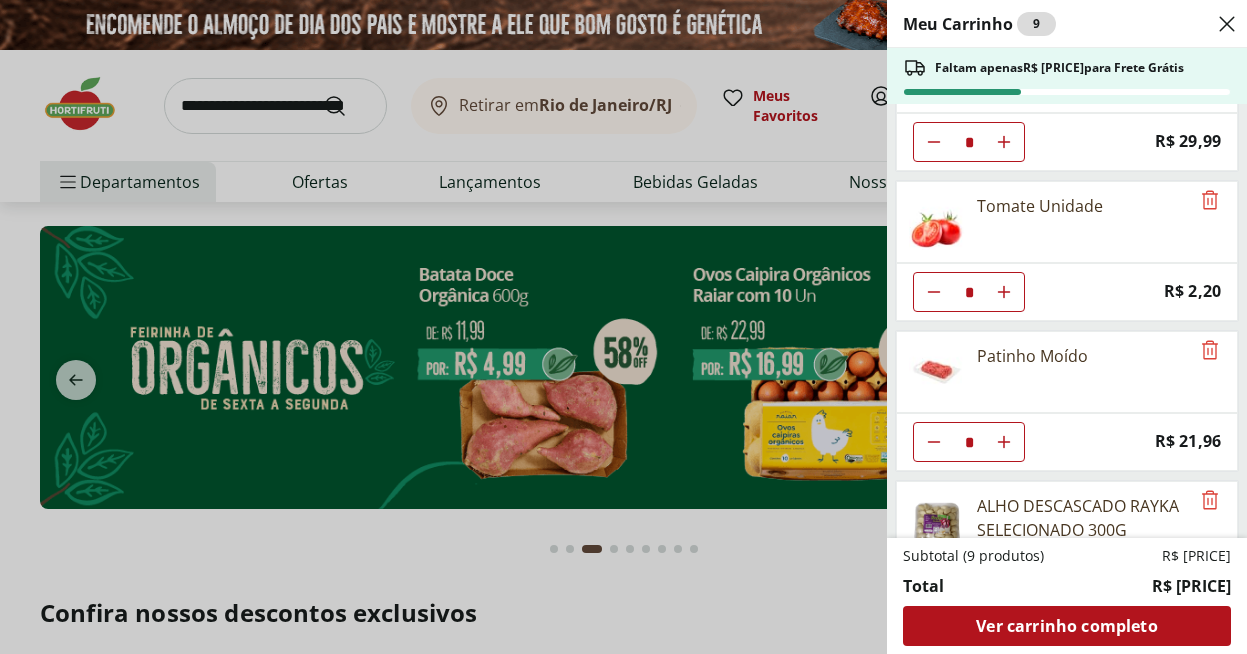 scroll, scrollTop: 85, scrollLeft: 0, axis: vertical 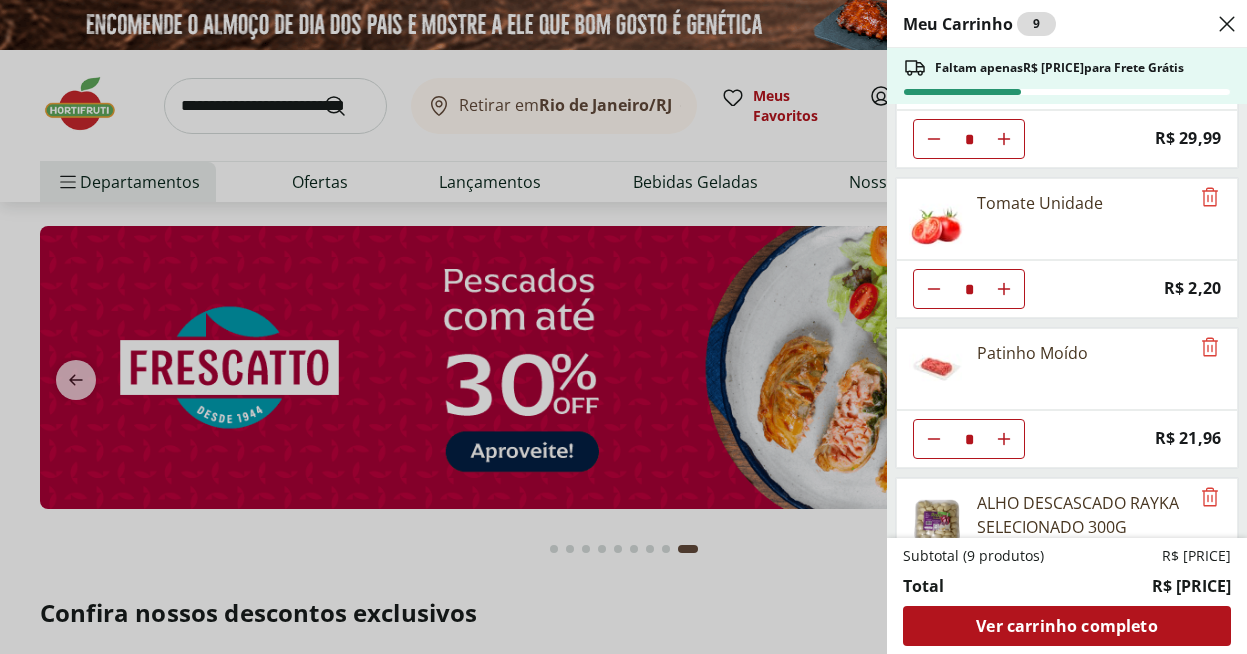 click on "Meu Carrinho 9 Faltam apenas  R$ 256,31  para Frete Grátis Filé de Tilápia Congelada Frescatto 500g * Price: R$ 29,99 Tomate Unidade * Price: R$ 2,20 Patinho Moído * Price: R$ 21,96 ALHO DESCASCADO RAYKA SELECIONADO 300G * Price: R$ 29,99 Subtotal (9 produtos) R$ 142,69 Total R$ 142,69 Ver carrinho completo" at bounding box center (623, 327) 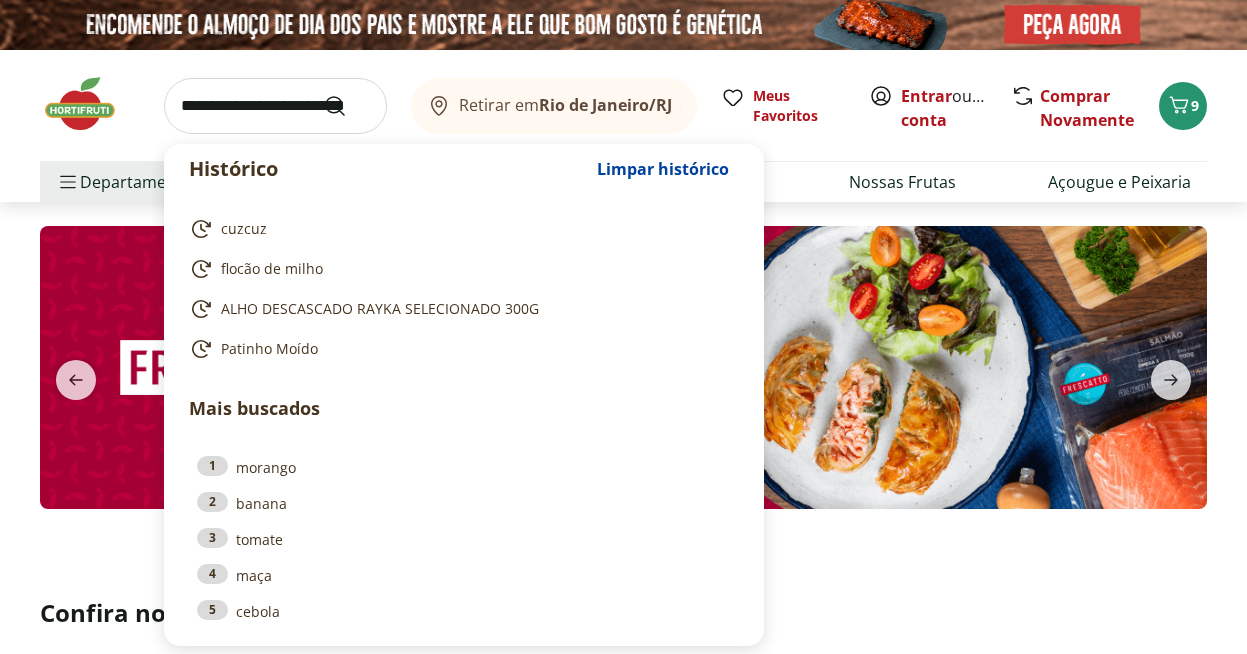 click at bounding box center [275, 106] 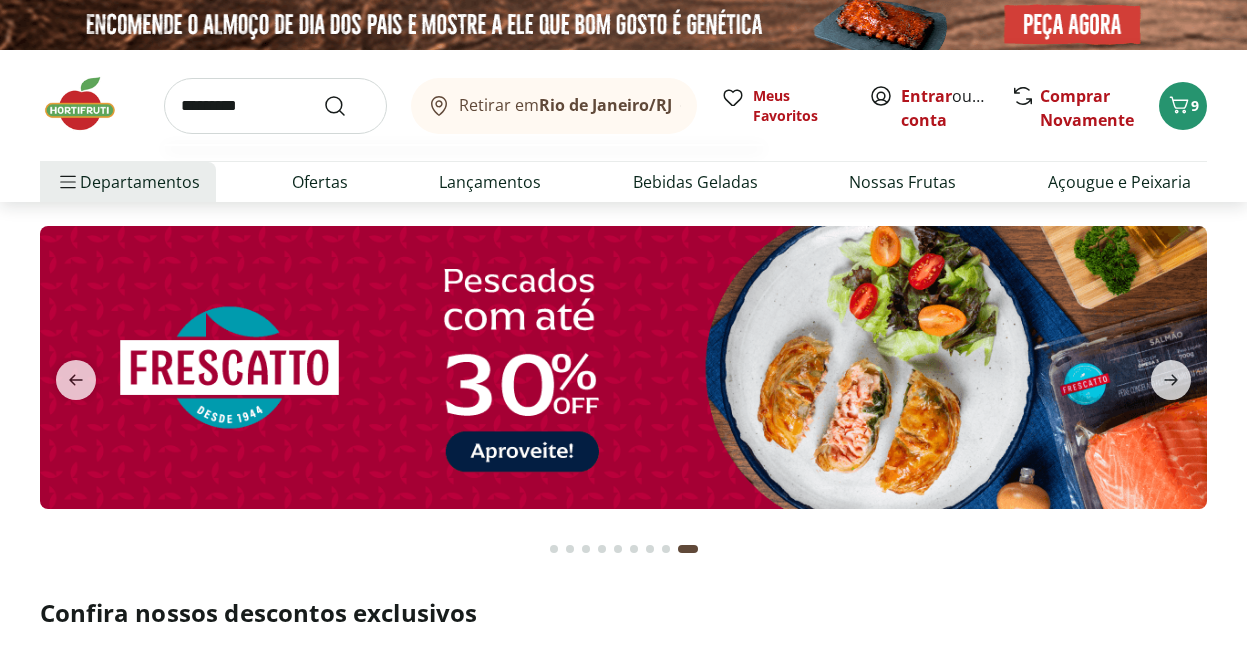type on "*********" 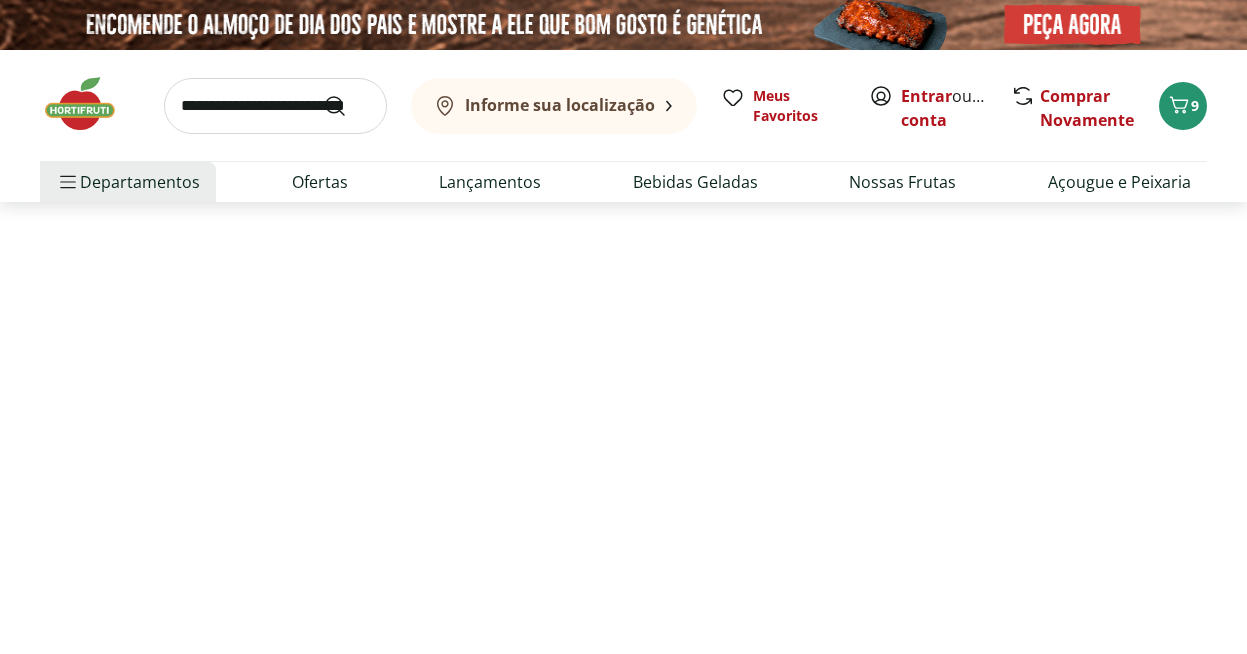 select on "**********" 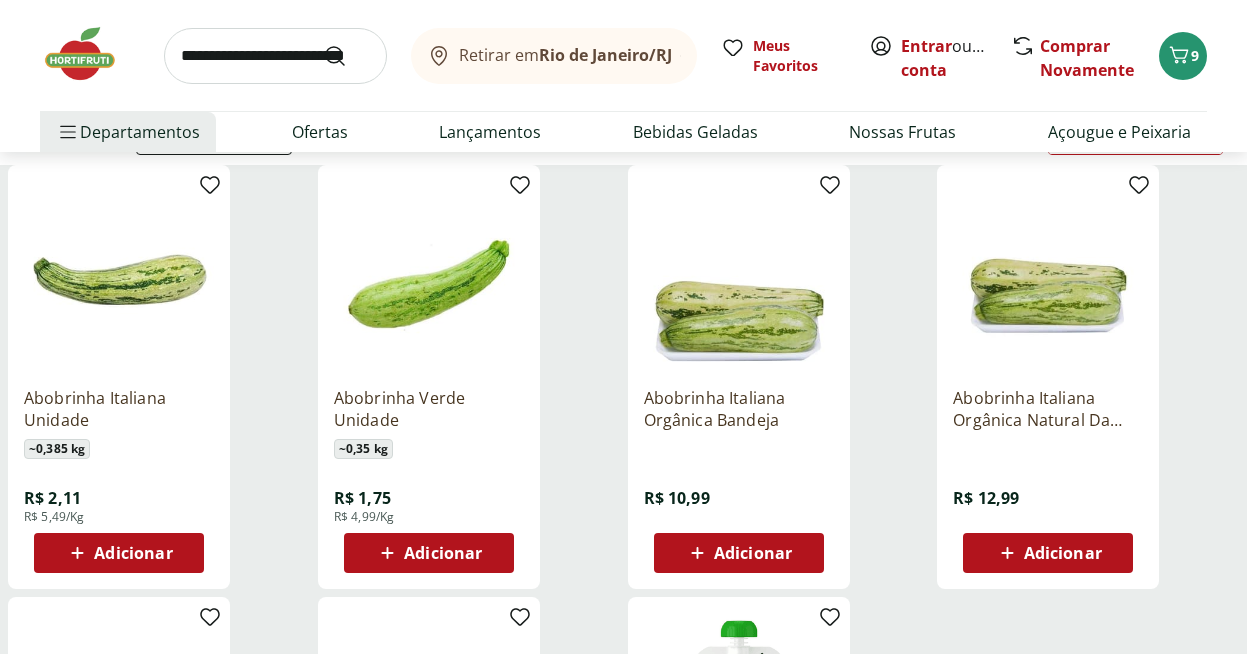 scroll, scrollTop: 230, scrollLeft: 0, axis: vertical 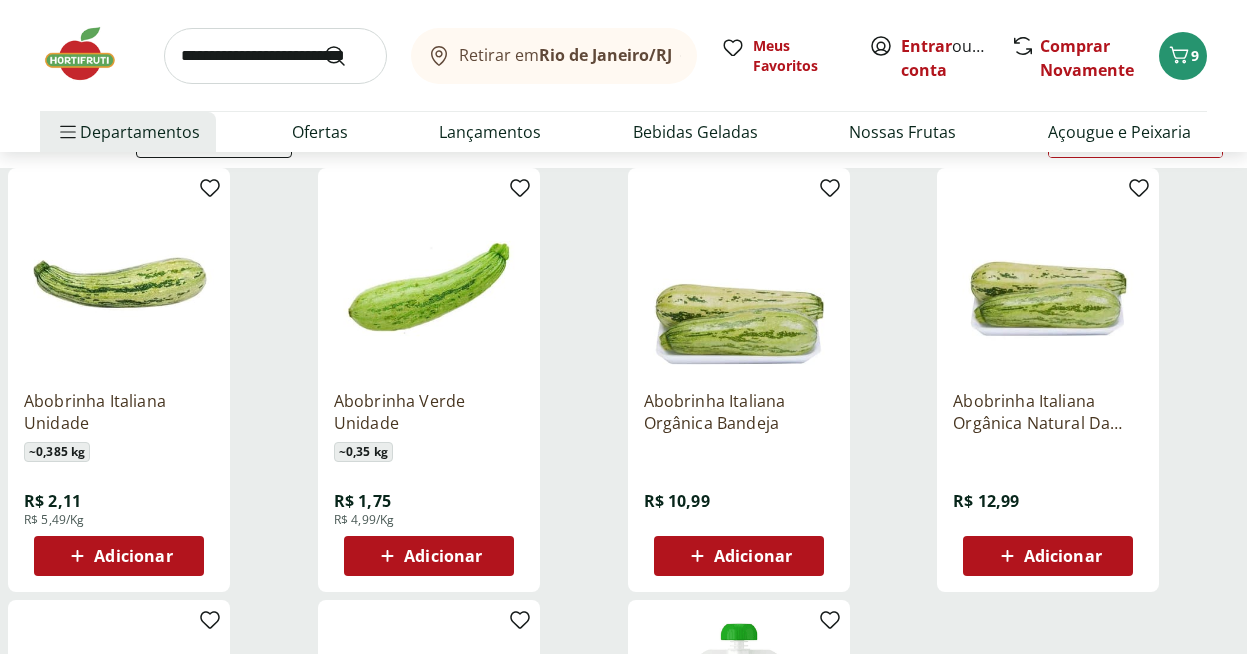 click on "Adicionar" at bounding box center [133, 556] 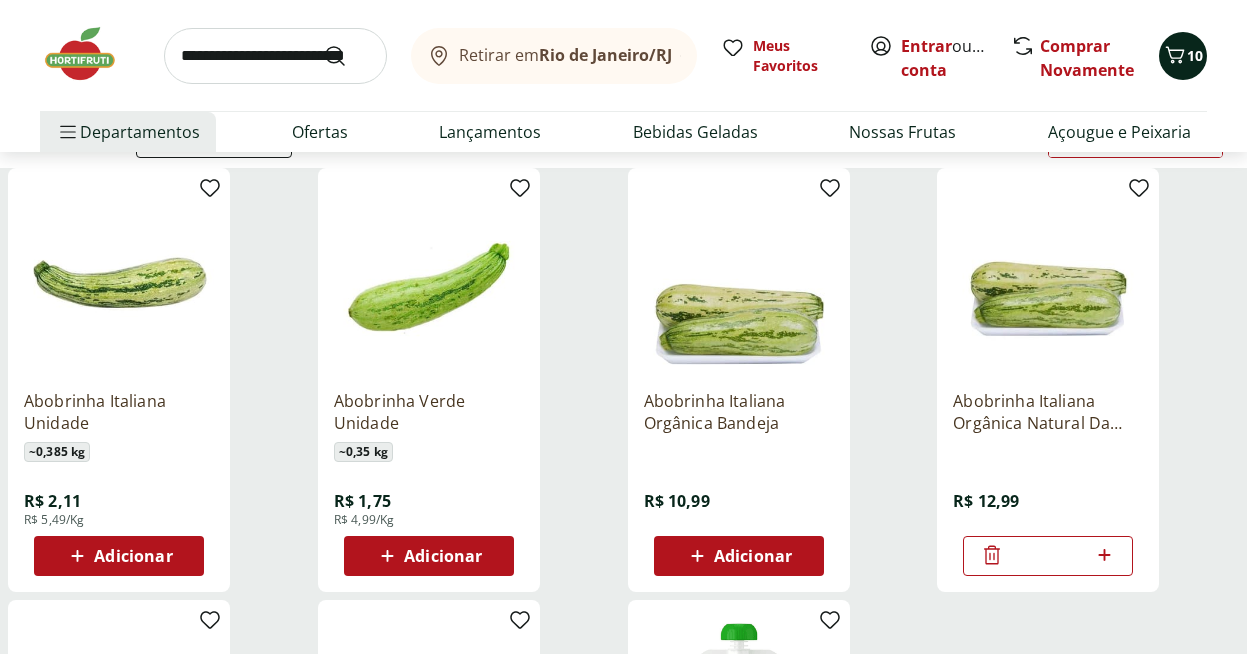 click on "10" at bounding box center [1183, 56] 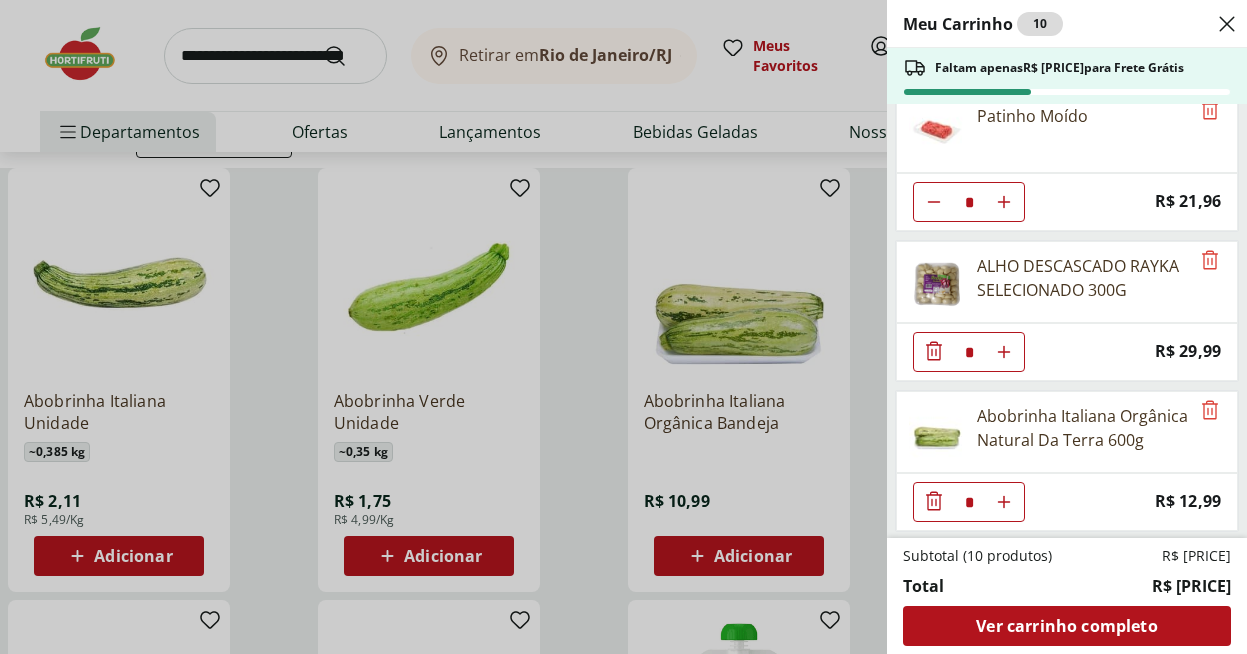 scroll, scrollTop: 324, scrollLeft: 0, axis: vertical 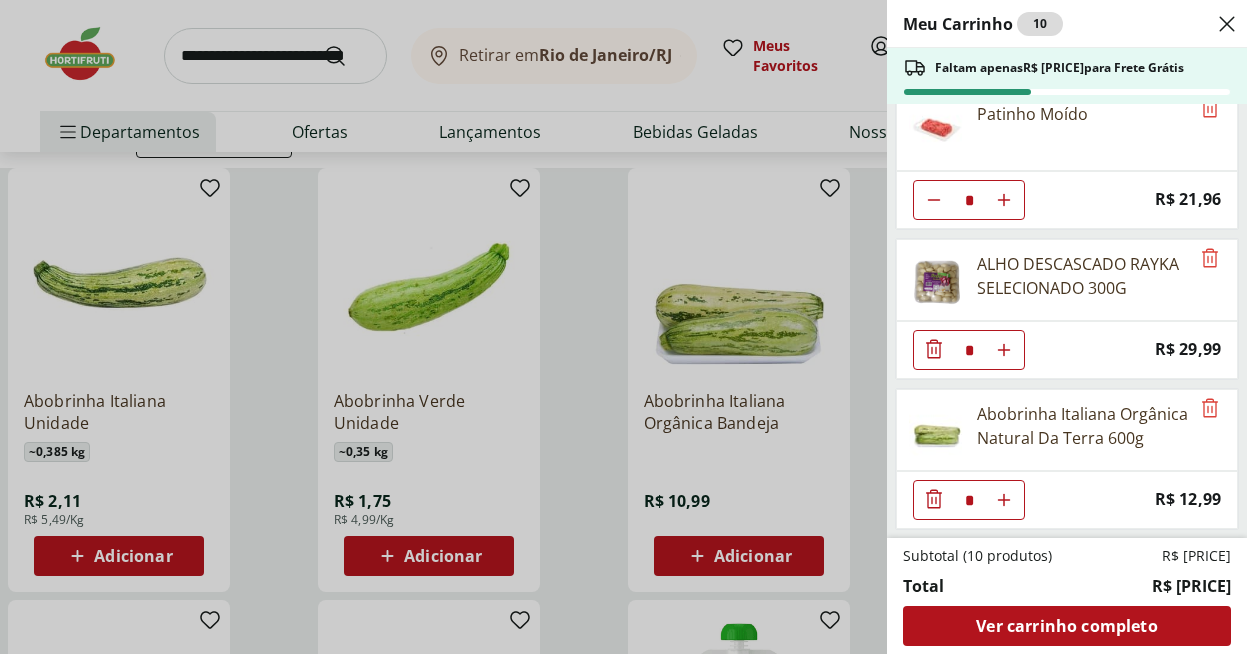 click on "Meu Carrinho 10 Faltam apenas  R$ 243,32  para Frete Grátis Filé de Tilápia Congelada Frescatto 500g * Price: R$ 29,99 Tomate Unidade * Price: R$ 2,20 Patinho Moído * Price: R$ 21,96 ALHO DESCASCADO RAYKA SELECIONADO 300G * Price: R$ 29,99 Abobrinha Italiana Orgânica Natural Da Terra 600g * Price: R$ 12,99 Subtotal (10 produtos) R$ 155,68 Total R$ 155,68 Ver carrinho completo" at bounding box center [623, 327] 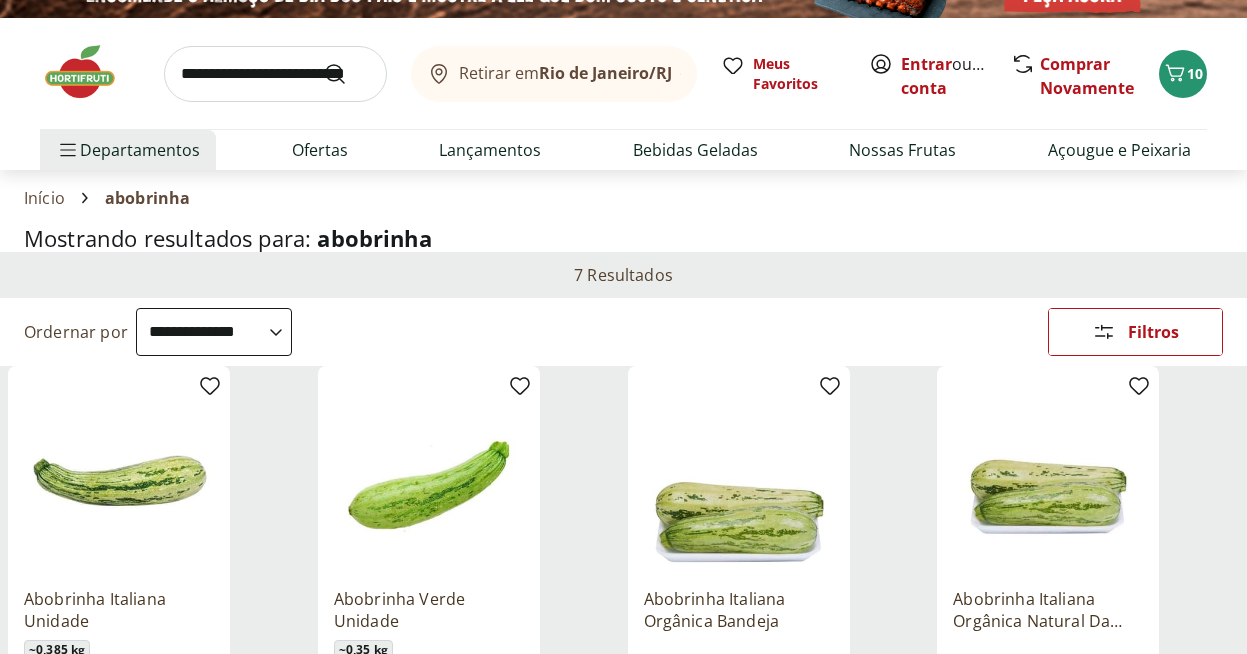 scroll, scrollTop: 0, scrollLeft: 0, axis: both 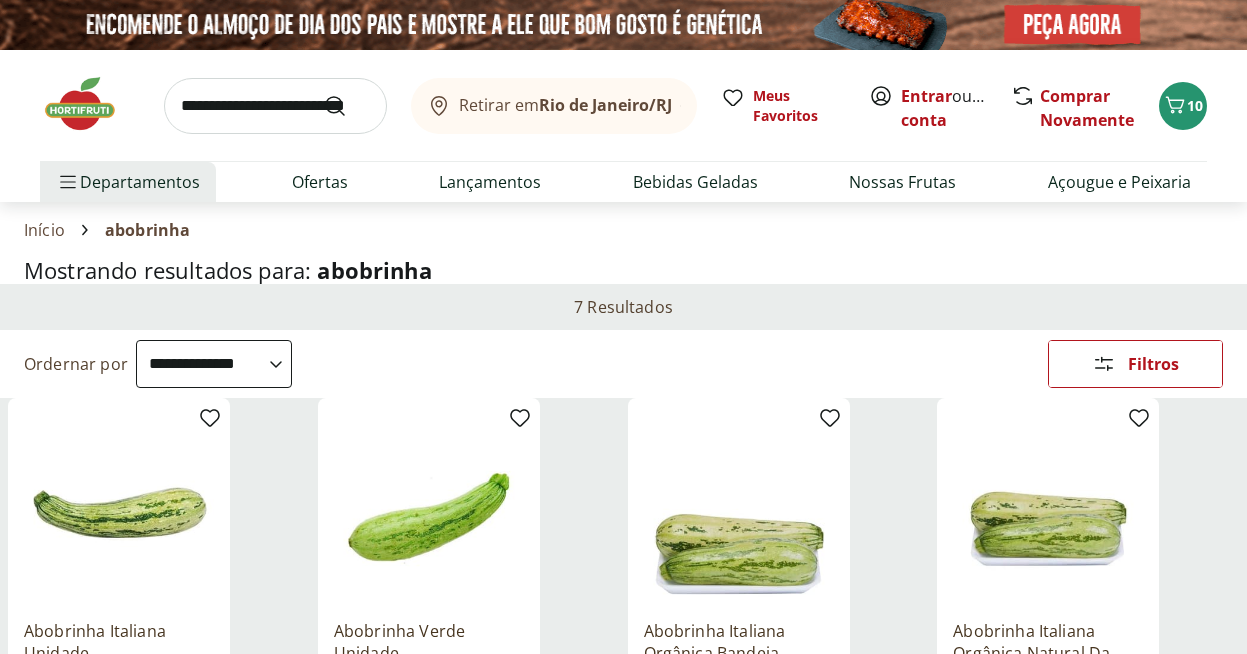 click at bounding box center (275, 106) 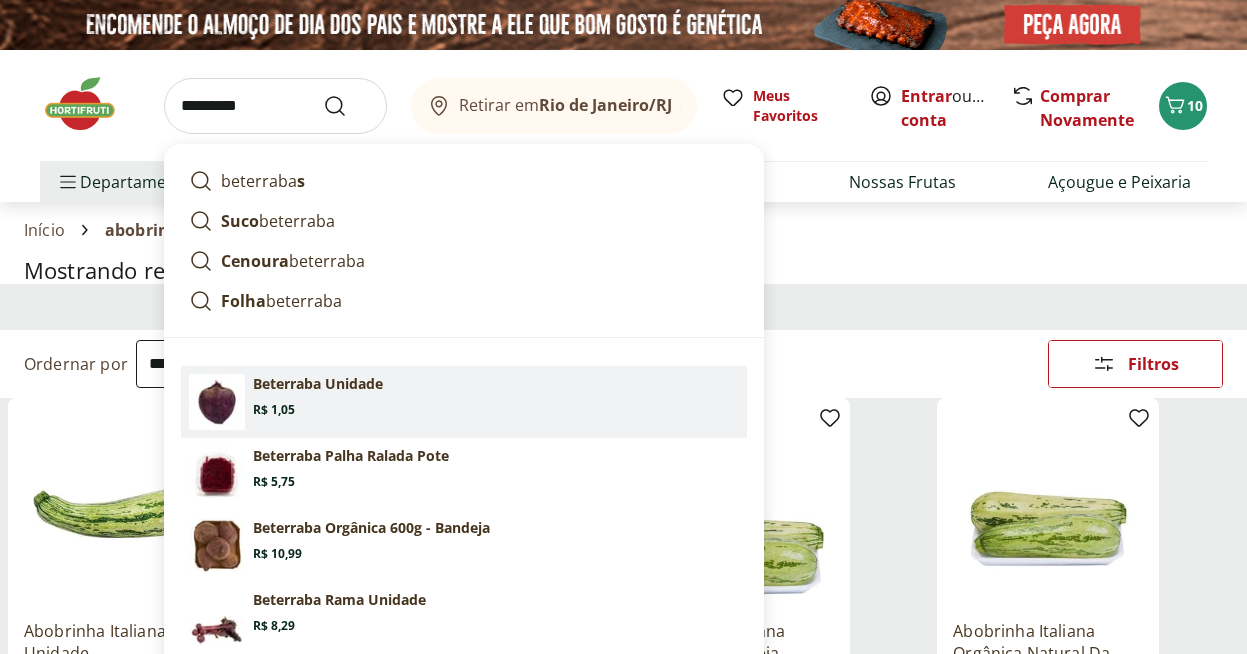 click on "Beterraba Unidade" at bounding box center [318, 384] 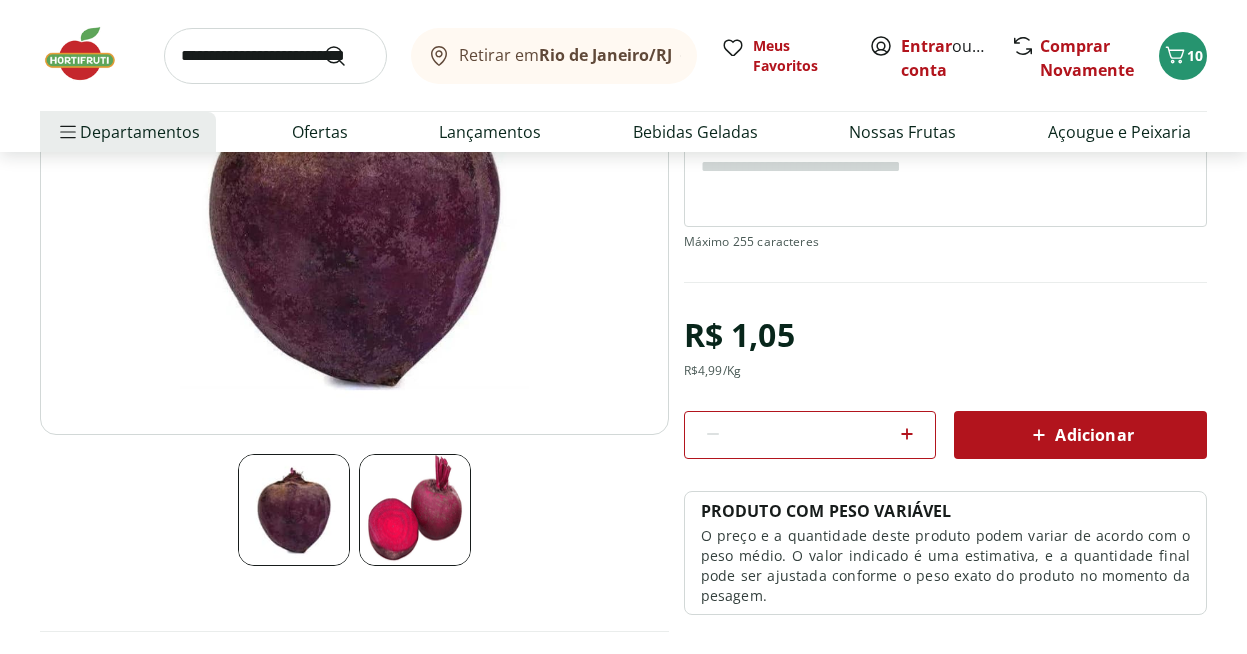 scroll, scrollTop: 341, scrollLeft: 0, axis: vertical 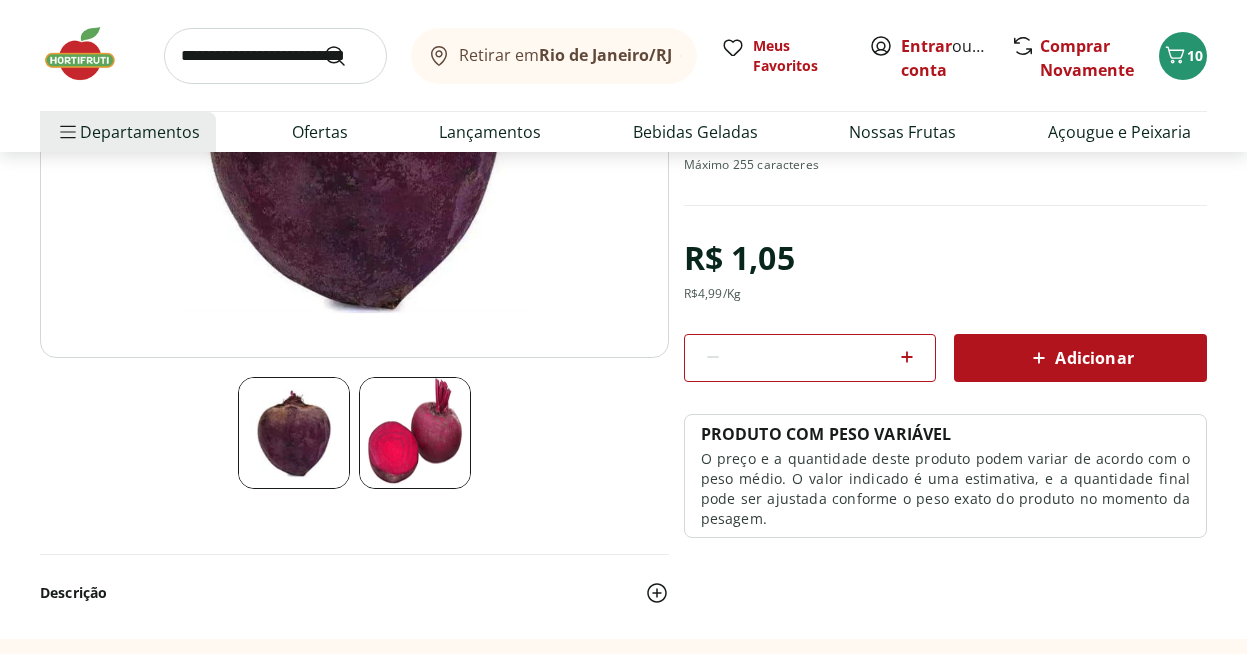 click on "Adicionar" at bounding box center (1080, 358) 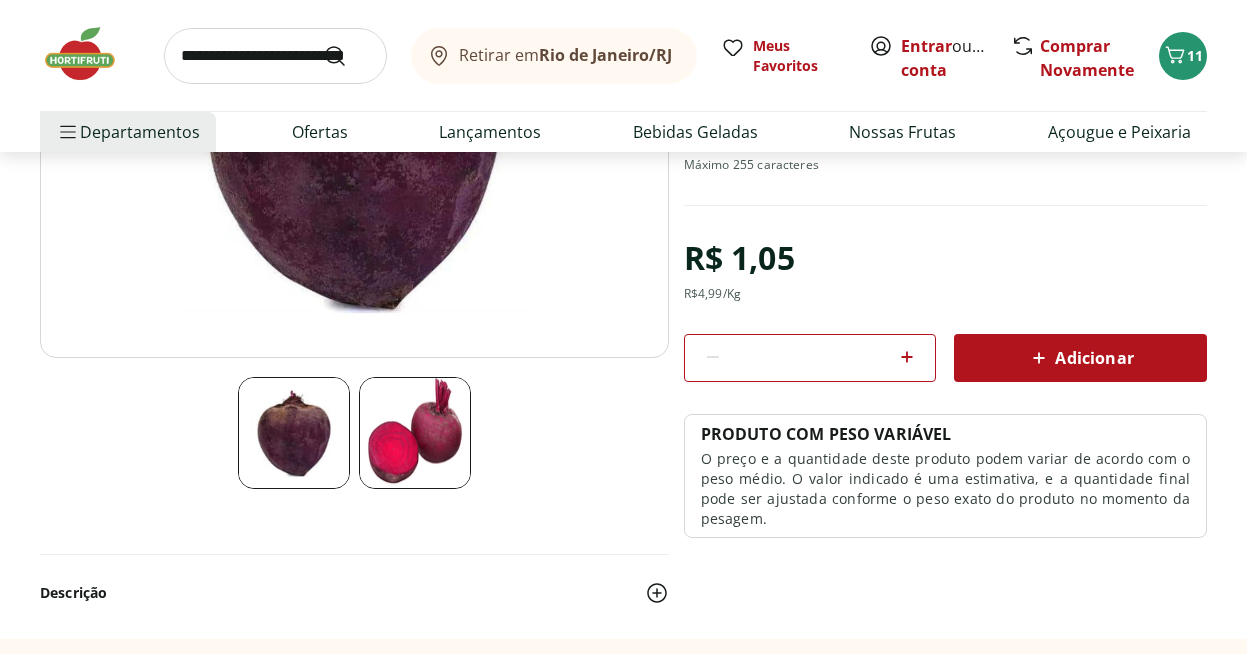 click on "Adicionar" at bounding box center (1080, 358) 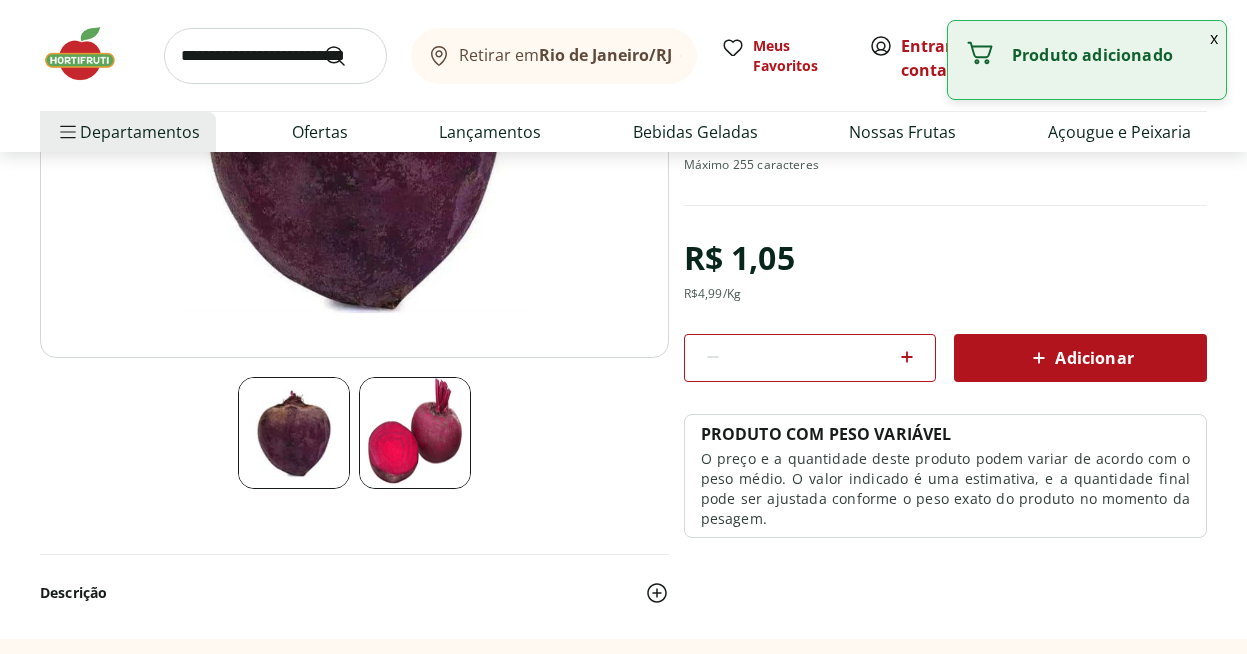 click on "x" at bounding box center [1214, 38] 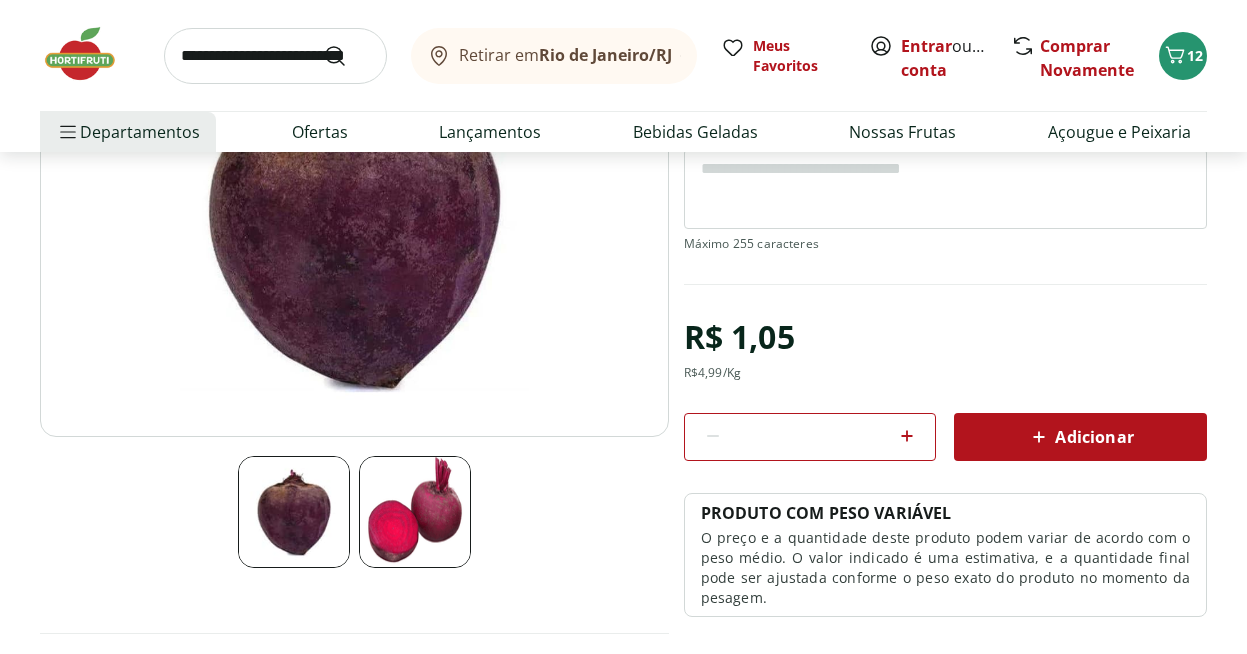 scroll, scrollTop: 0, scrollLeft: 0, axis: both 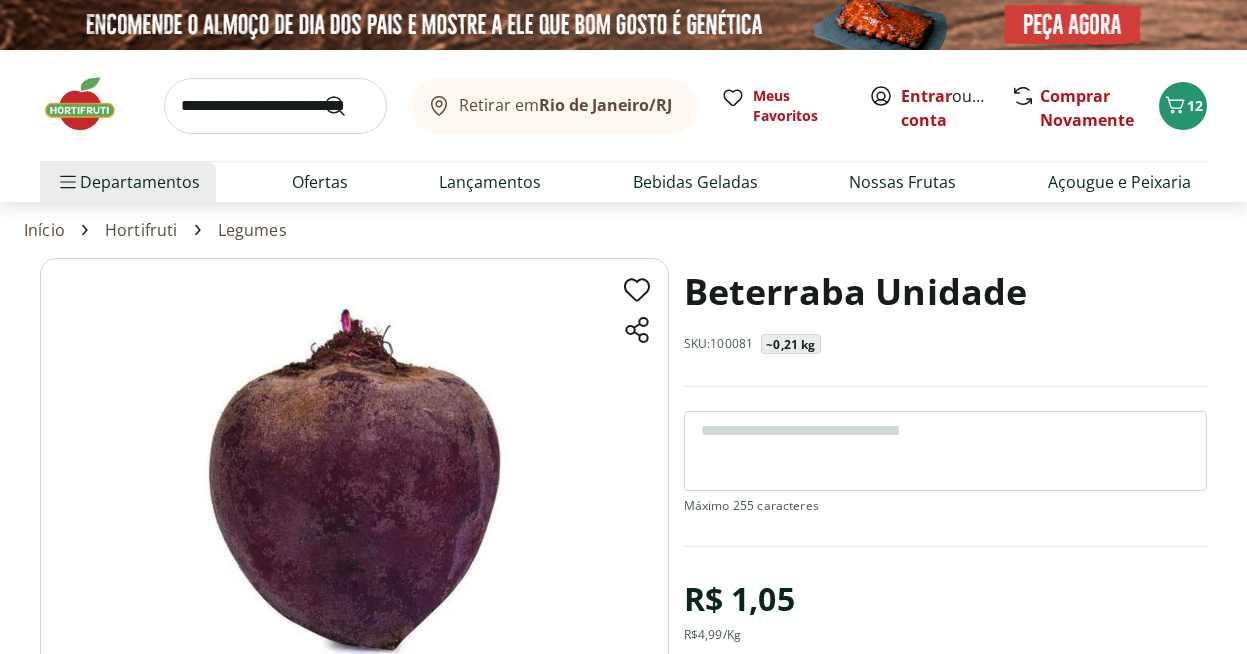 click at bounding box center (275, 106) 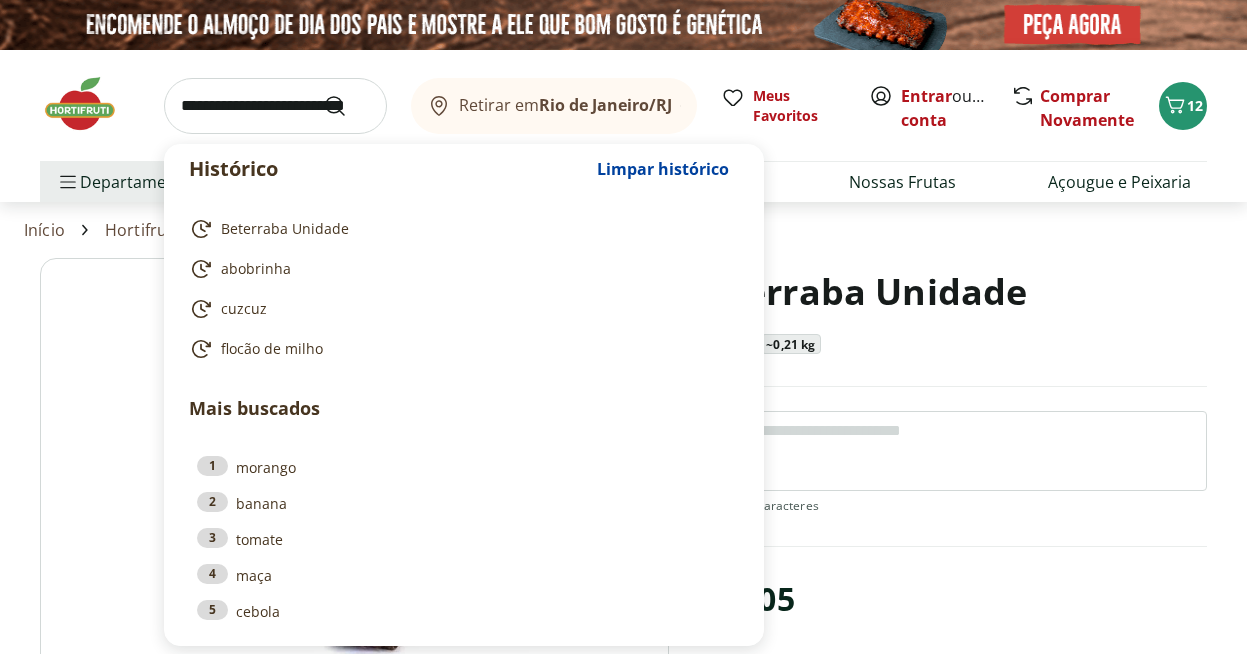 click at bounding box center (275, 106) 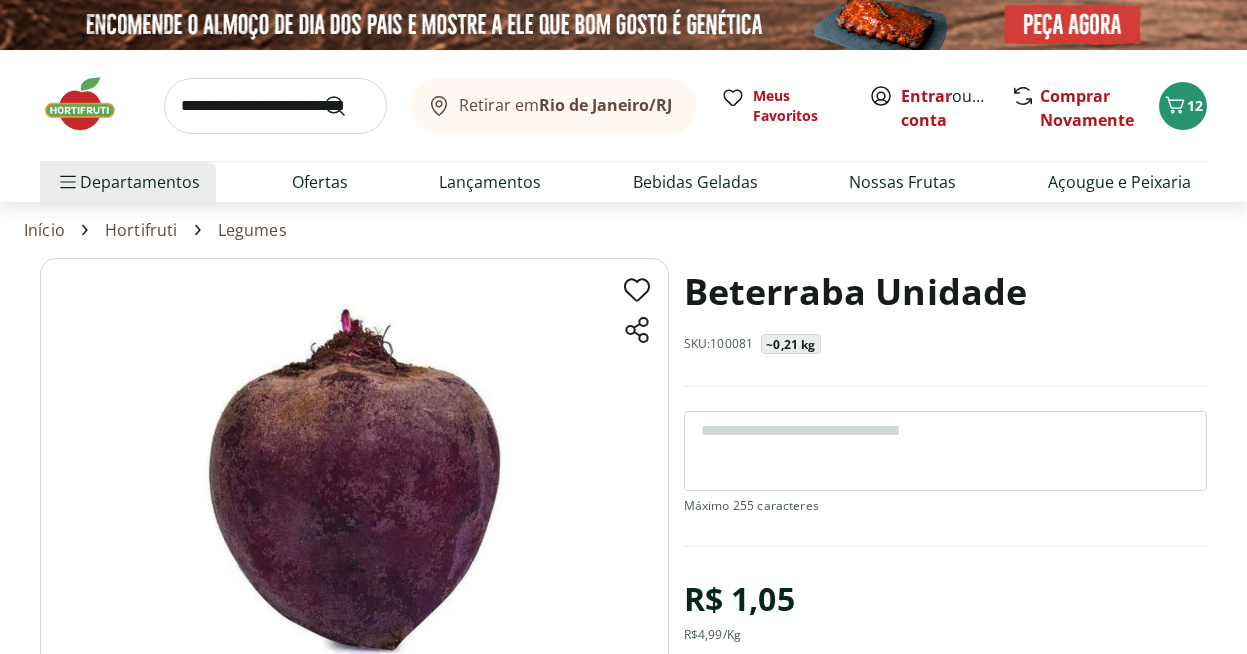 click at bounding box center (275, 106) 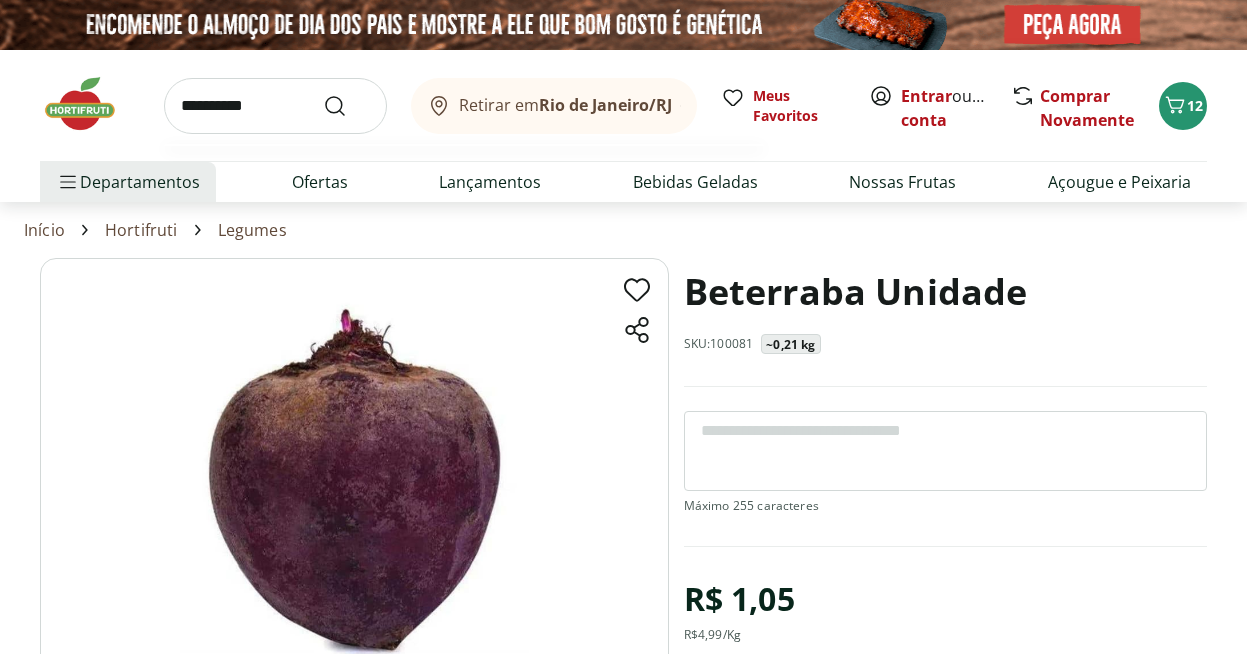type on "**********" 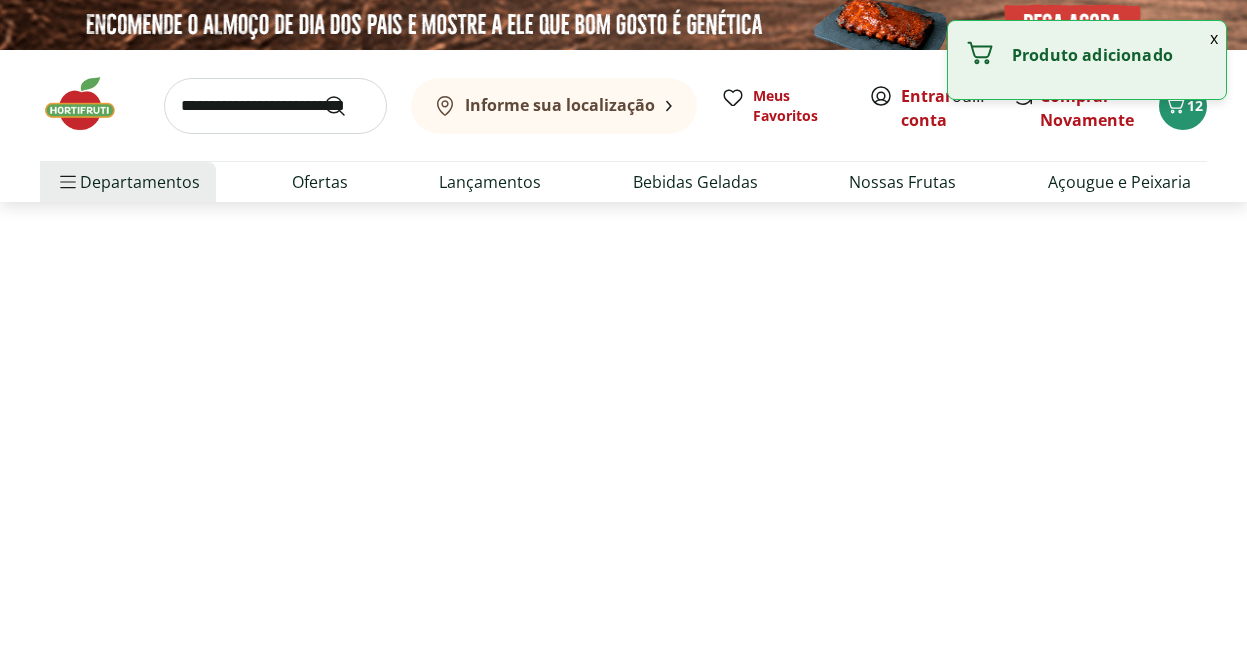 select on "**********" 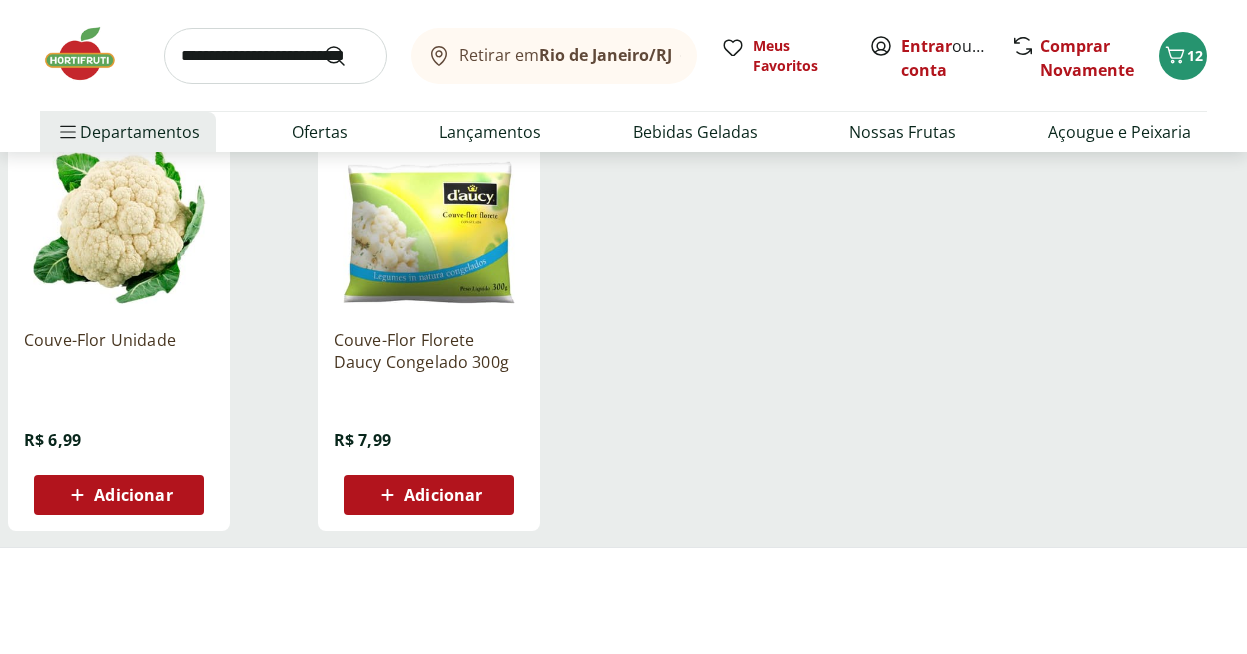 scroll, scrollTop: 378, scrollLeft: 0, axis: vertical 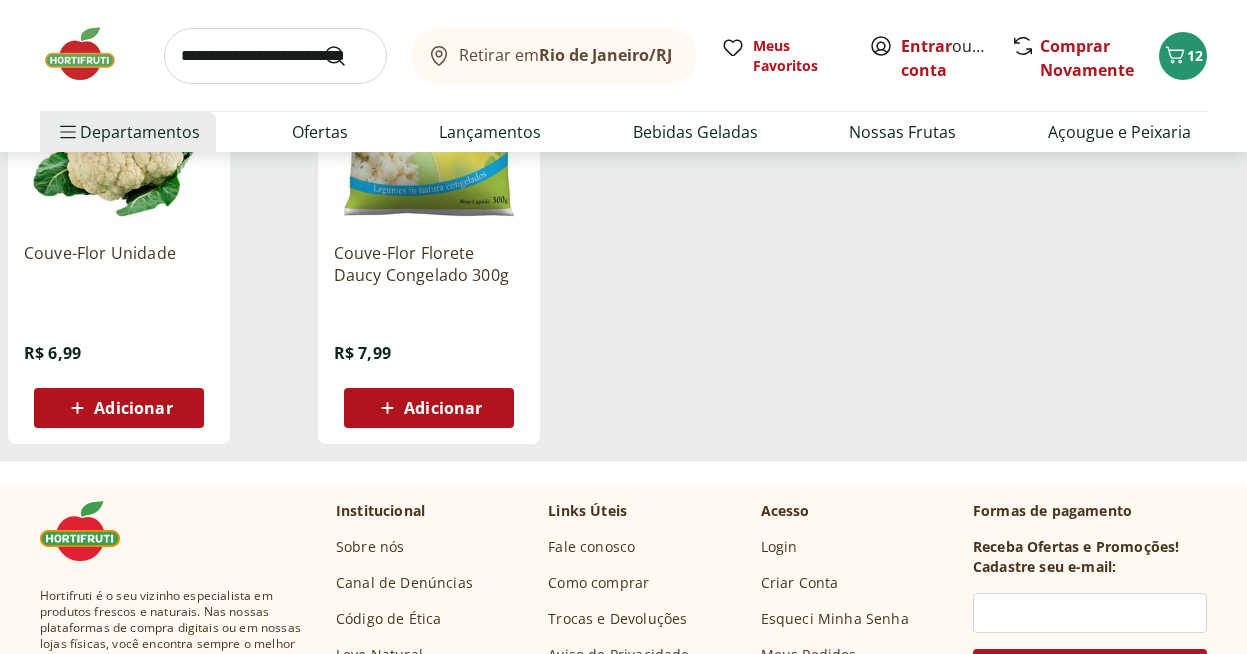 click on "Adicionar" at bounding box center (133, 408) 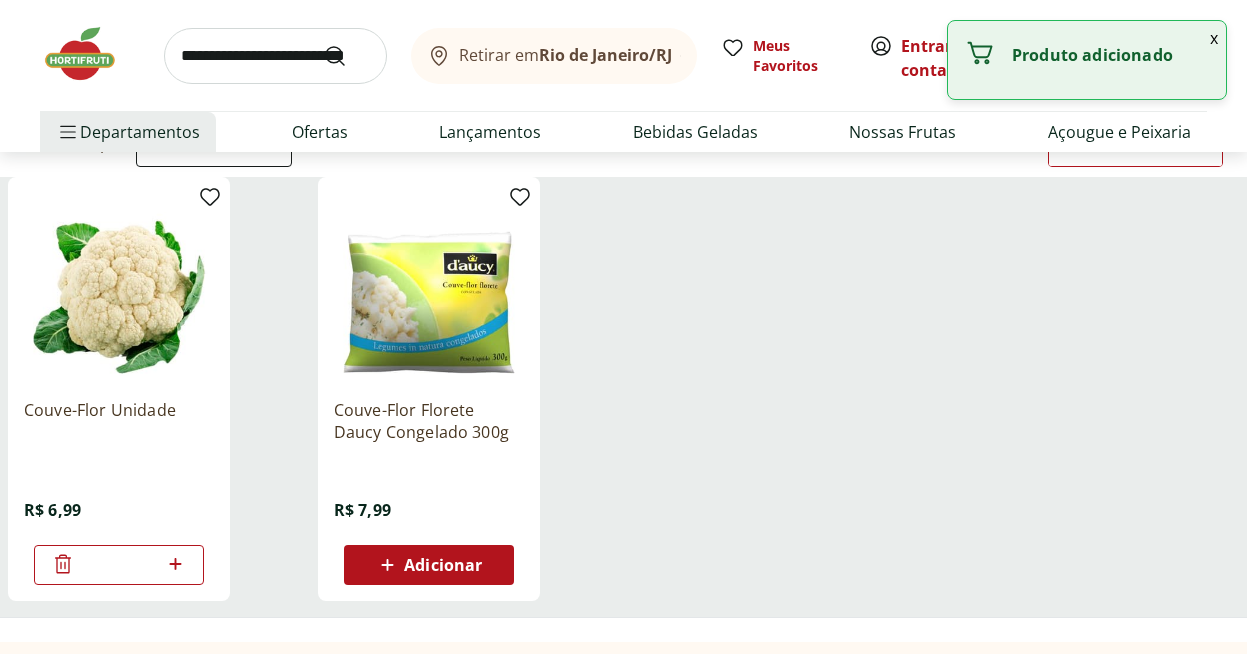 scroll, scrollTop: 74, scrollLeft: 0, axis: vertical 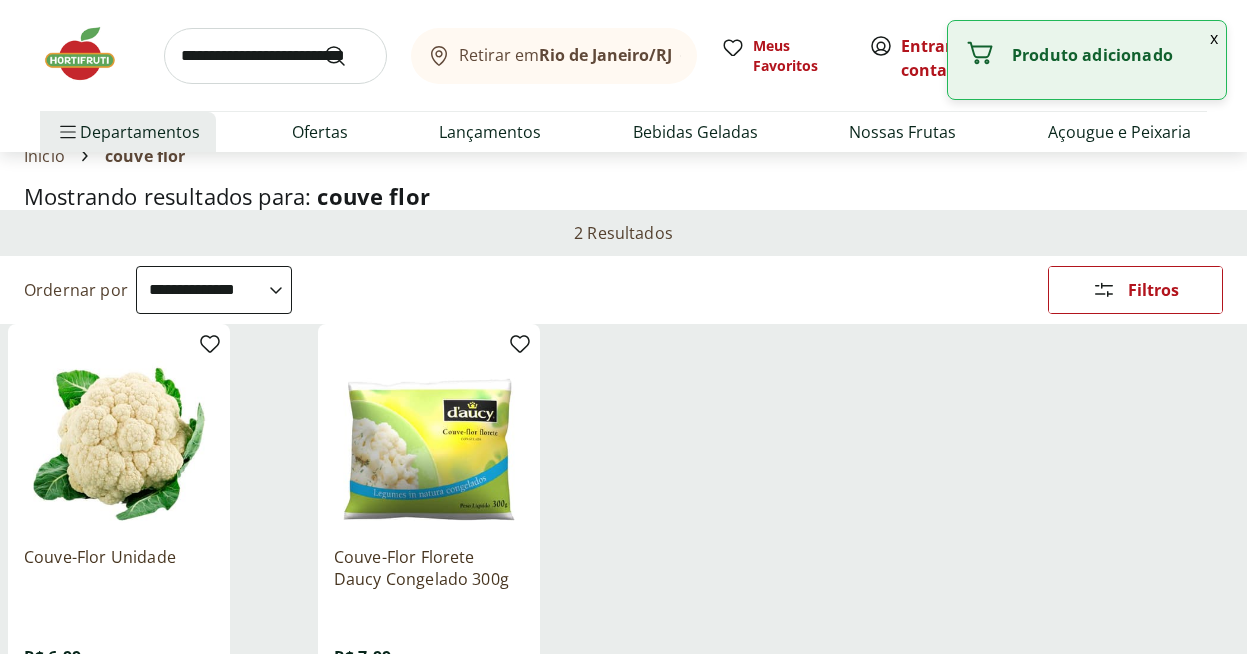 click on "x" at bounding box center (1214, 38) 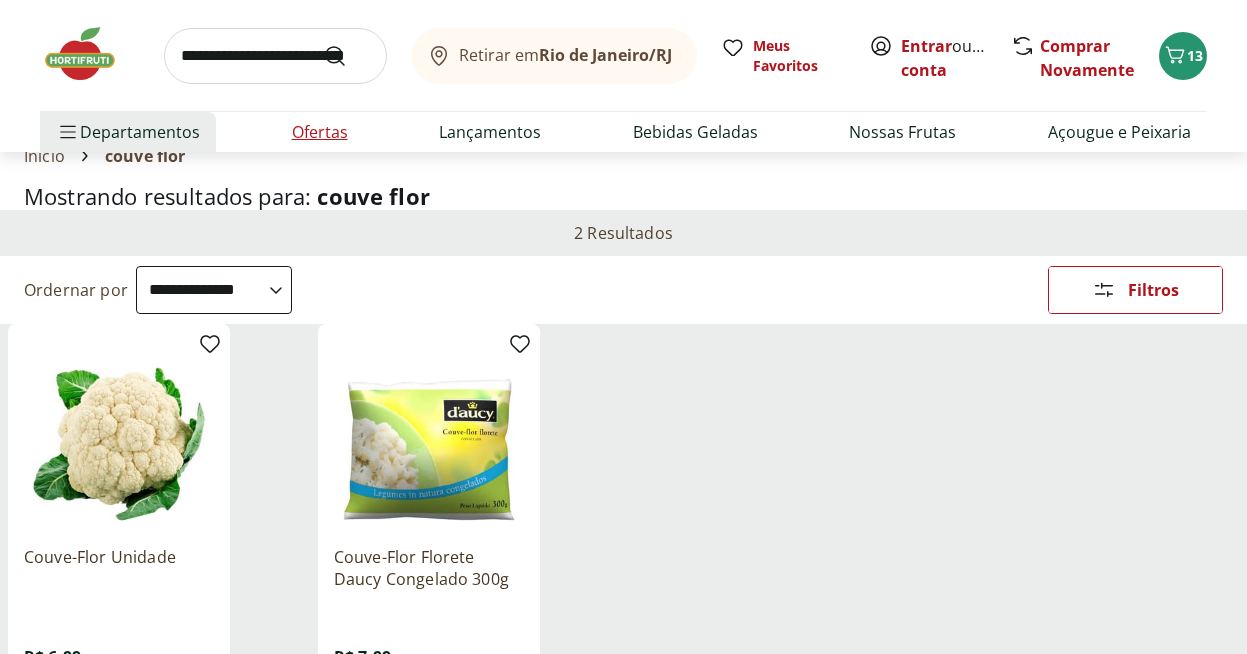 click on "Ofertas" at bounding box center (320, 132) 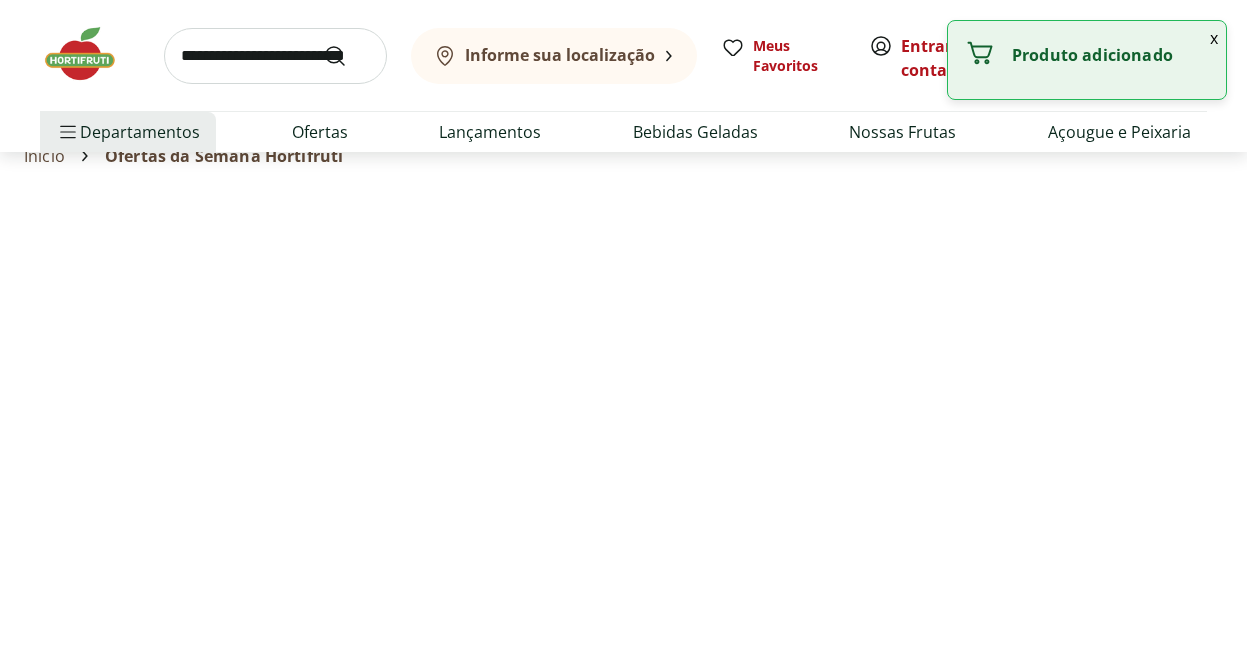 scroll, scrollTop: 0, scrollLeft: 0, axis: both 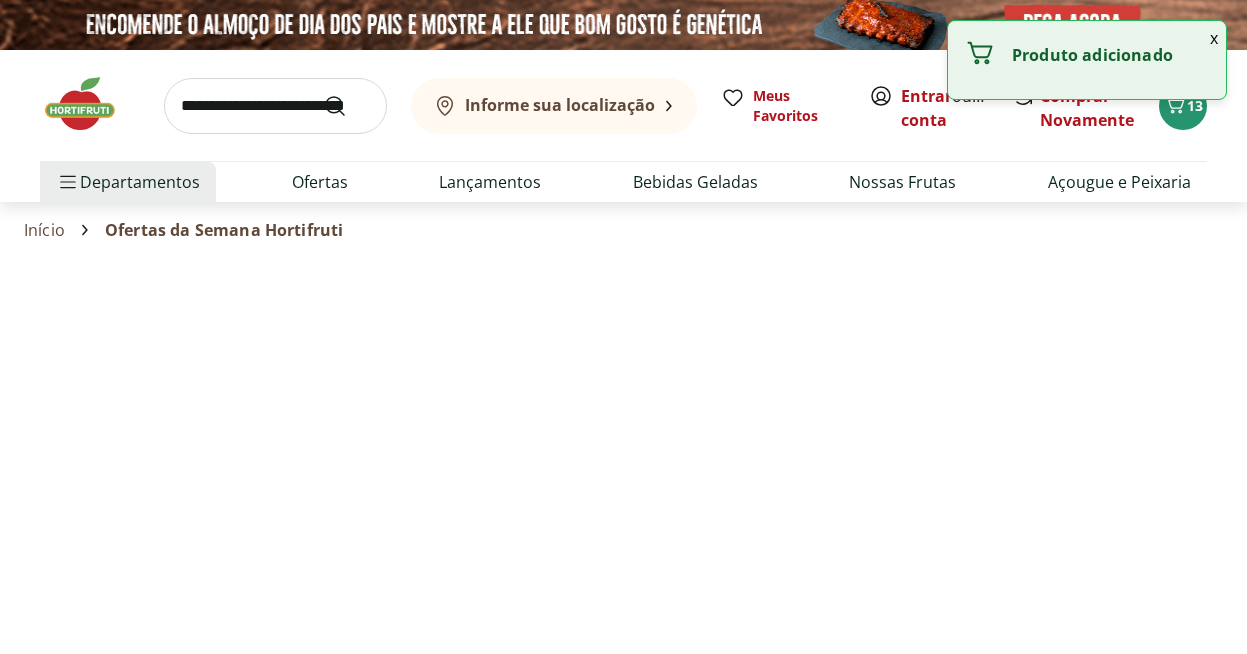 select on "**********" 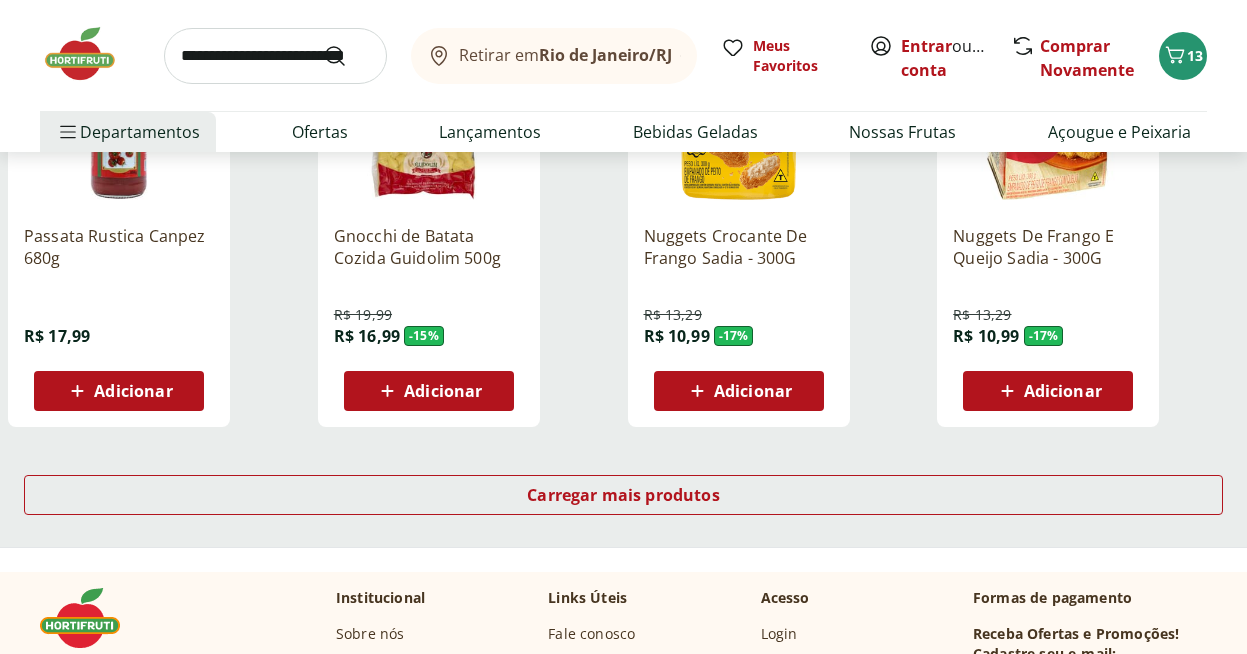 scroll, scrollTop: 1269, scrollLeft: 0, axis: vertical 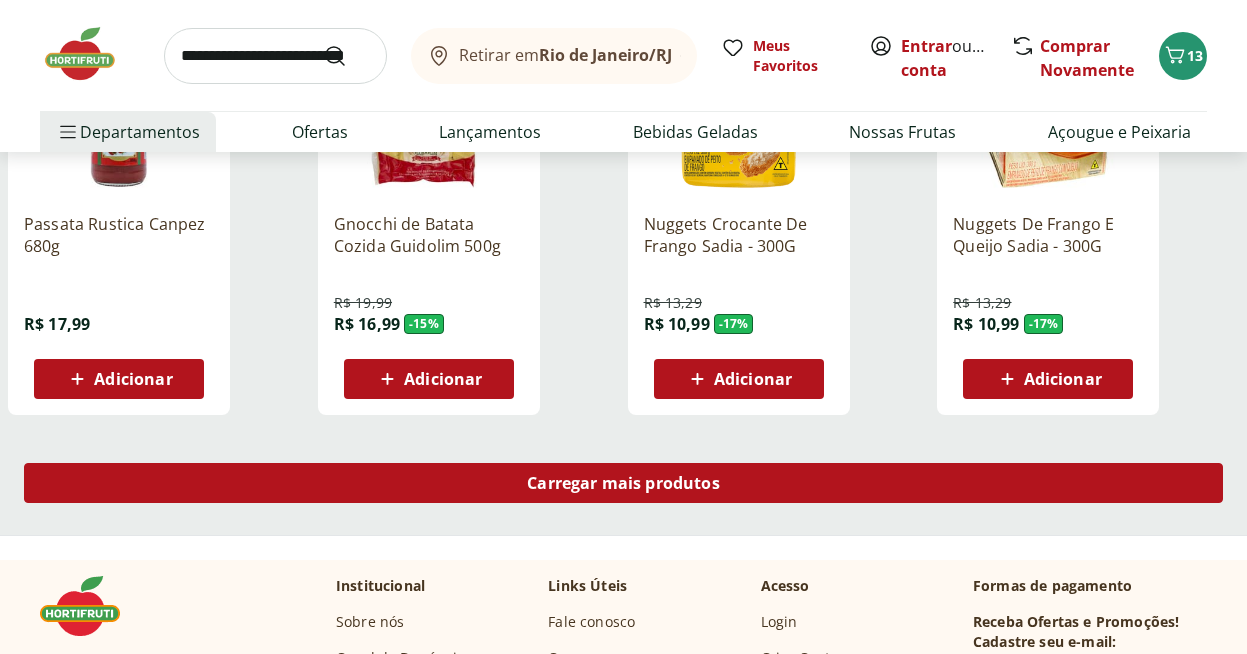 click on "Carregar mais produtos" at bounding box center [623, 483] 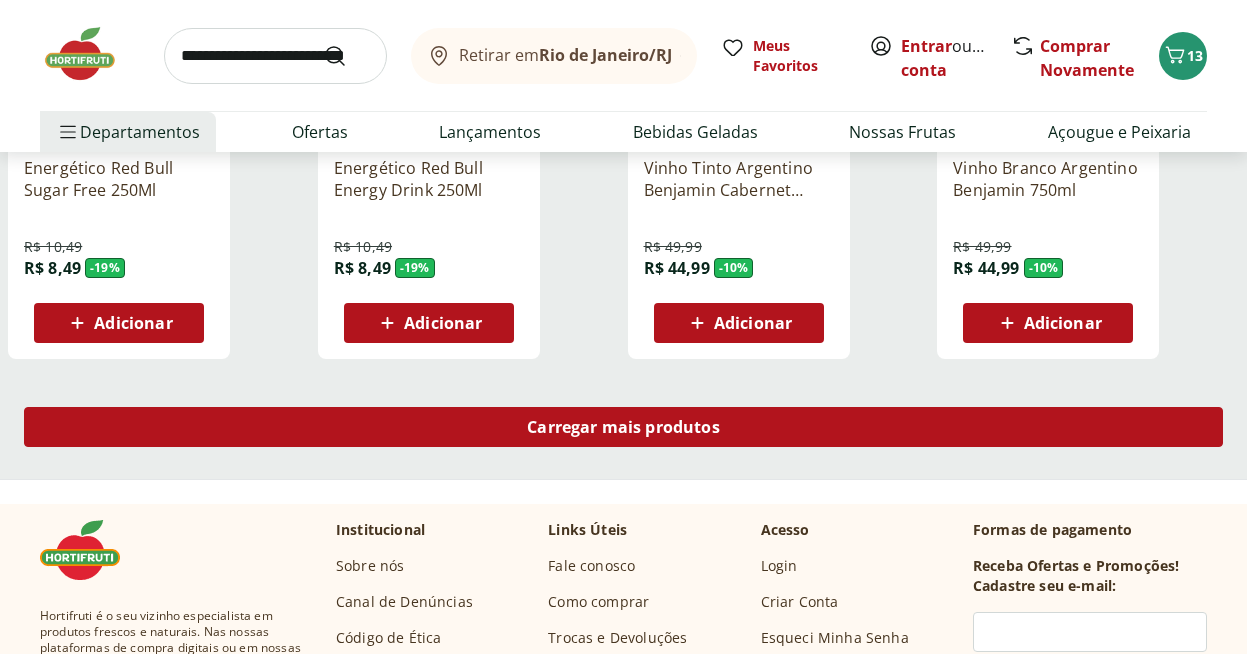 click on "Carregar mais produtos" at bounding box center [623, 427] 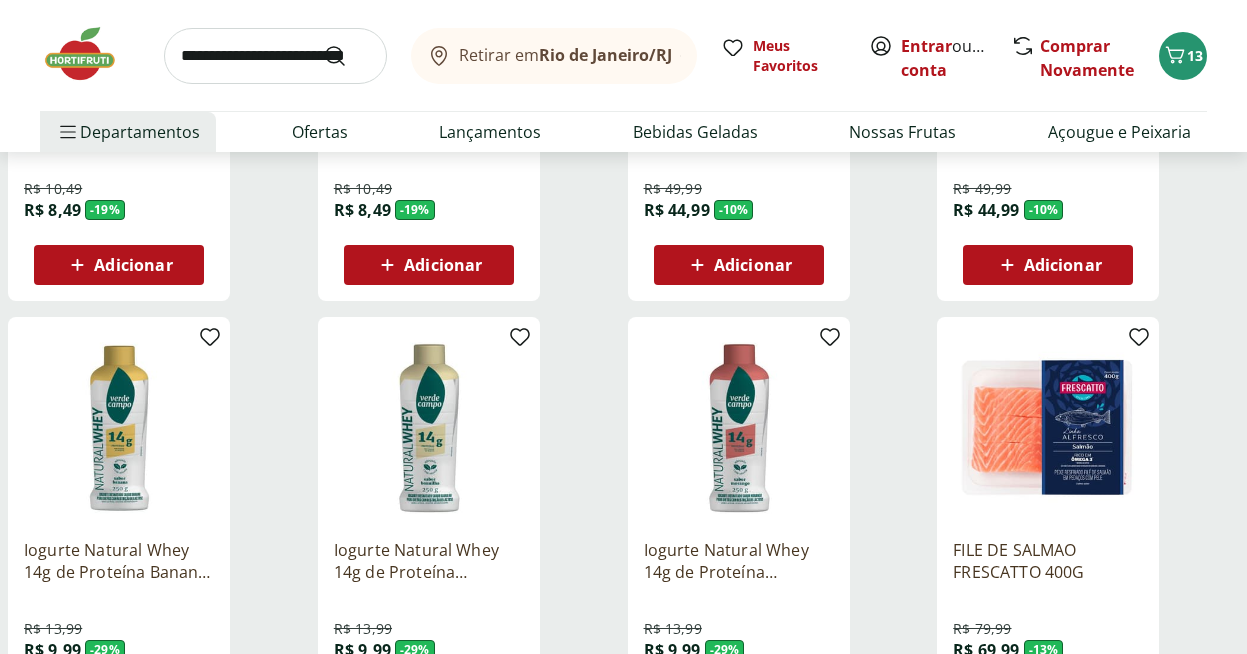 scroll, scrollTop: 2818, scrollLeft: 0, axis: vertical 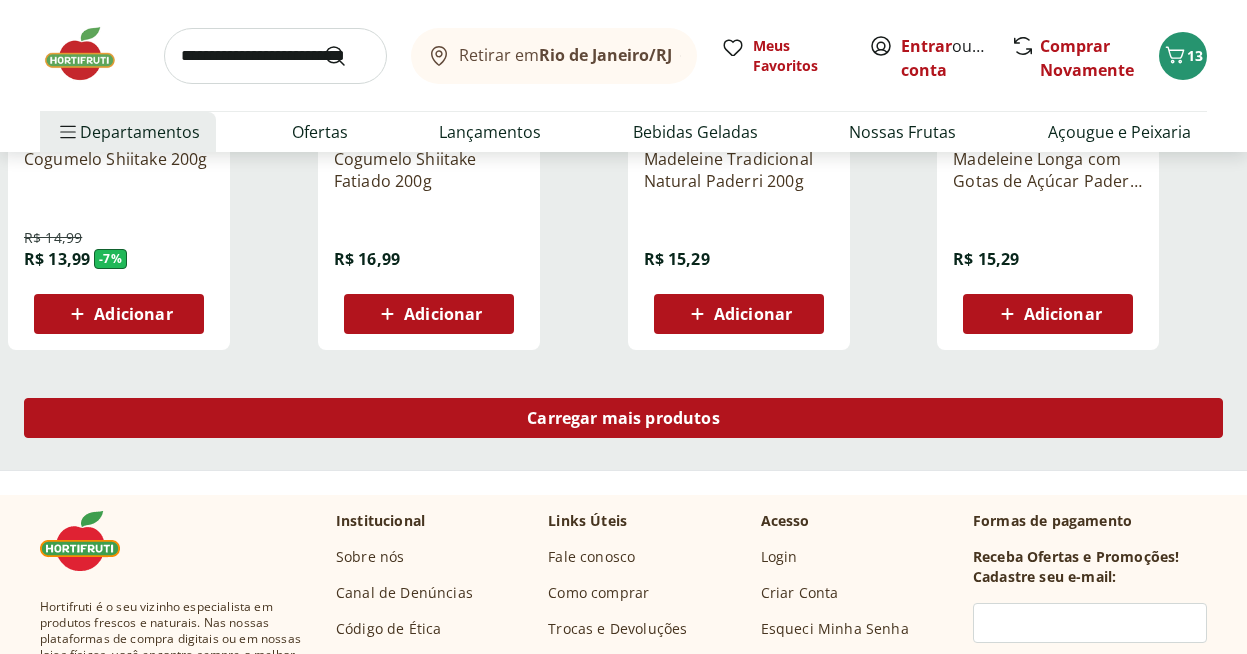 click on "Carregar mais produtos" at bounding box center (623, 418) 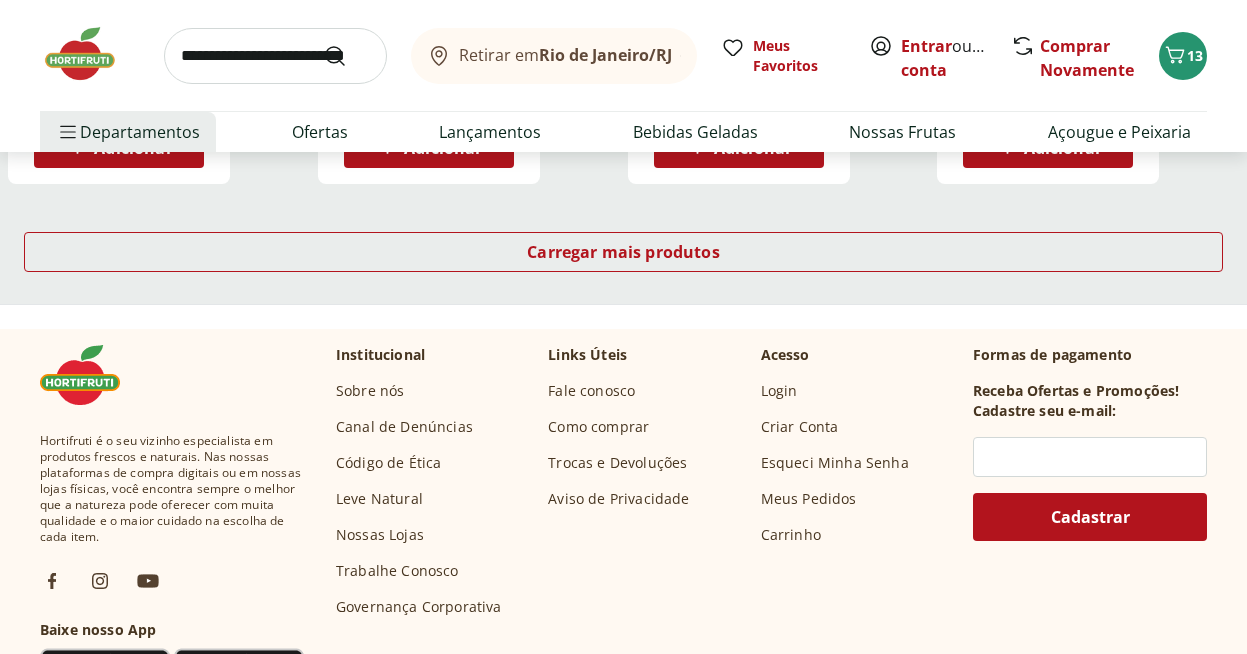 scroll, scrollTop: 5434, scrollLeft: 0, axis: vertical 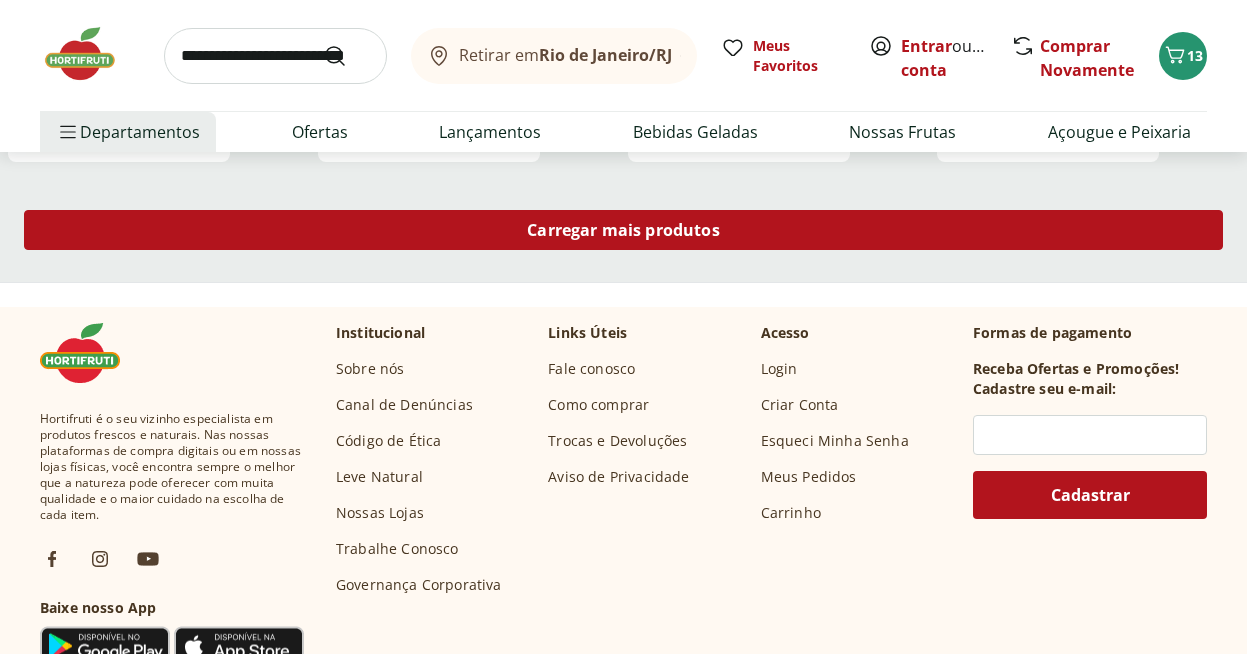 click on "Carregar mais produtos" at bounding box center [623, 230] 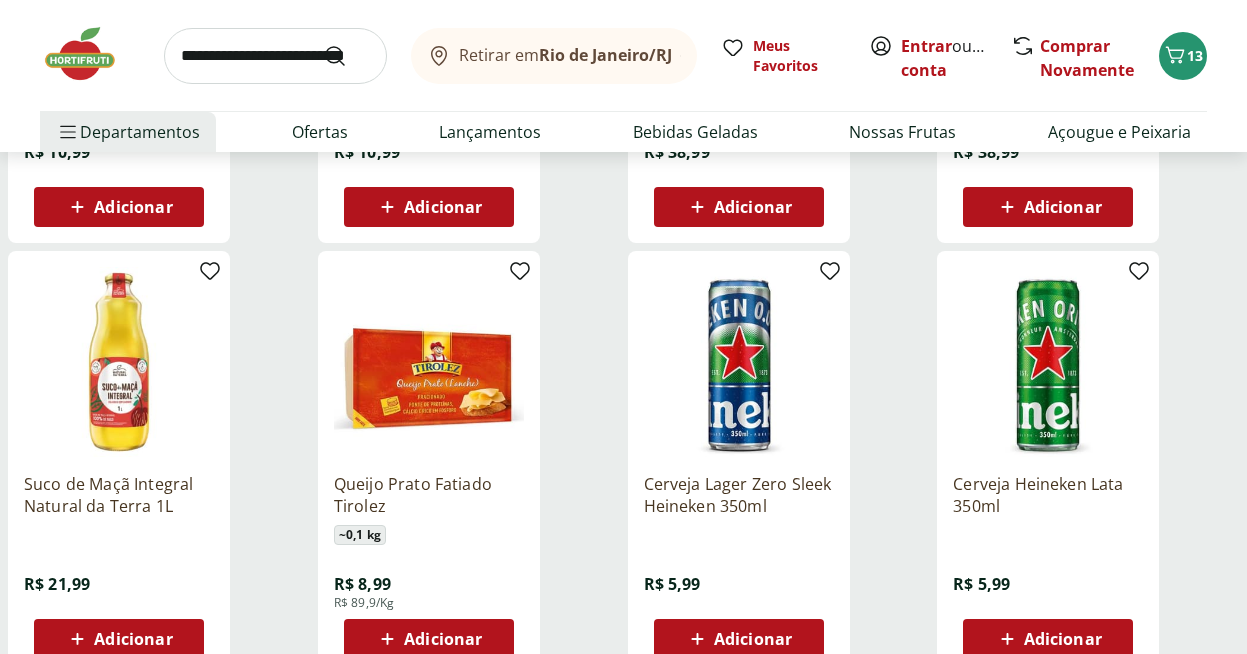 scroll, scrollTop: 6420, scrollLeft: 0, axis: vertical 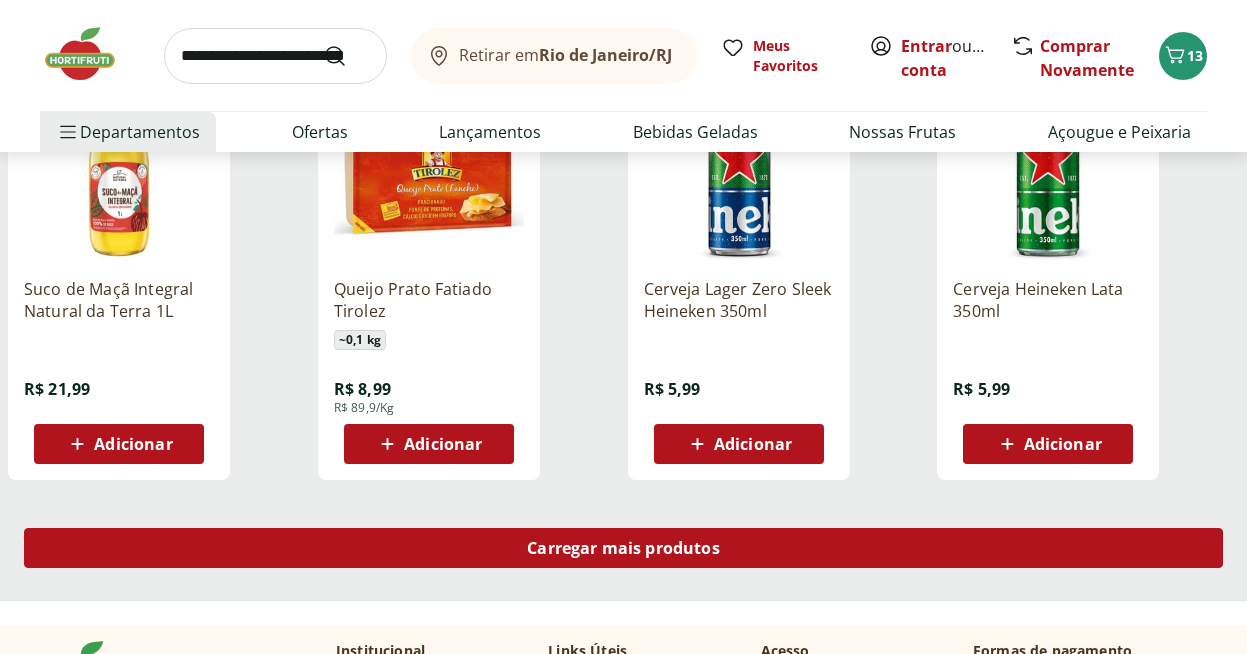 click on "Carregar mais produtos" at bounding box center [623, 548] 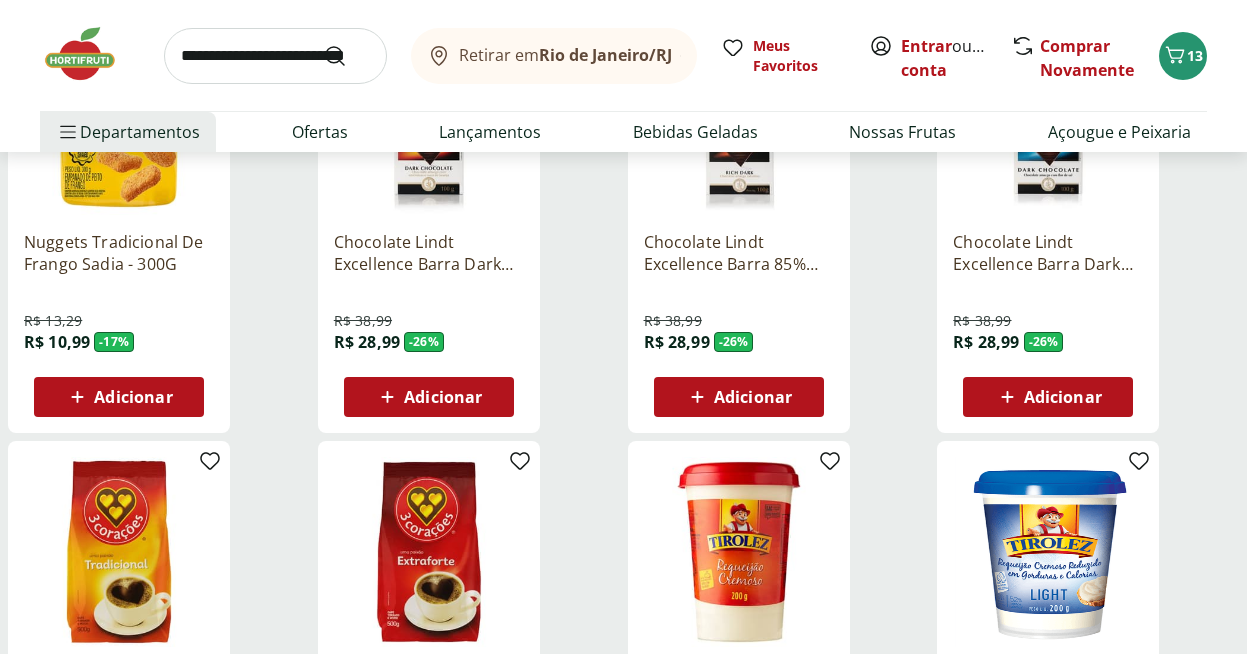 scroll, scrollTop: 829, scrollLeft: 0, axis: vertical 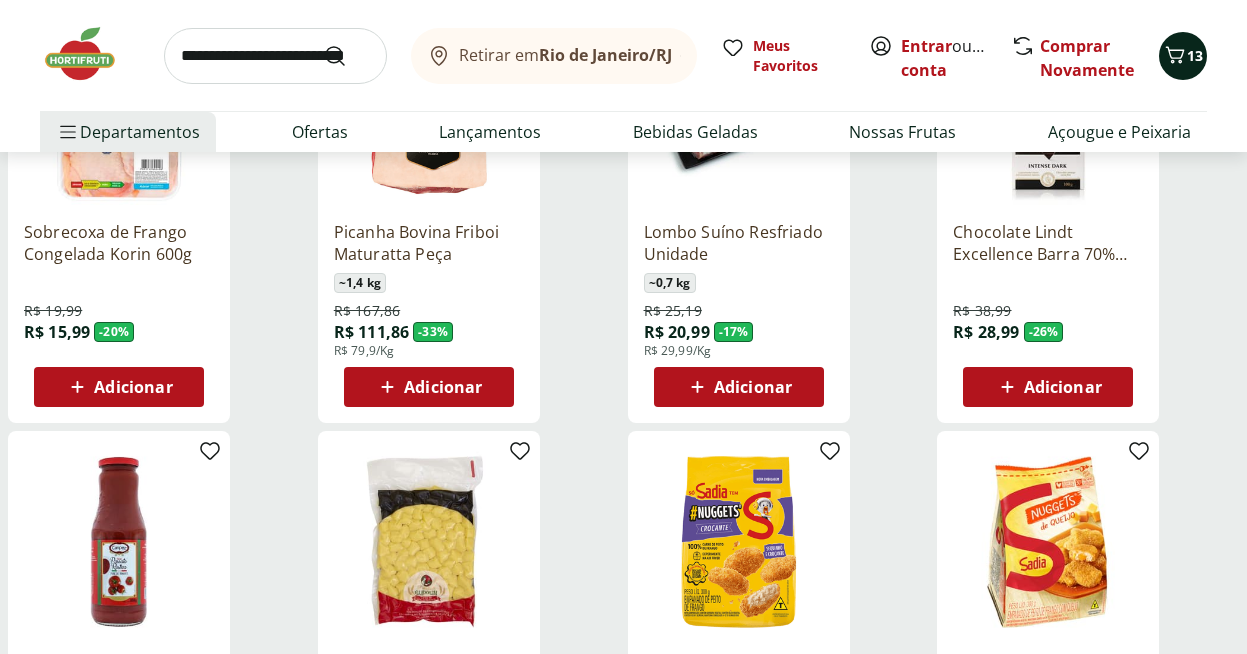 click 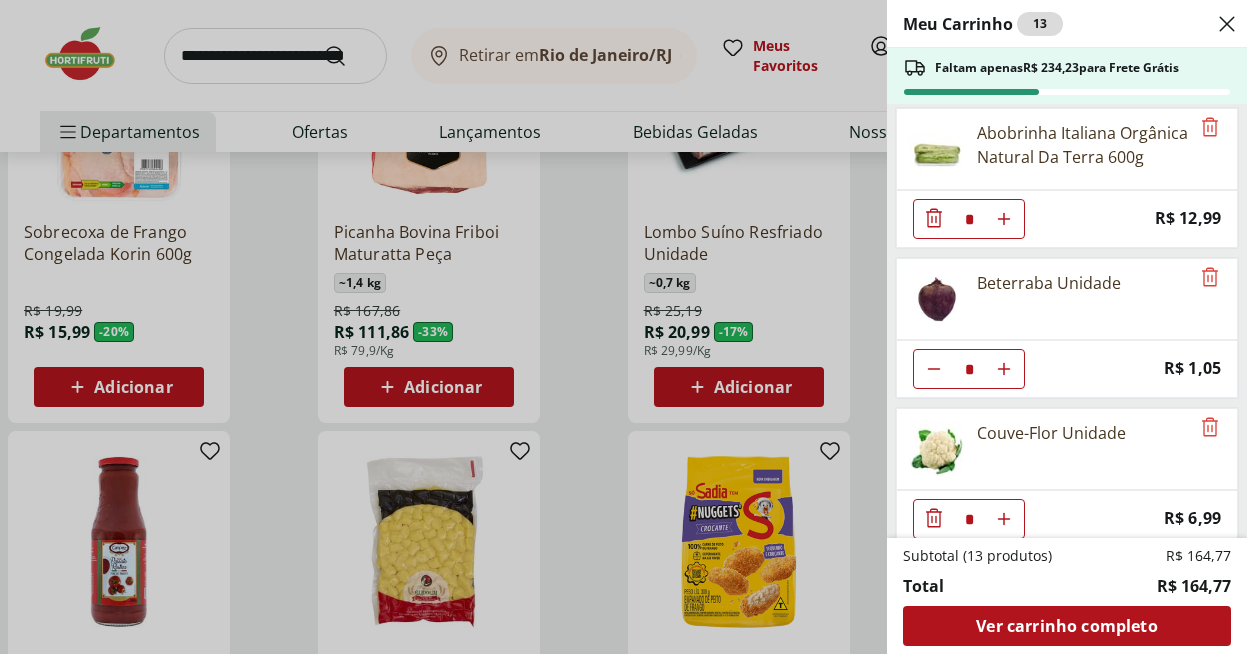 scroll, scrollTop: 624, scrollLeft: 0, axis: vertical 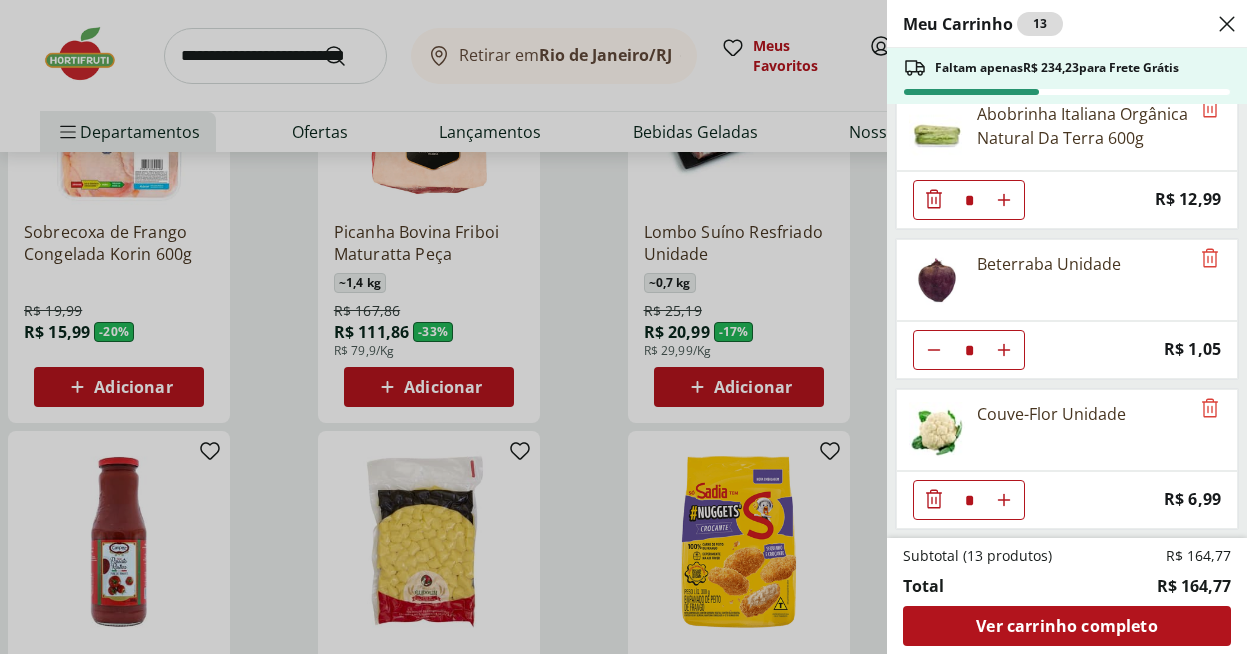 click on "Meu Carrinho 13 Faltam apenas  R$ [PRICE]  para Frete Grátis Filé de Tilápia Congelada Frescatto 500g * Price: R$ [PRICE] Tomate Unidade * Price: R$ [PRICE] Patinho Moído * Price: R$ [PRICE] ALHO DESCASCADO RAYKA SELECIONADO 300G * Price: R$ [PRICE] Abobrinha Italiana Orgânica Natural Da Terra 600g * Price: R$ [PRICE] Beterraba Unidade * Price: R$ [PRICE] Couve-Flor Unidade * Price: R$ [PRICE] Subtotal (13 produtos) R$ [PRICE] Total R$ [PRICE] Ver carrinho completo" at bounding box center [623, 327] 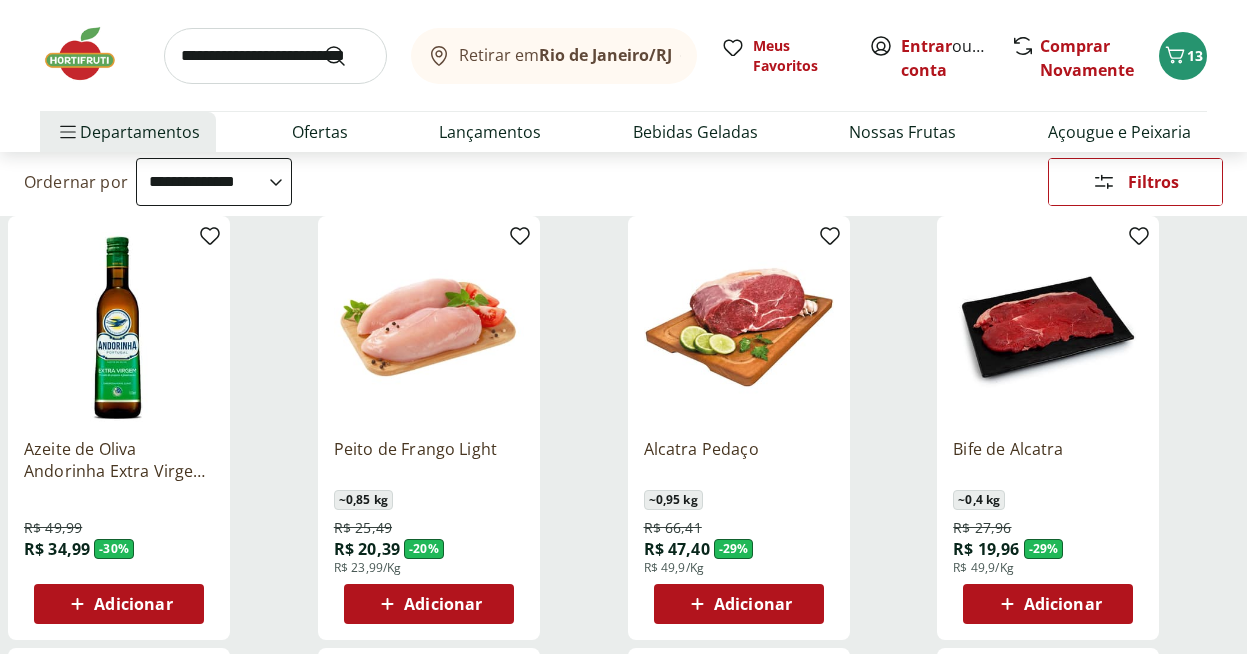 scroll, scrollTop: 0, scrollLeft: 0, axis: both 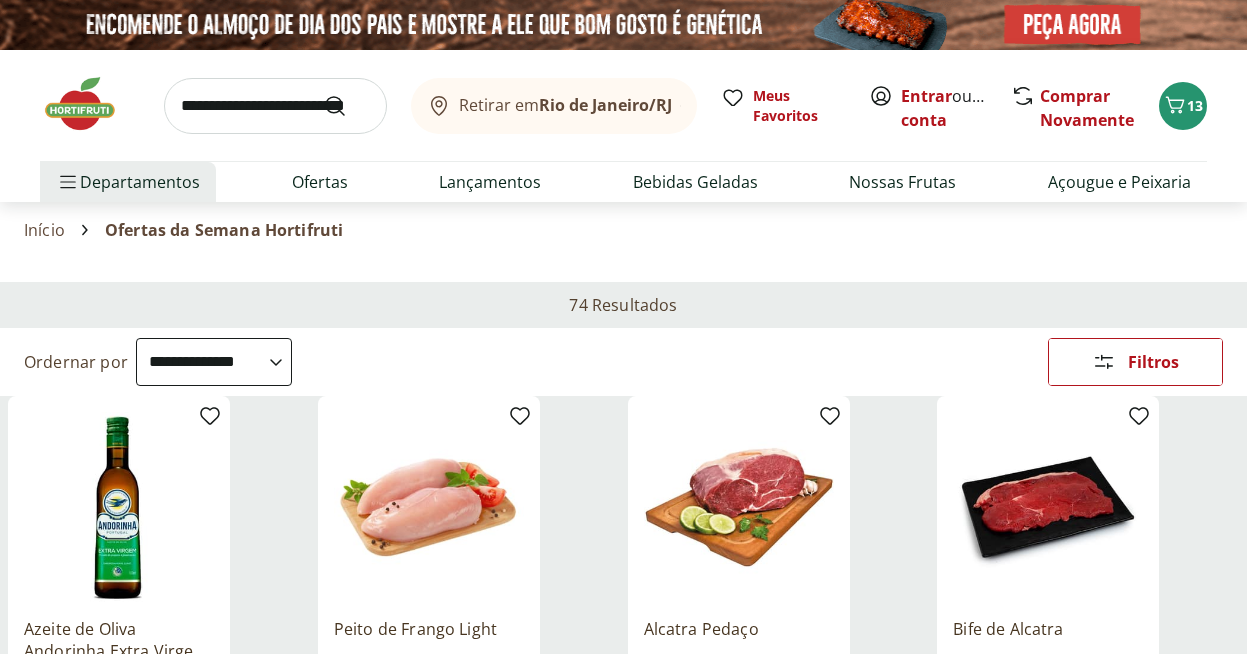 click at bounding box center [275, 106] 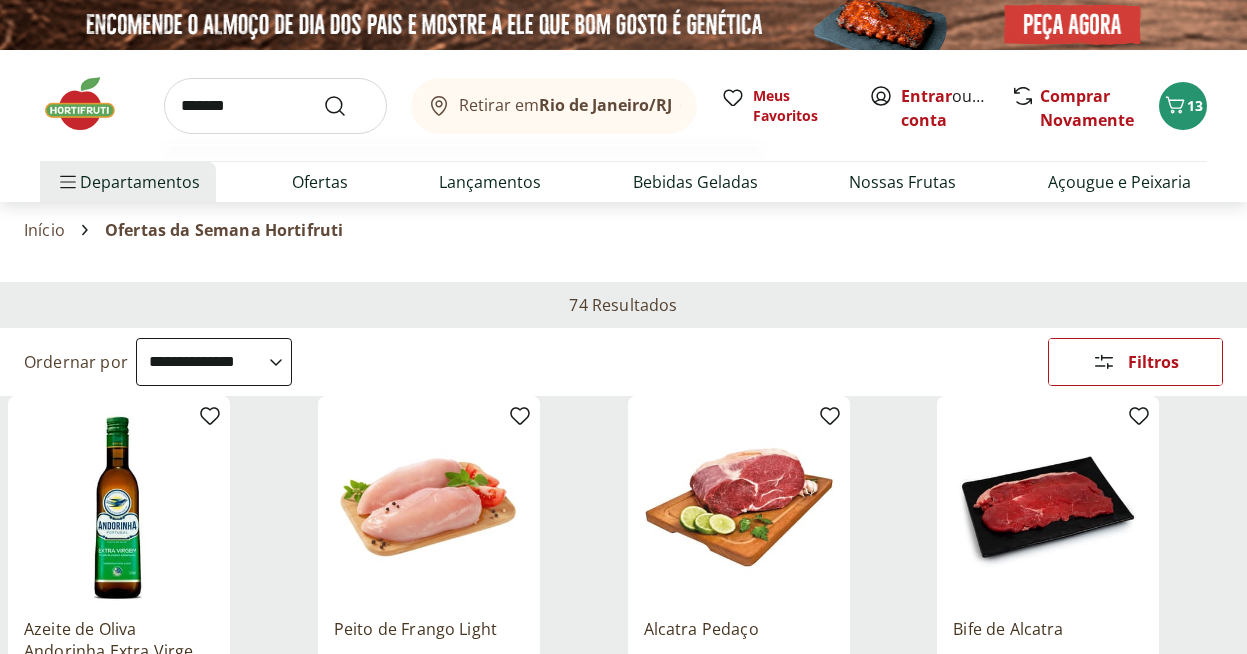 type on "*******" 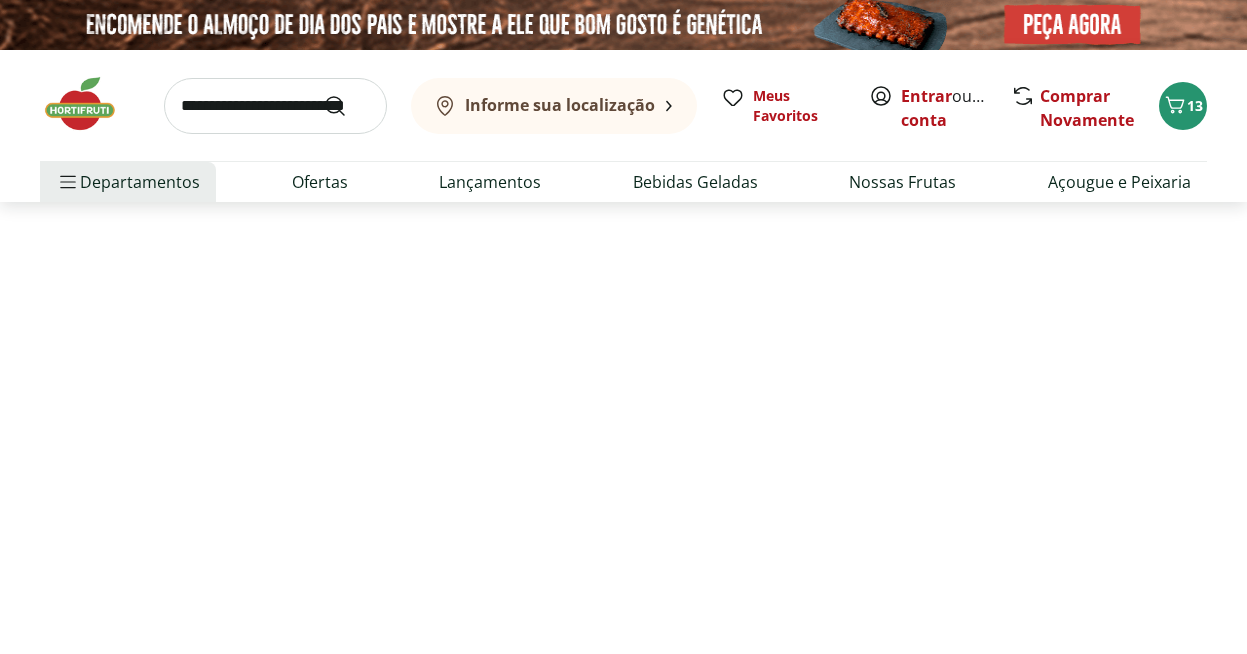 select on "**********" 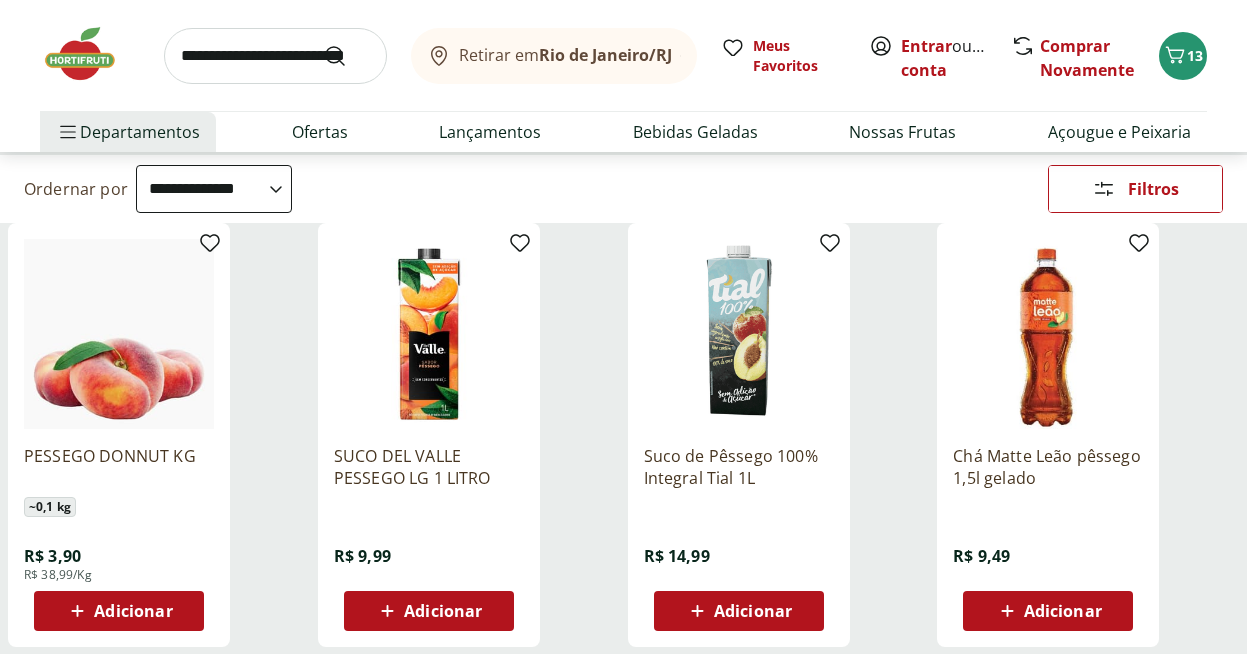scroll, scrollTop: 0, scrollLeft: 0, axis: both 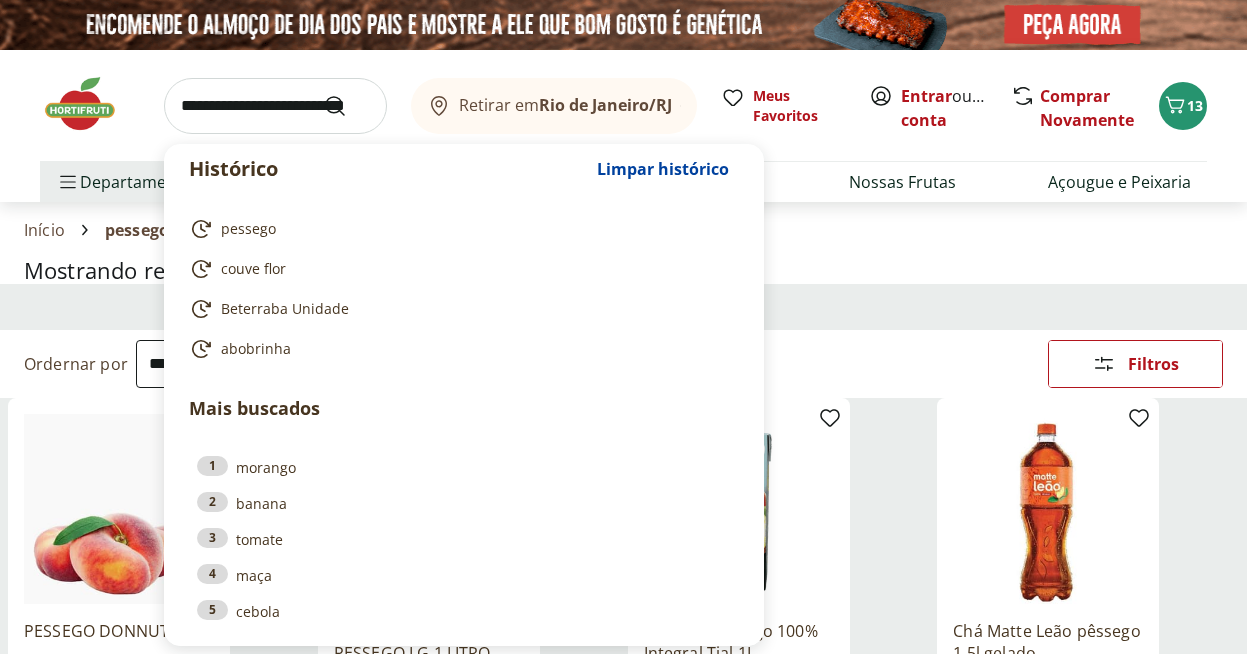 click at bounding box center [275, 106] 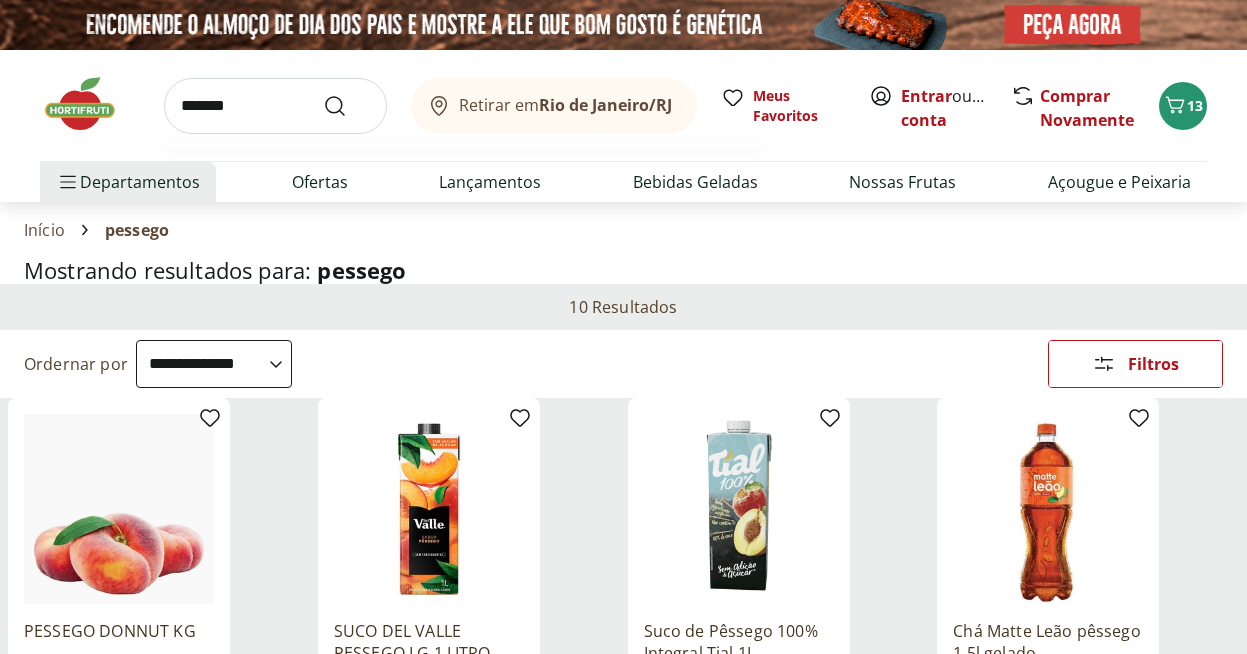 type on "*******" 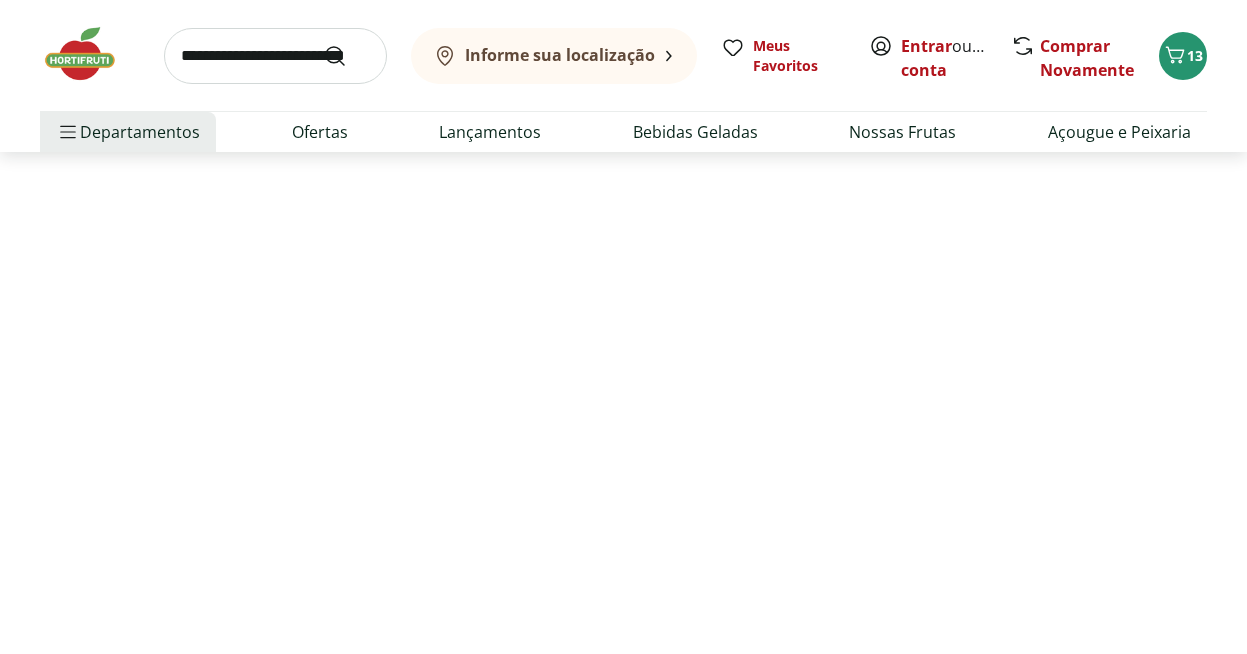 select on "**********" 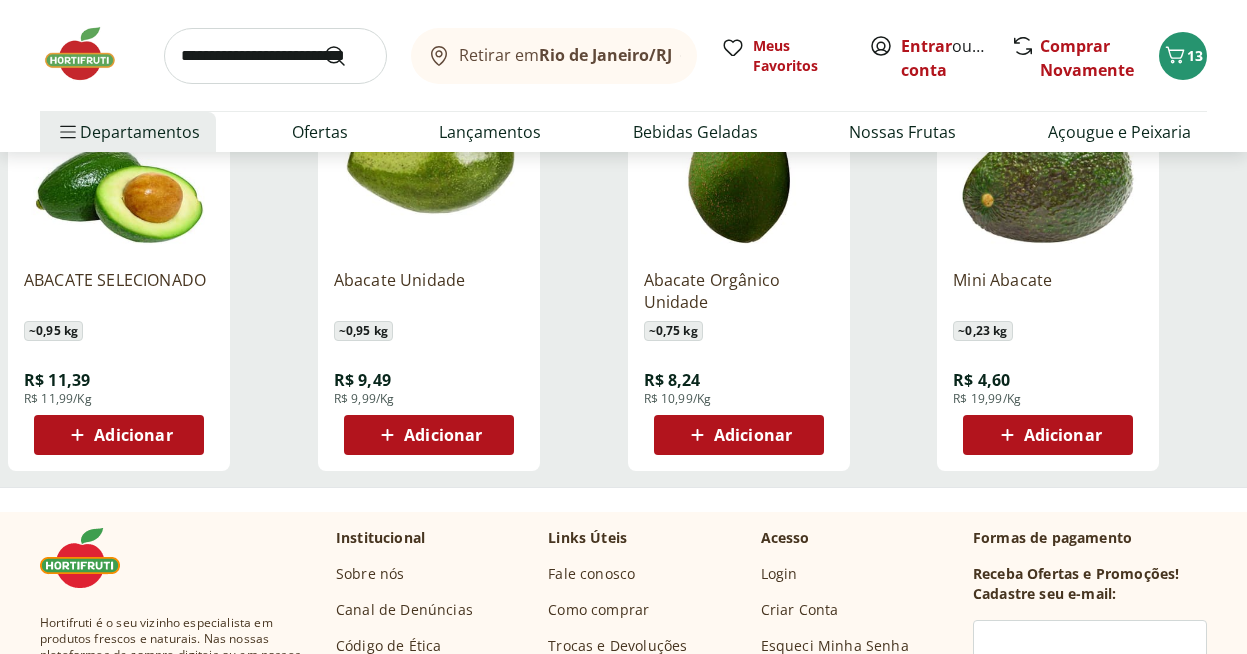 scroll, scrollTop: 380, scrollLeft: 0, axis: vertical 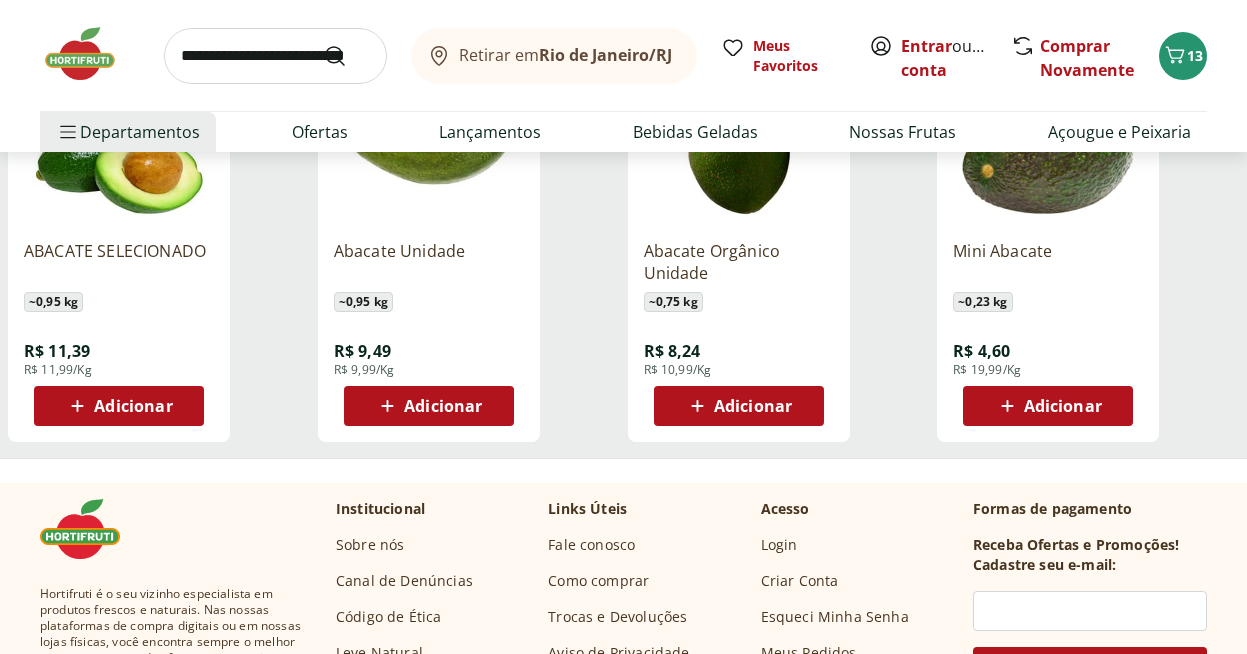 click on "Adicionar" at bounding box center [1063, 406] 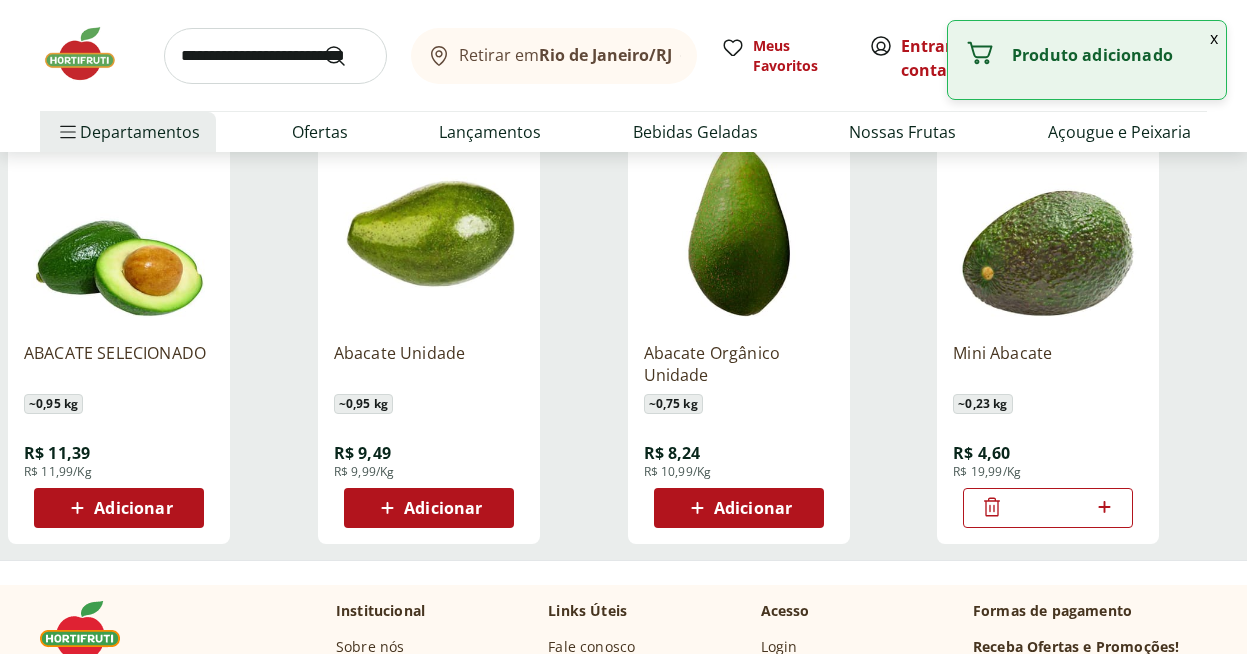 scroll, scrollTop: 253, scrollLeft: 0, axis: vertical 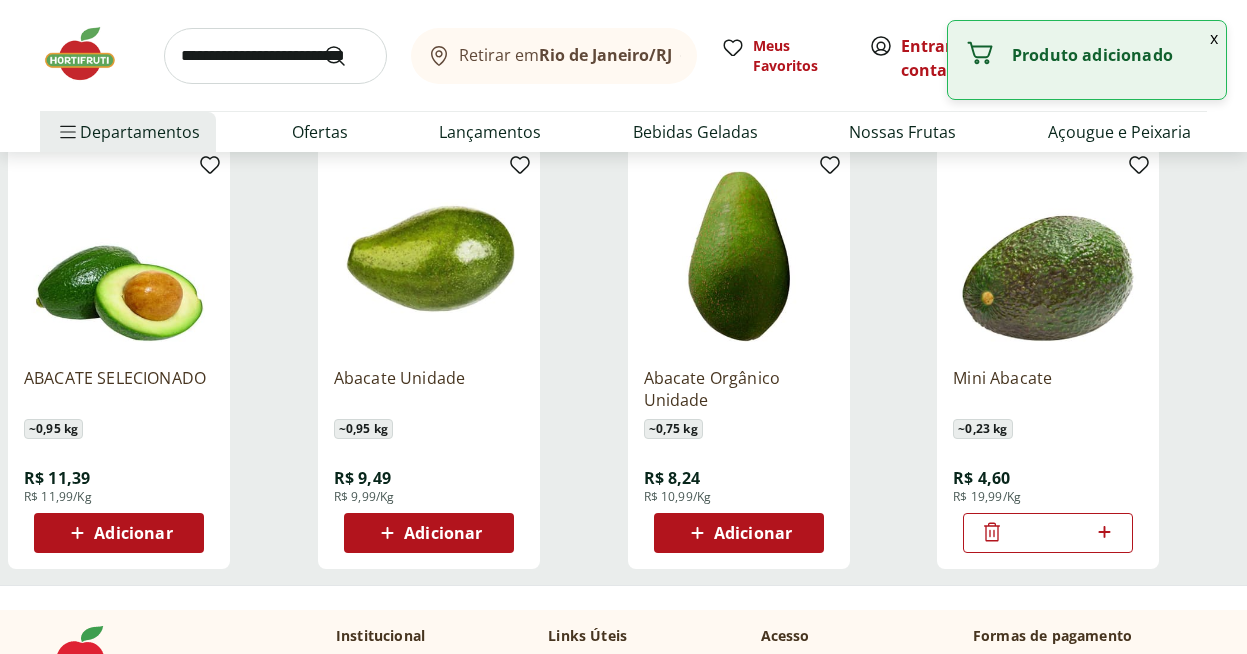 click on "x" at bounding box center (1214, 38) 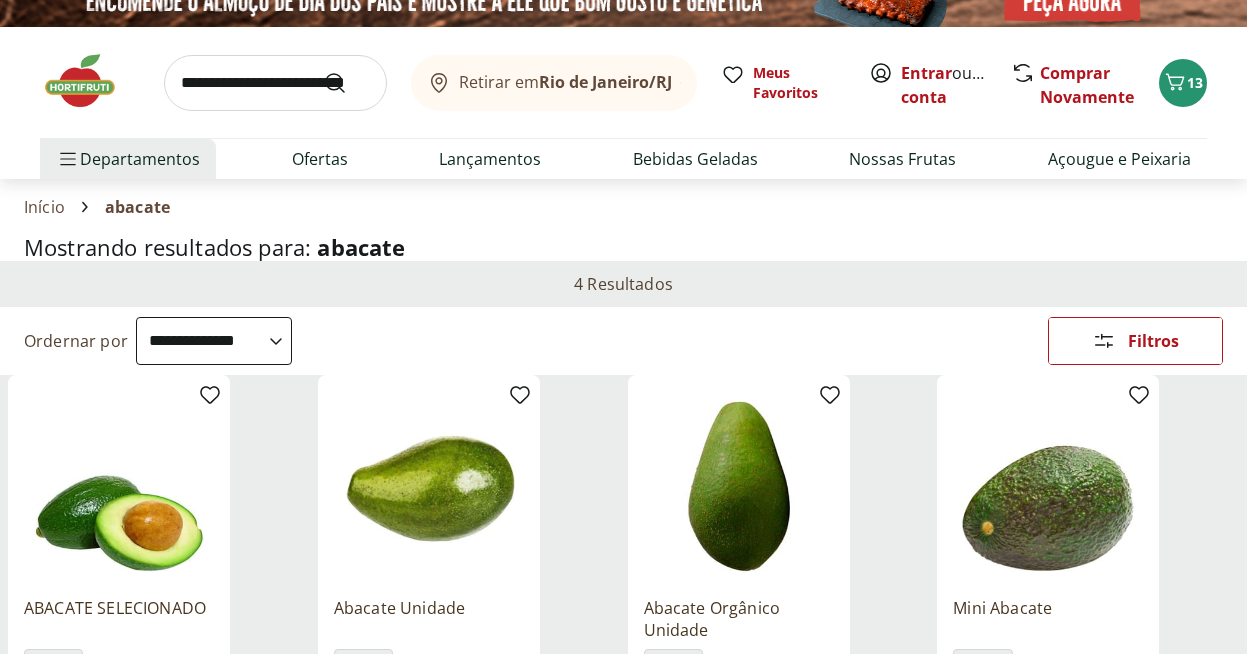 scroll, scrollTop: 13, scrollLeft: 0, axis: vertical 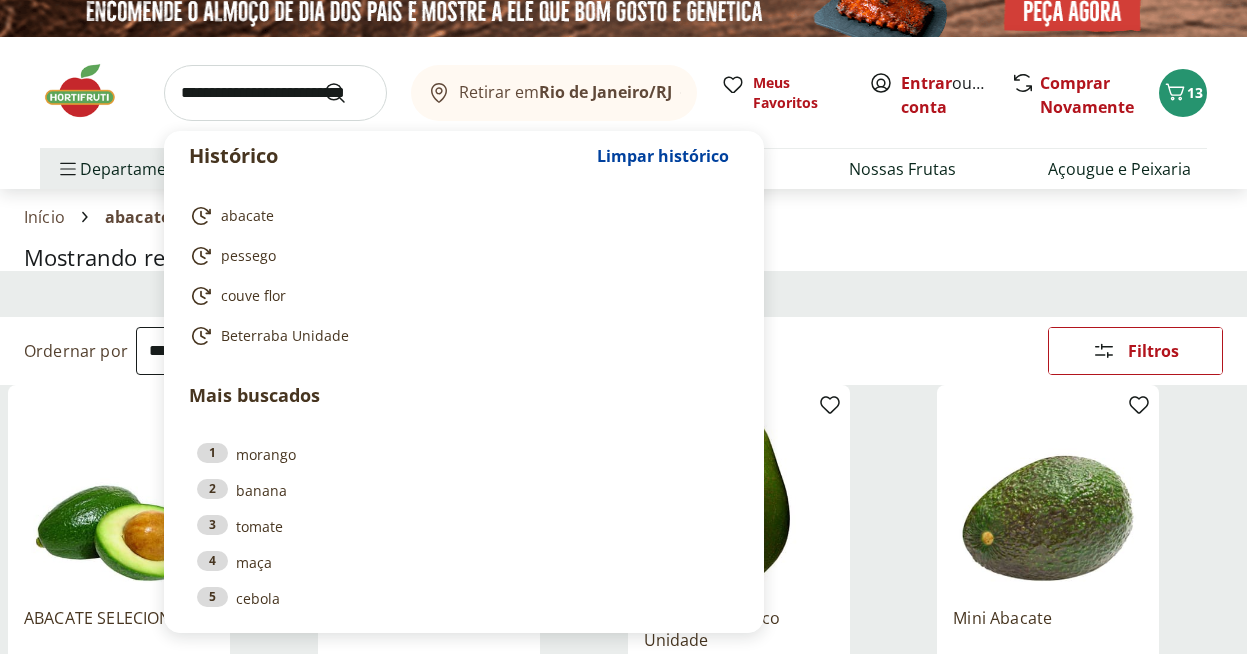 click at bounding box center (275, 93) 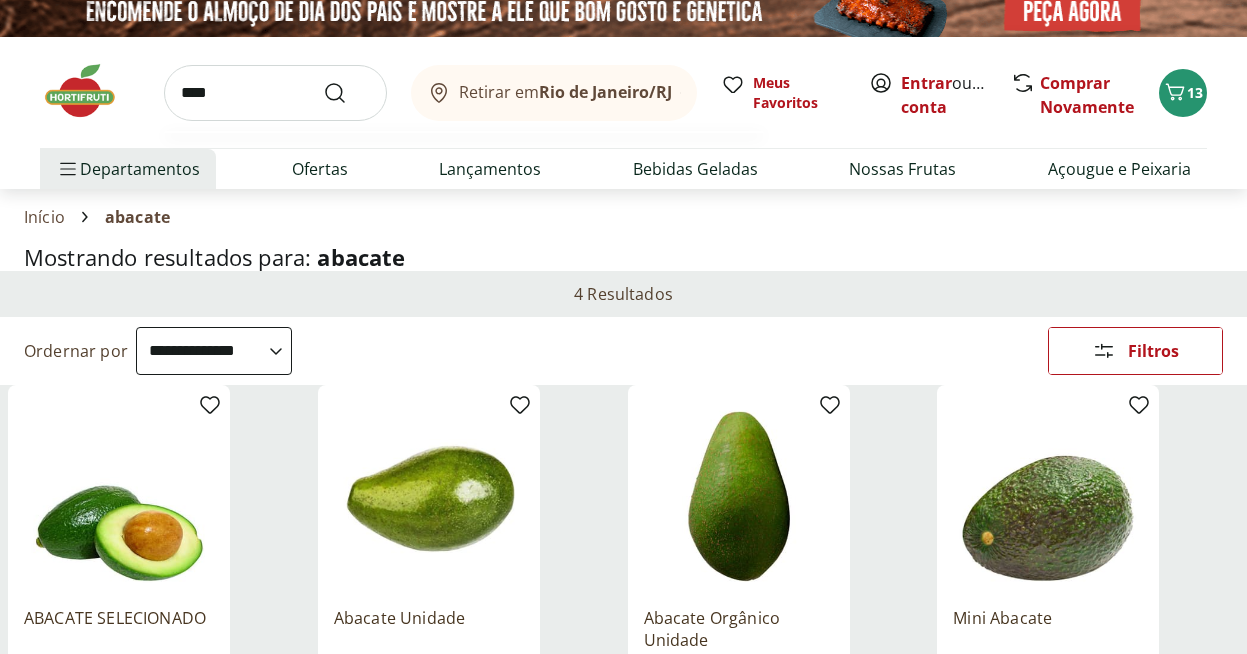 type on "*****" 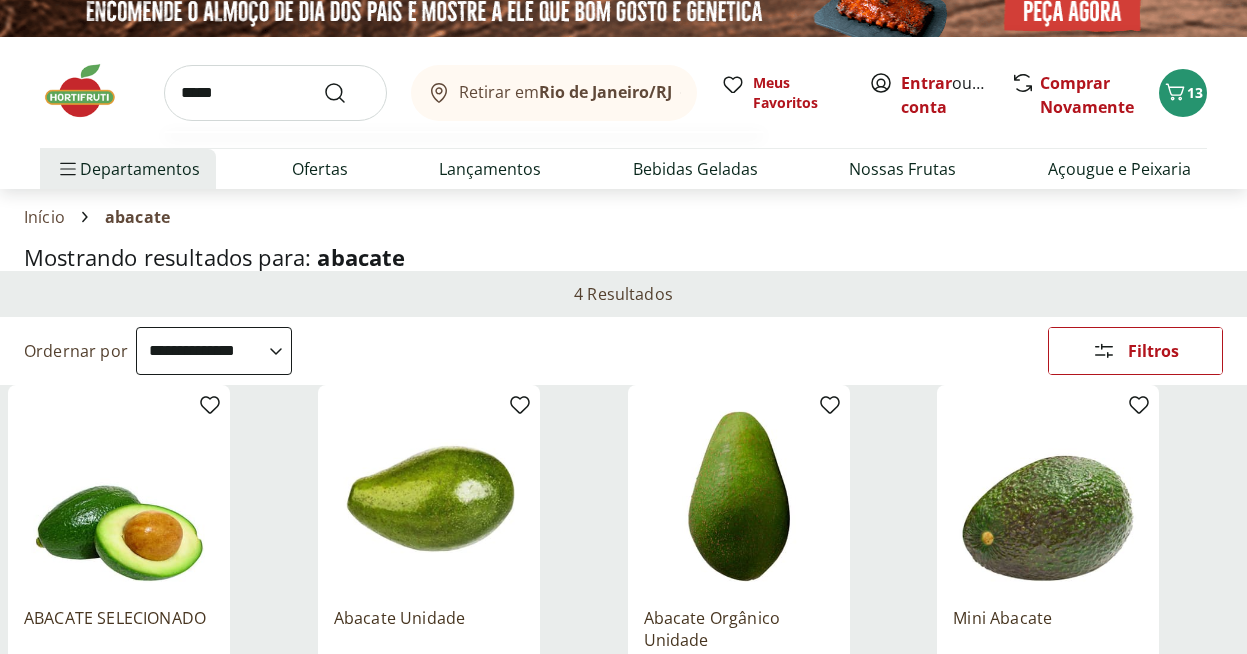 click at bounding box center [347, 93] 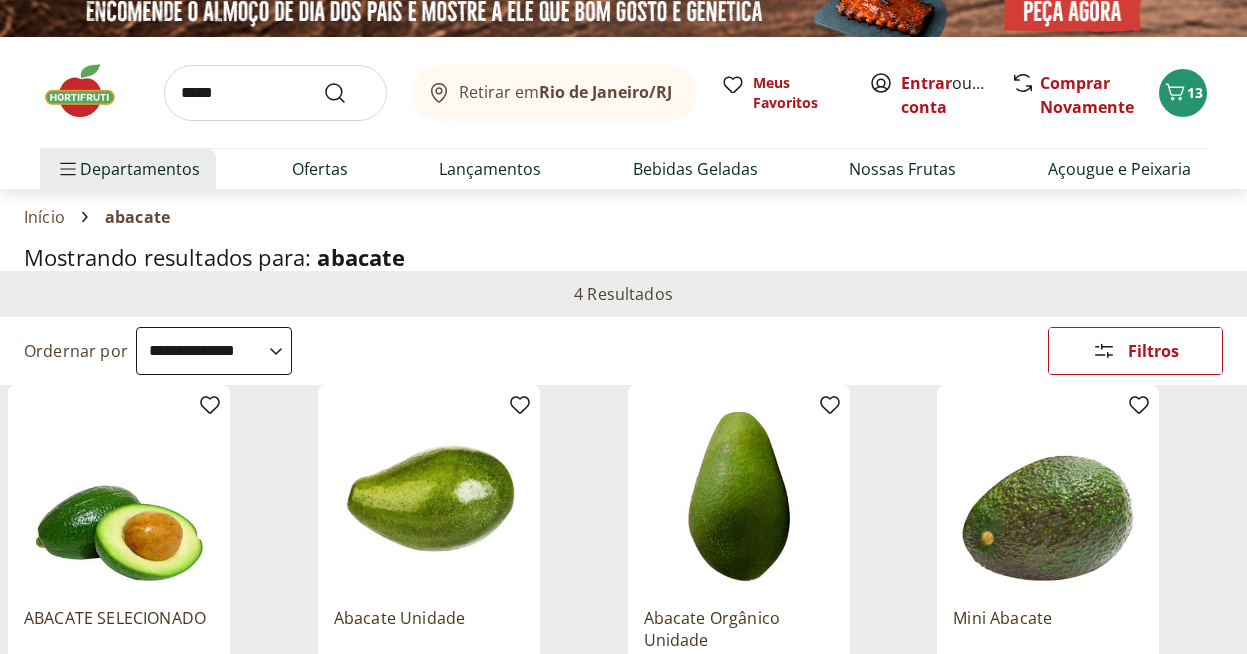 scroll, scrollTop: 0, scrollLeft: 0, axis: both 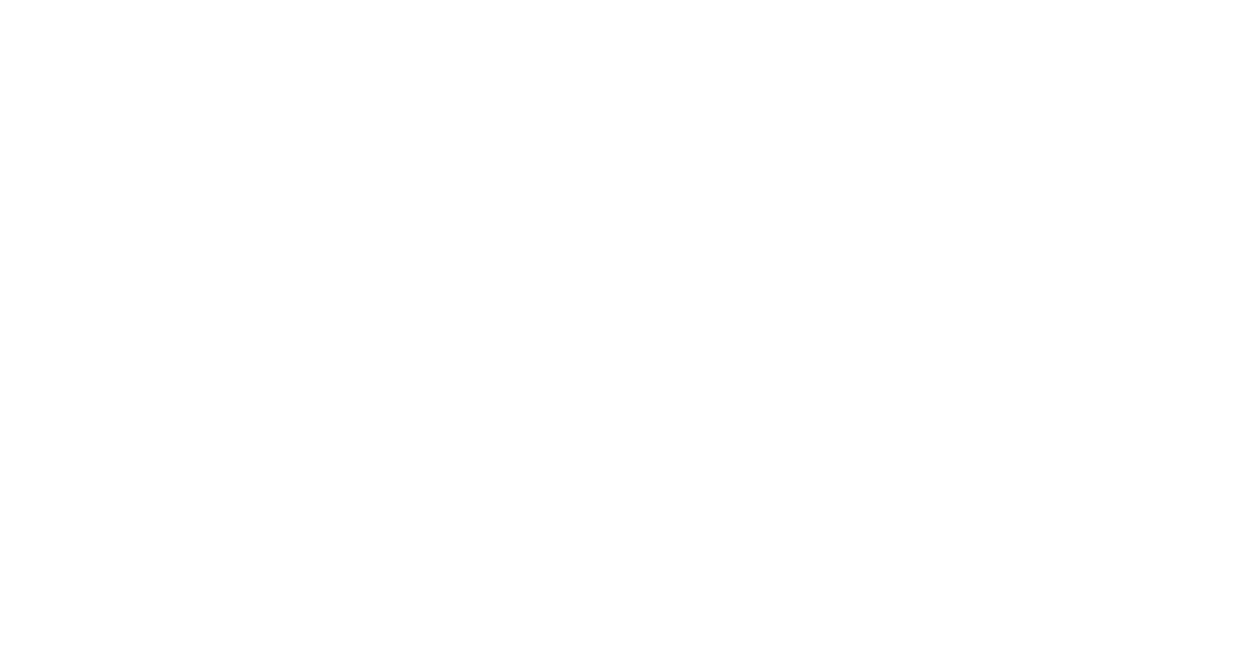select on "**********" 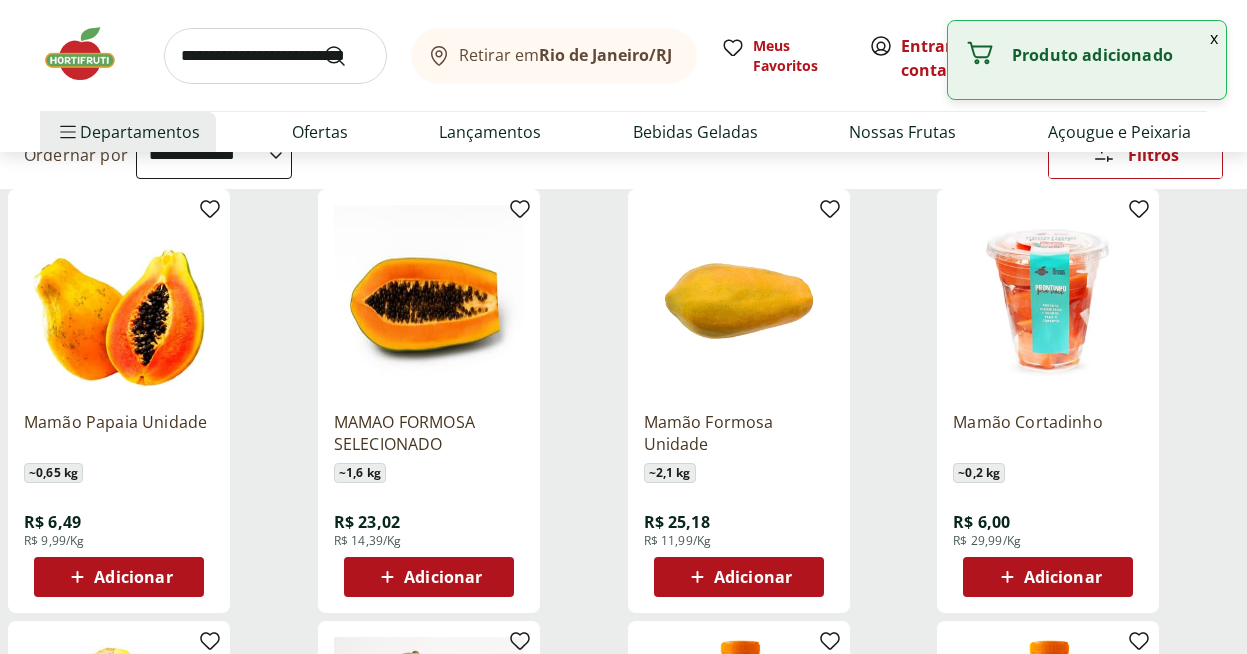 scroll, scrollTop: 225, scrollLeft: 0, axis: vertical 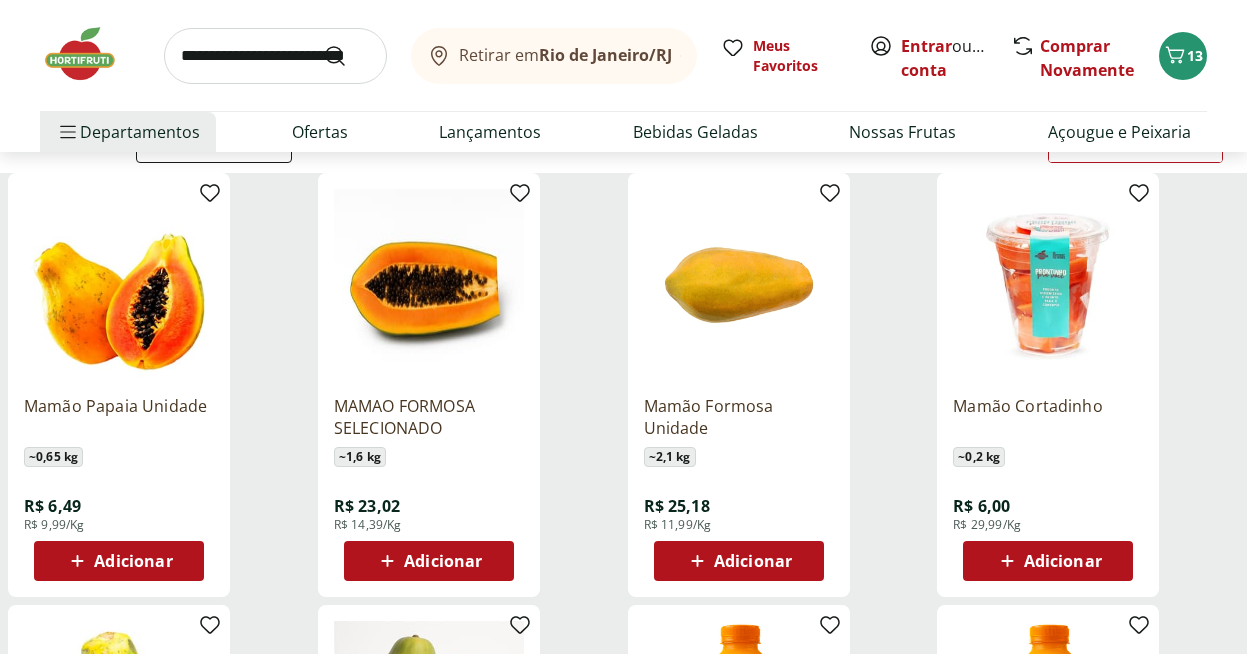 click on "Adicionar" at bounding box center [119, 561] 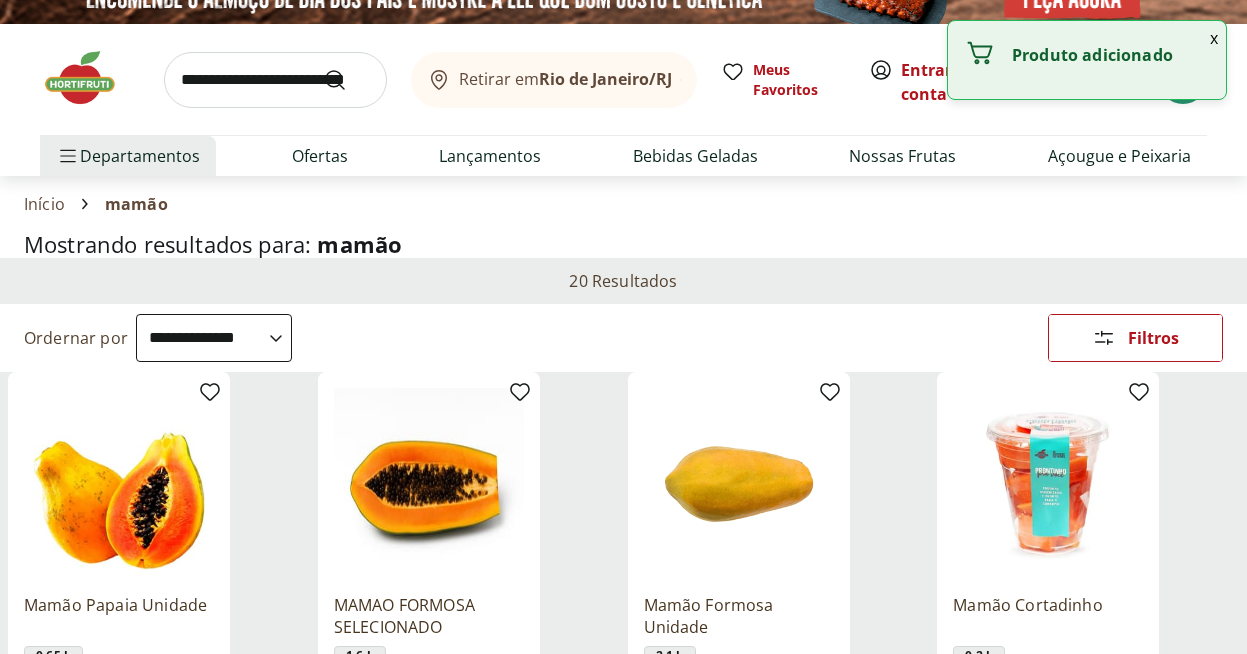 scroll, scrollTop: 21, scrollLeft: 0, axis: vertical 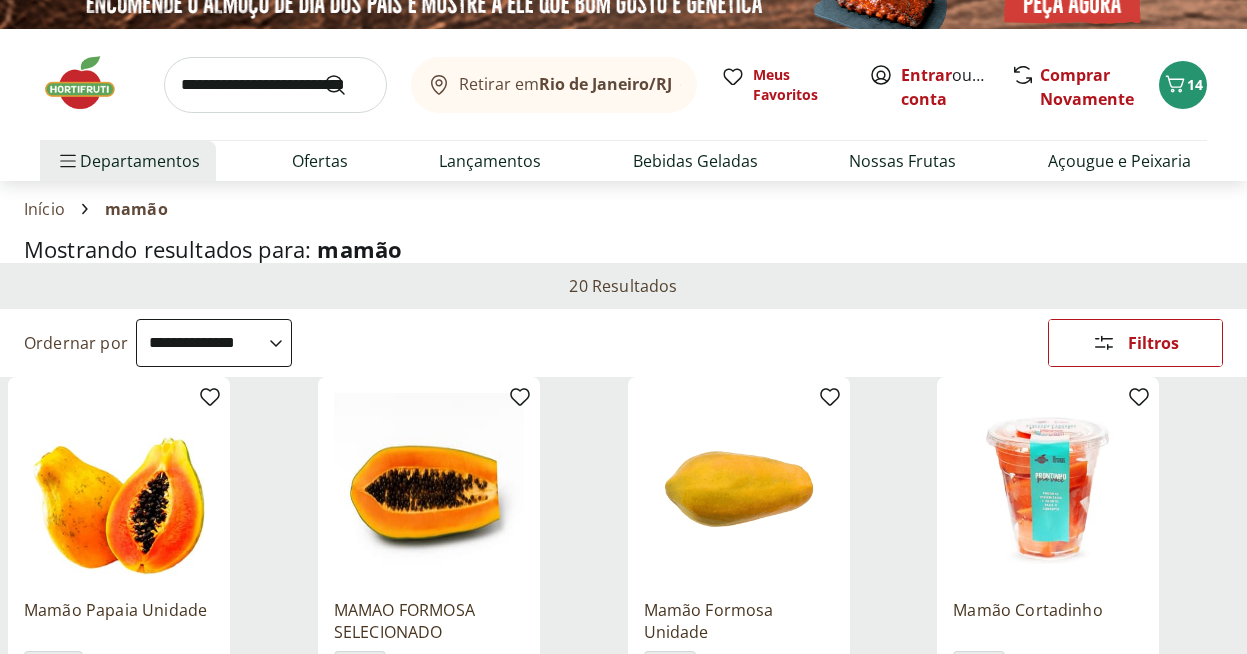 click at bounding box center (275, 85) 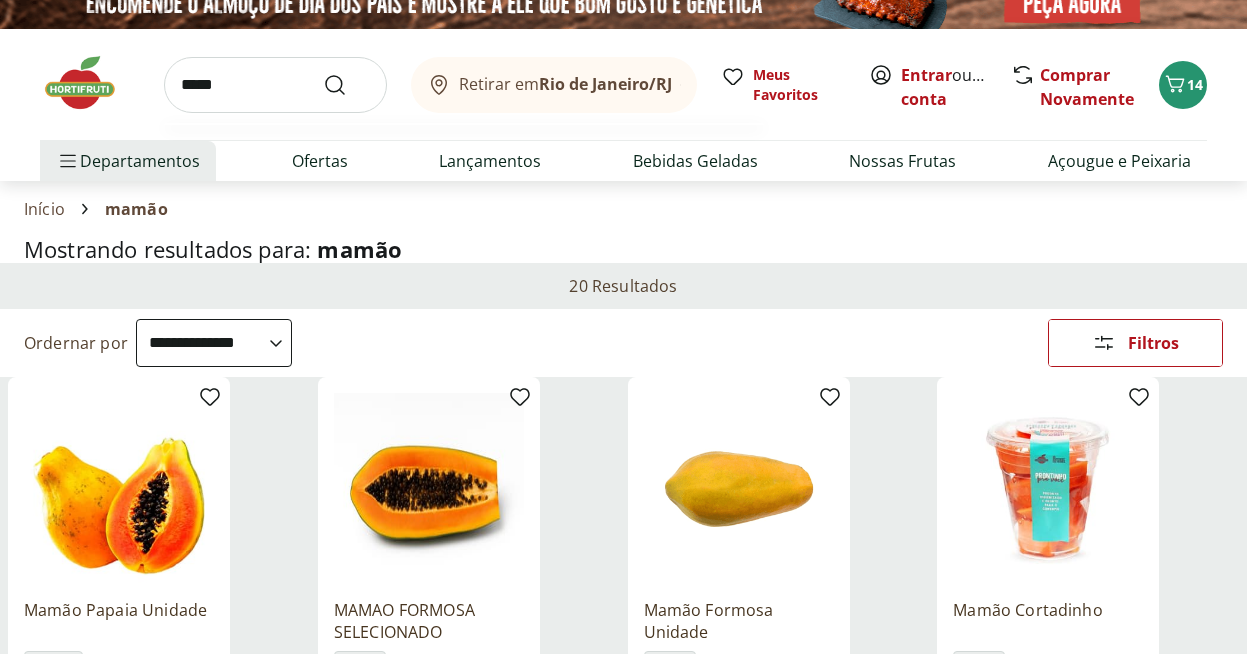 type on "*****" 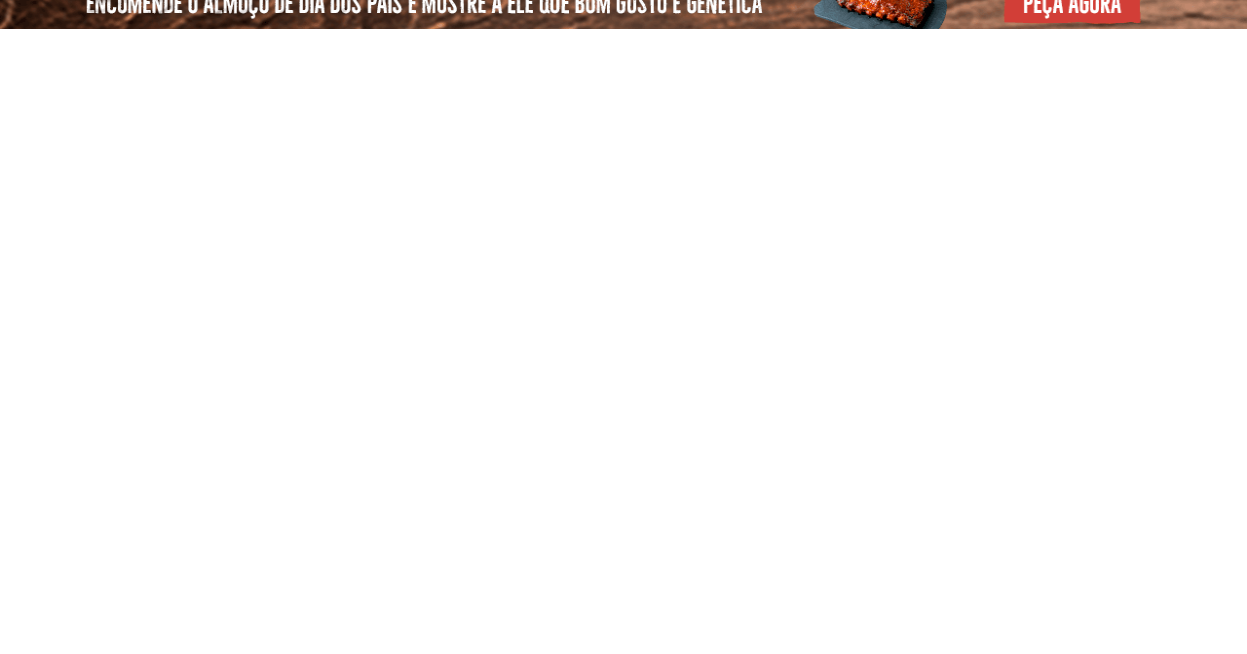scroll, scrollTop: 0, scrollLeft: 0, axis: both 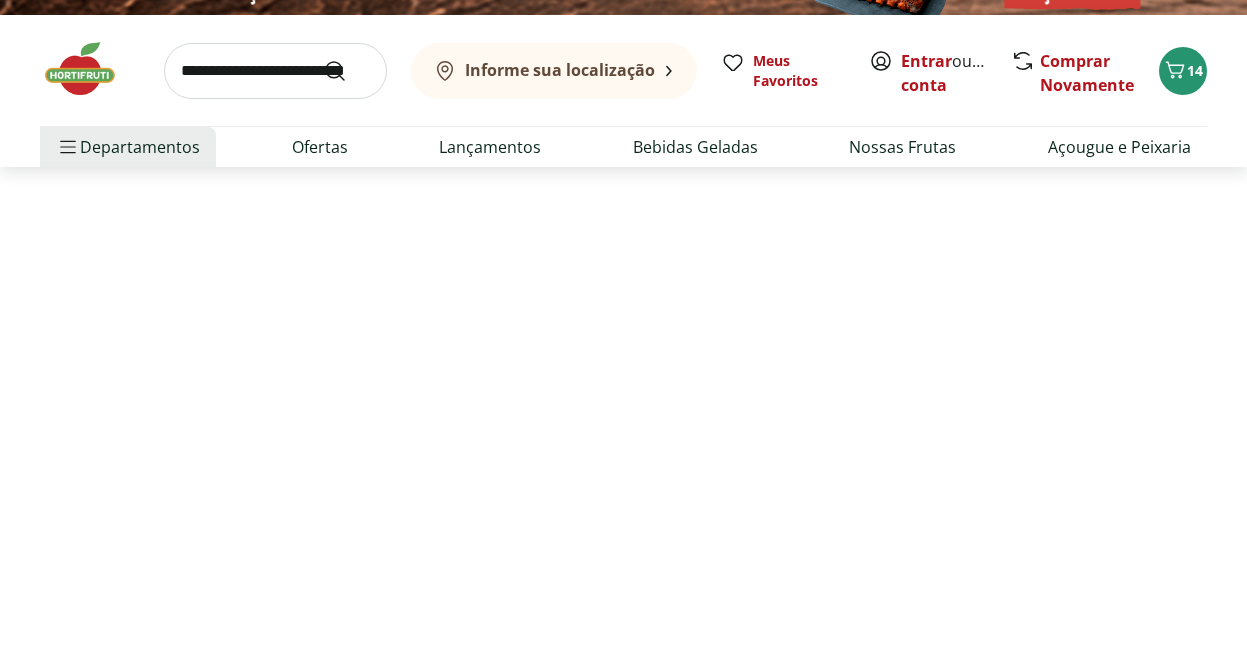 select on "**********" 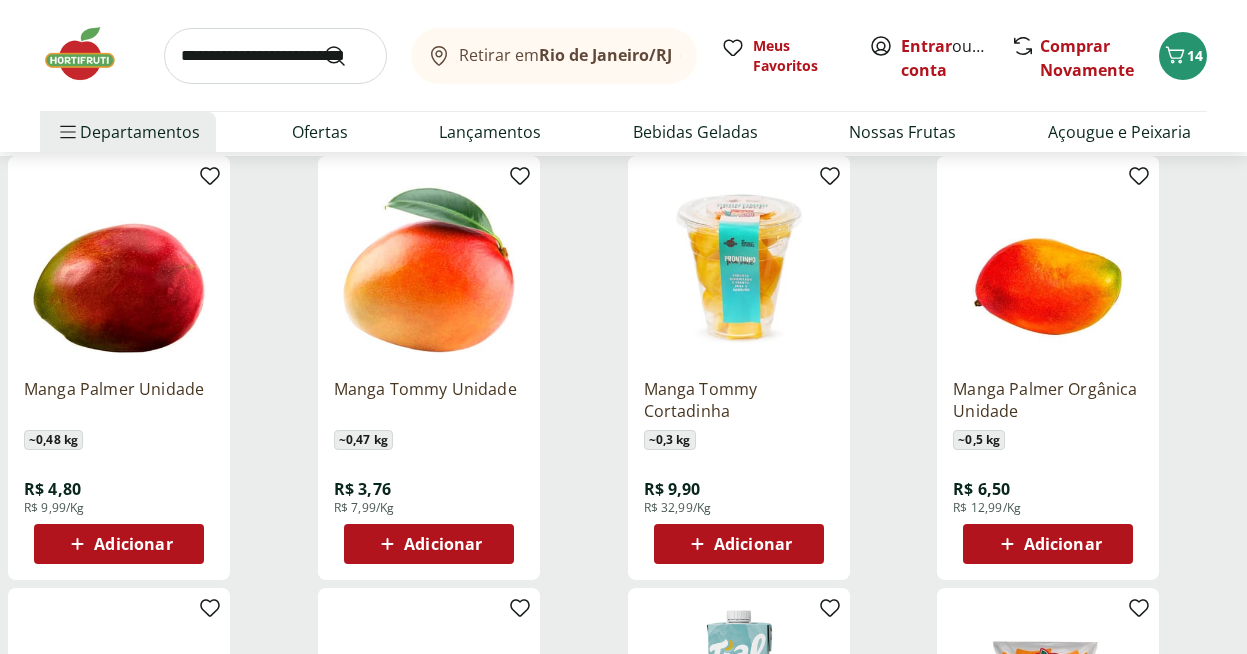 scroll, scrollTop: 287, scrollLeft: 0, axis: vertical 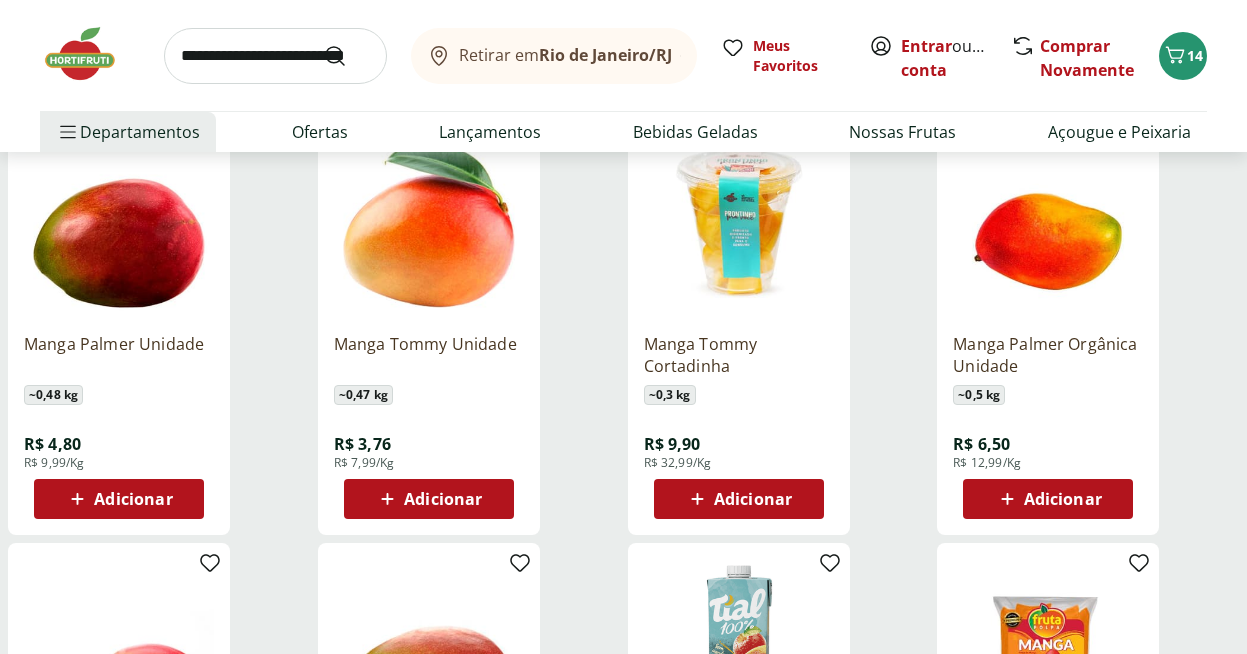 click on "Adicionar" at bounding box center [119, 499] 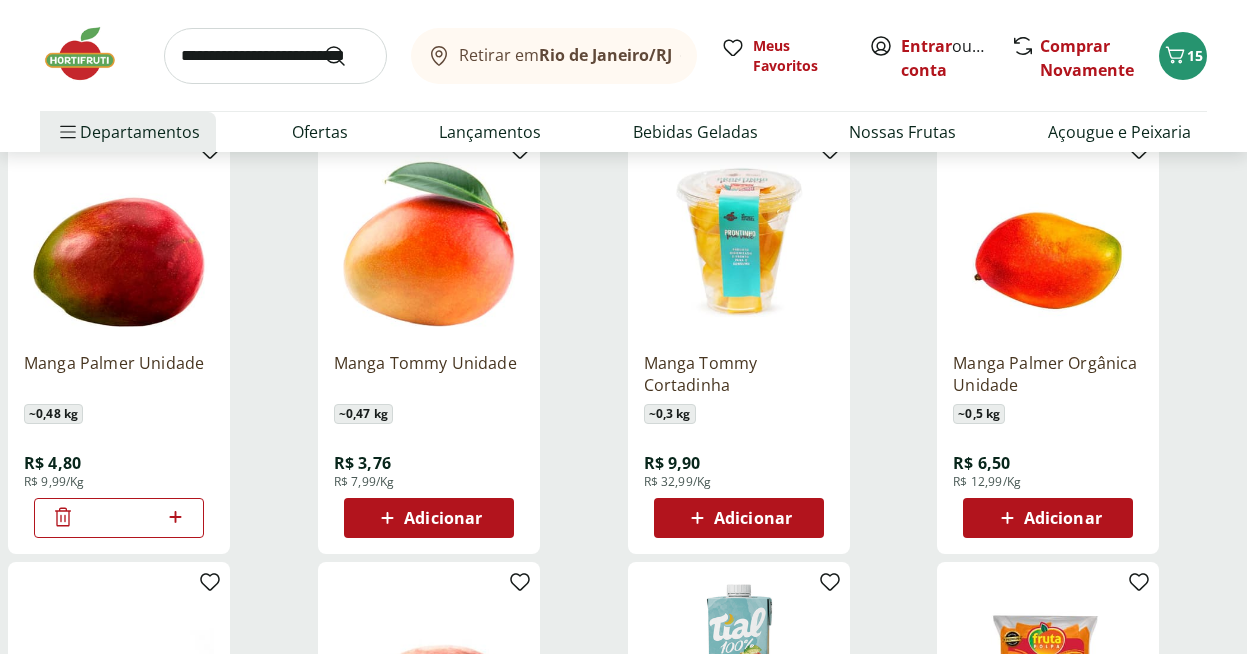 scroll, scrollTop: 0, scrollLeft: 0, axis: both 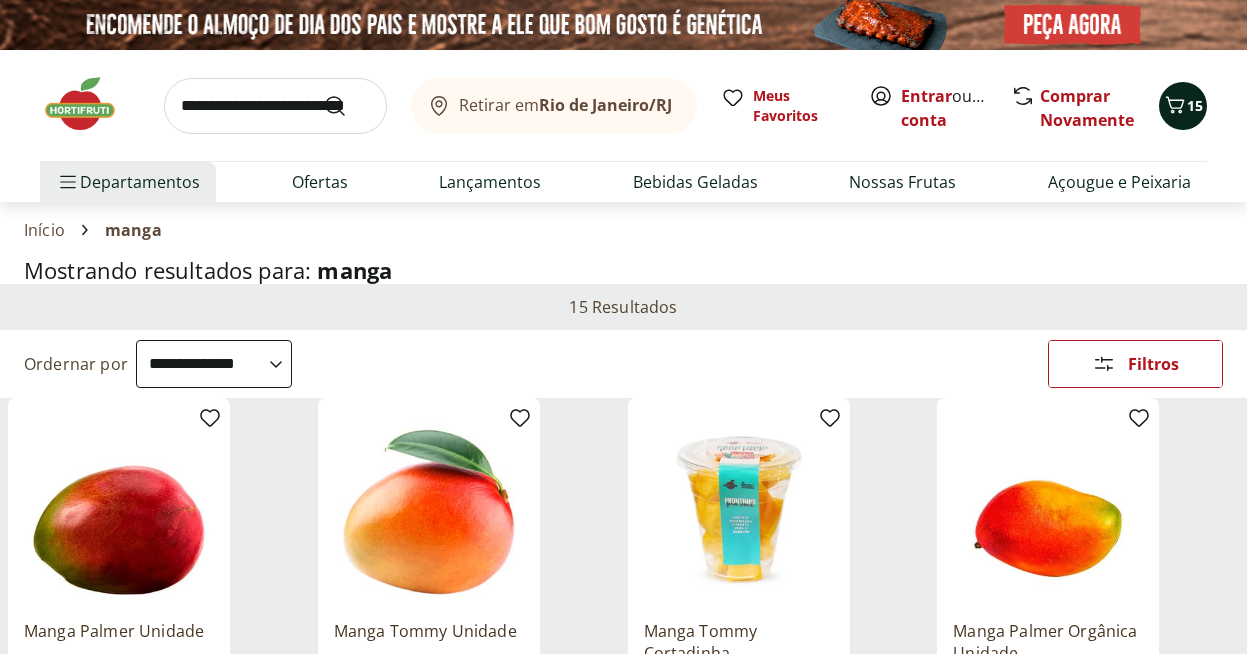click 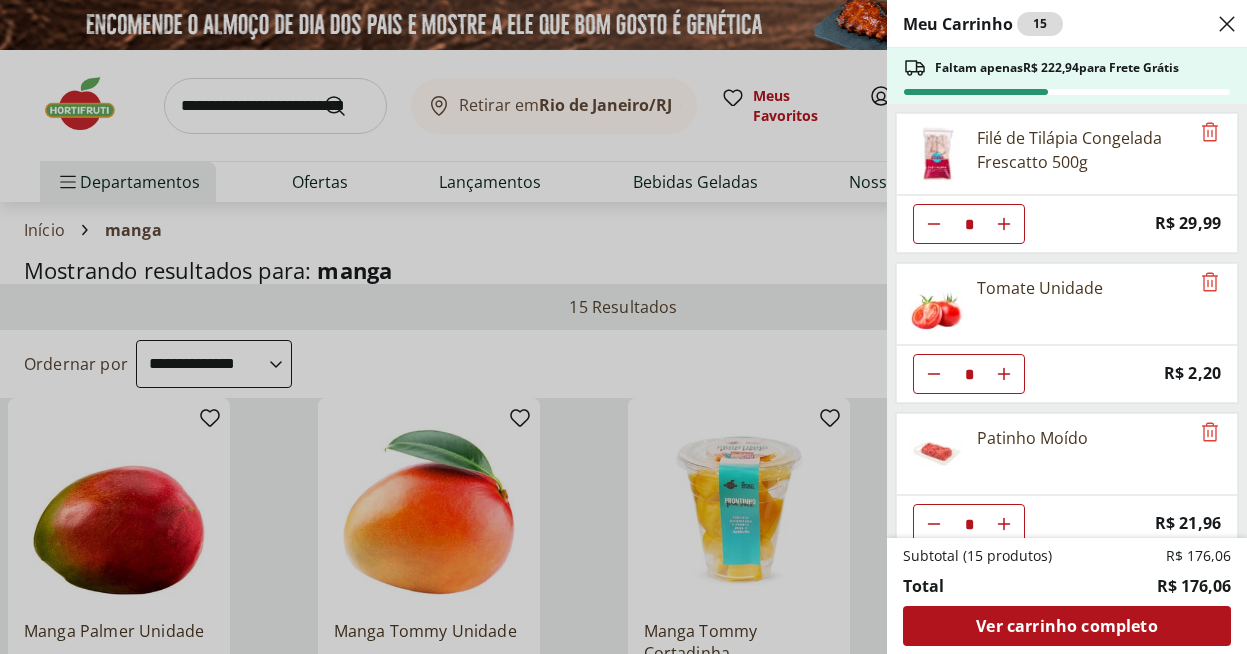 click on "Meu Carrinho 15 Faltam apenas  R$ [PRICE]  para Frete Grátis Filé de Tilápia Congelada Frescatto 500g * Price: R$ [PRICE] Tomate Unidade * Price: R$ [PRICE] Patinho Moído * Price: R$ [PRICE] ALHO DESCASCADO RAYKA SELECIONADO 300G * Price: R$ [PRICE] Abobrinha Italiana Orgânica Natural Da Terra 600g * Price: R$ [PRICE] Beterraba Unidade * Price: R$ [PRICE] Couve-Flor Unidade * Price: R$ [PRICE] Mamão Papaia Unidade * Price: R$ [PRICE] Manga Palmer Unidade * Price: R$ [PRICE] Subtotal (15 produtos) R$ [PRICE] Total R$ [PRICE] Ver carrinho completo" at bounding box center (623, 327) 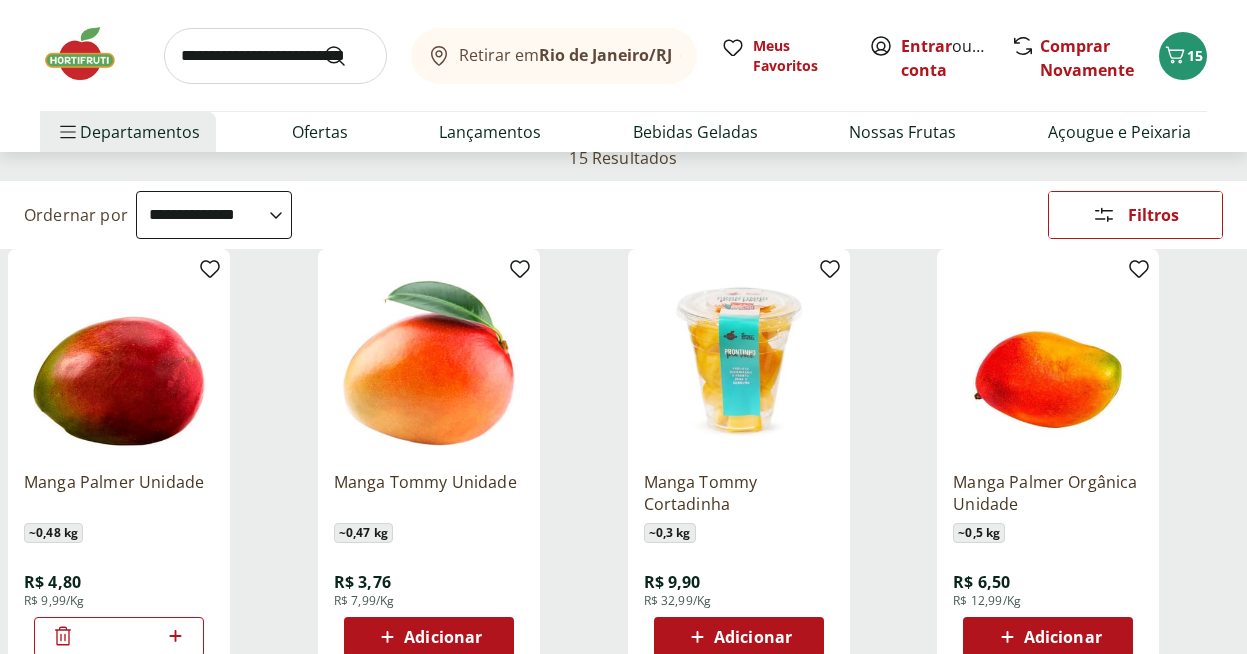 scroll, scrollTop: 0, scrollLeft: 0, axis: both 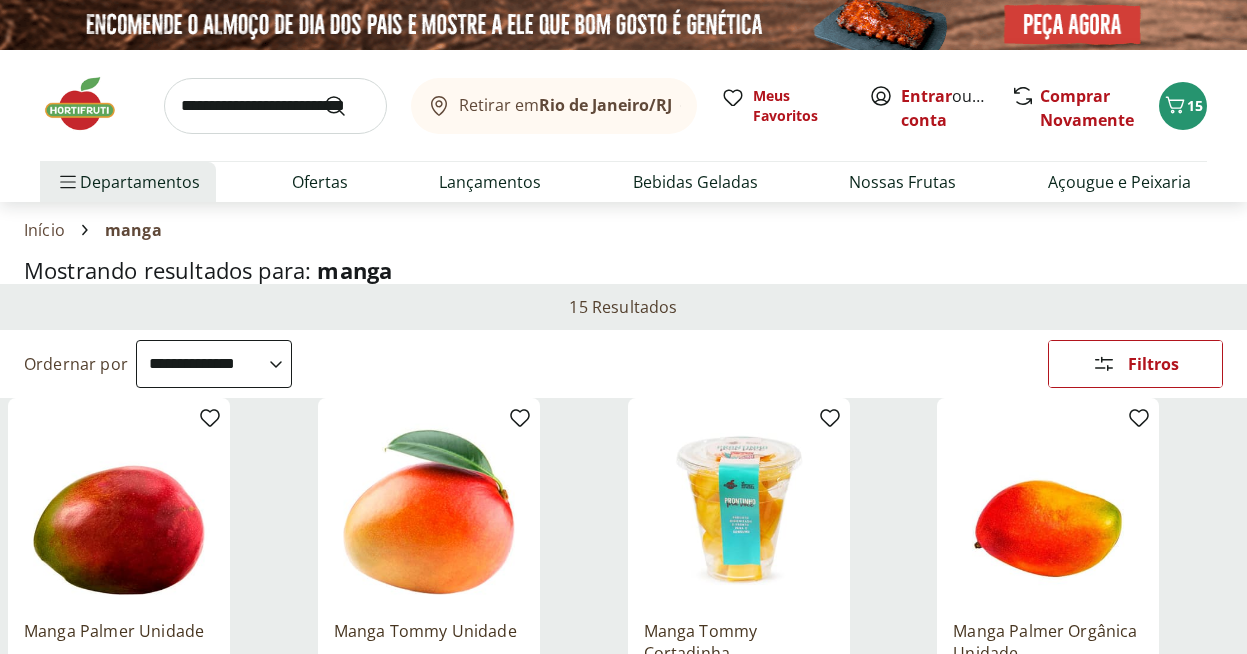 click at bounding box center [90, 104] 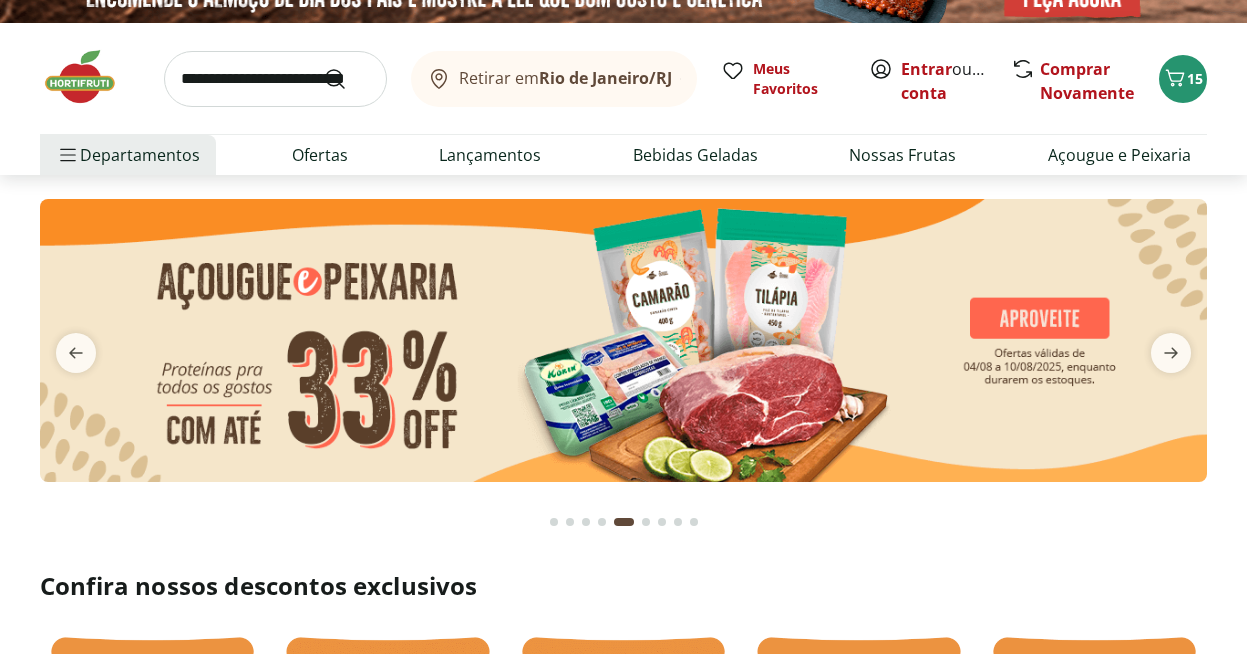 scroll, scrollTop: 0, scrollLeft: 0, axis: both 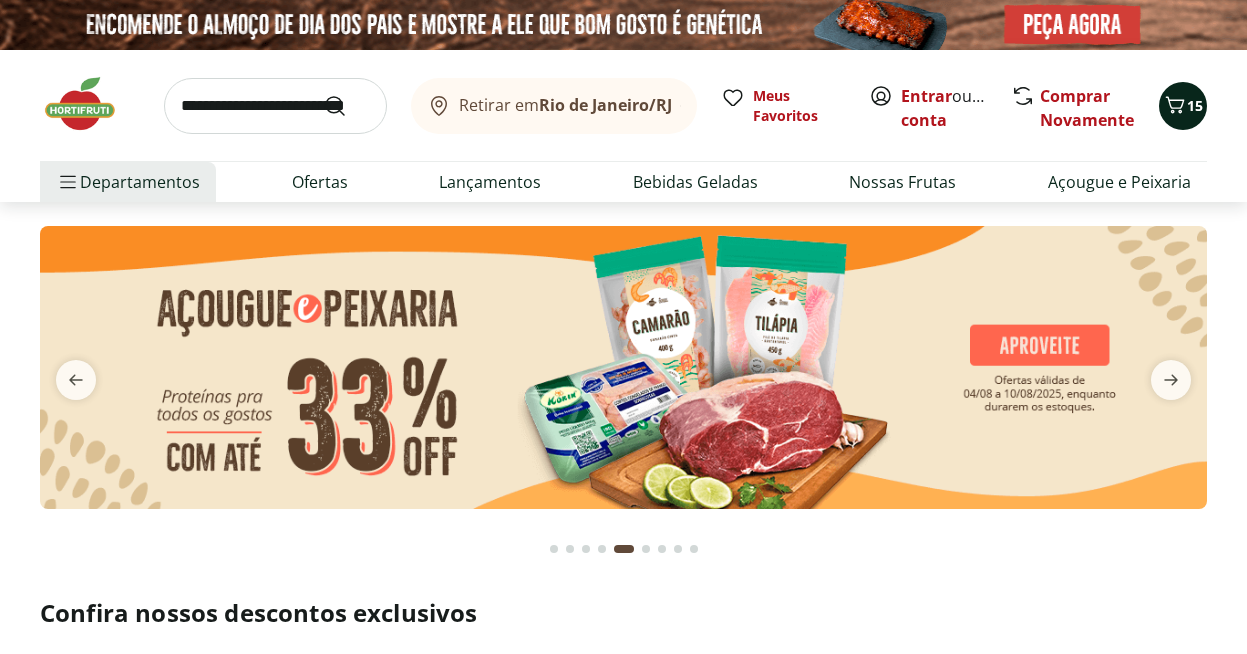 click 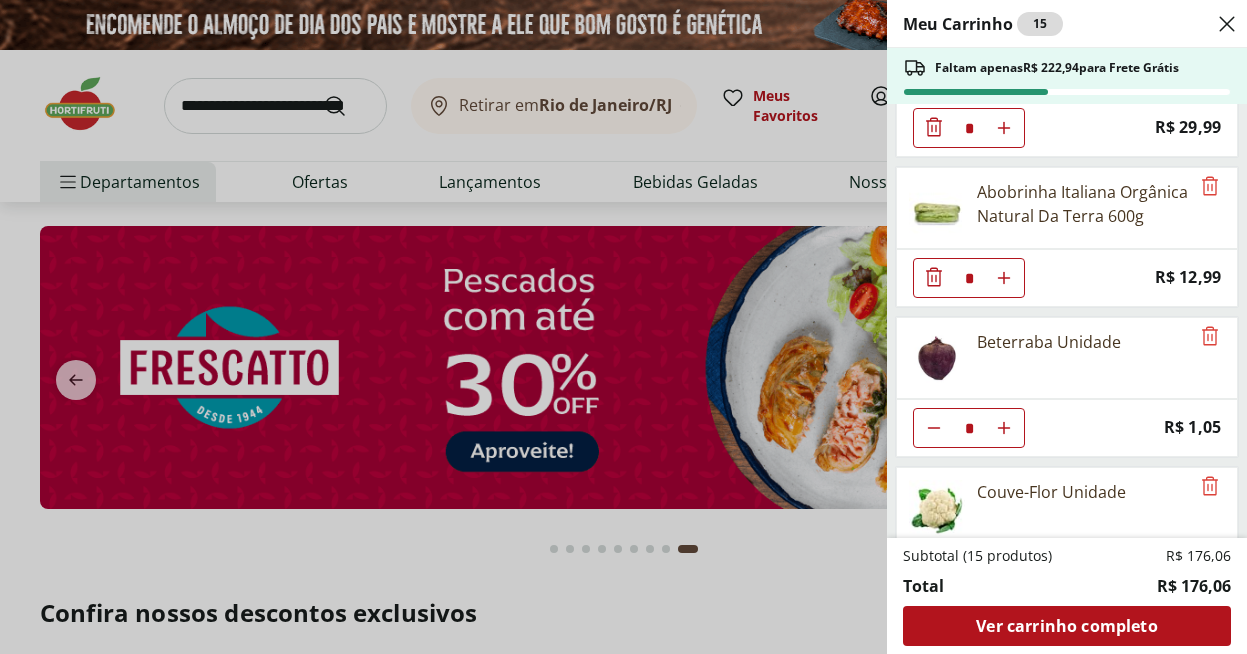 scroll, scrollTop: 553, scrollLeft: 0, axis: vertical 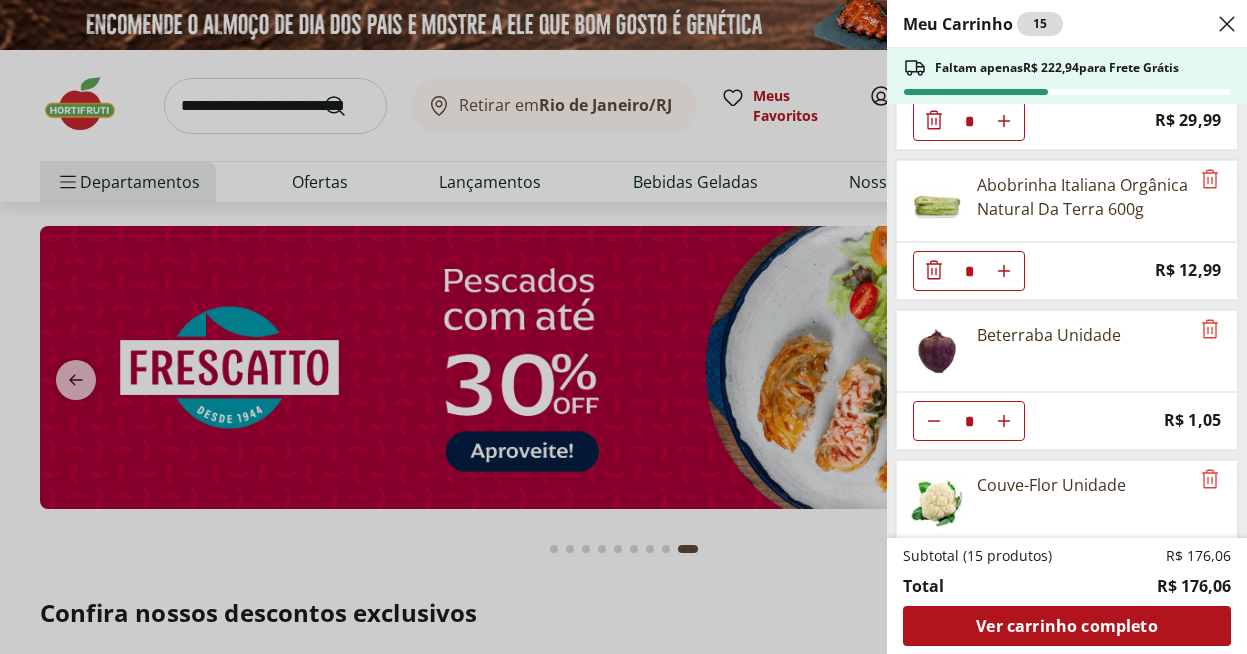 click on "Meu Carrinho 15 Faltam apenas  R$ [PRICE]  para Frete Grátis Filé de Tilápia Congelada Frescatto 500g * Price: R$ [PRICE] Tomate Unidade * Price: R$ [PRICE] Patinho Moído * Price: R$ [PRICE] ALHO DESCASCADO RAYKA SELECIONADO 300G * Price: R$ [PRICE] Abobrinha Italiana Orgânica Natural Da Terra 600g * Price: R$ [PRICE] Beterraba Unidade * Price: R$ [PRICE] Couve-Flor Unidade * Price: R$ [PRICE] Mamão Papaia Unidade * Price: R$ [PRICE] Manga Palmer Unidade * Price: R$ [PRICE] Subtotal (15 produtos) R$ [PRICE] Total R$ [PRICE] Ver carrinho completo" at bounding box center [623, 327] 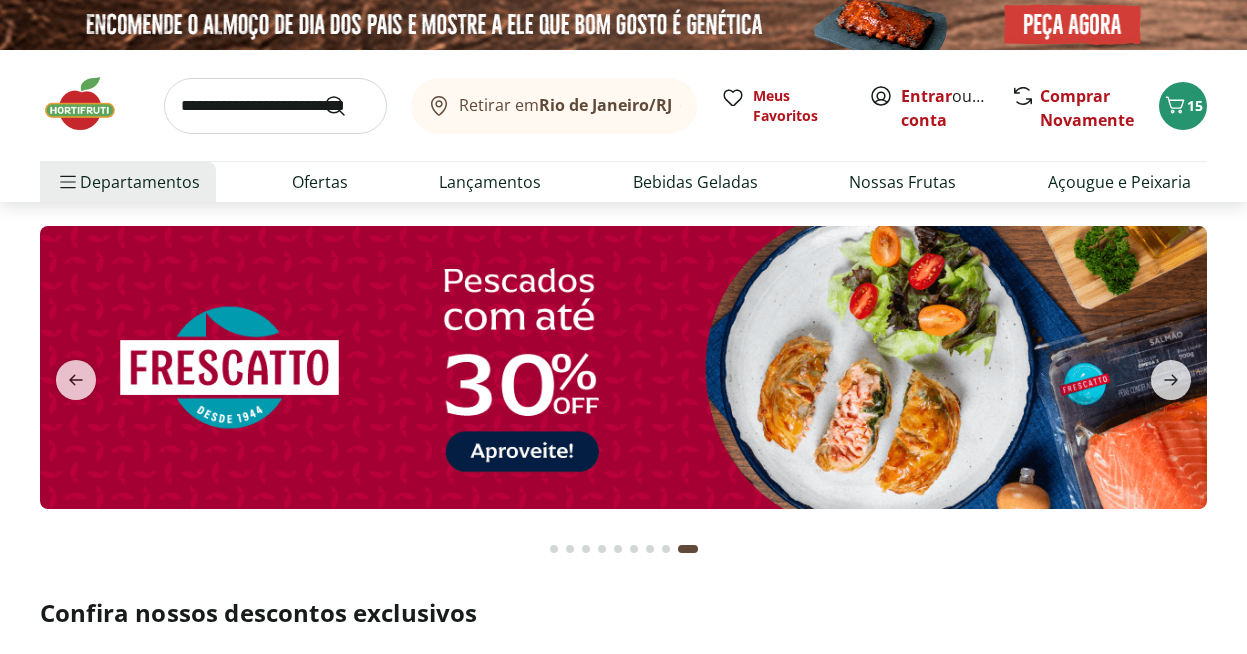 click at bounding box center (275, 106) 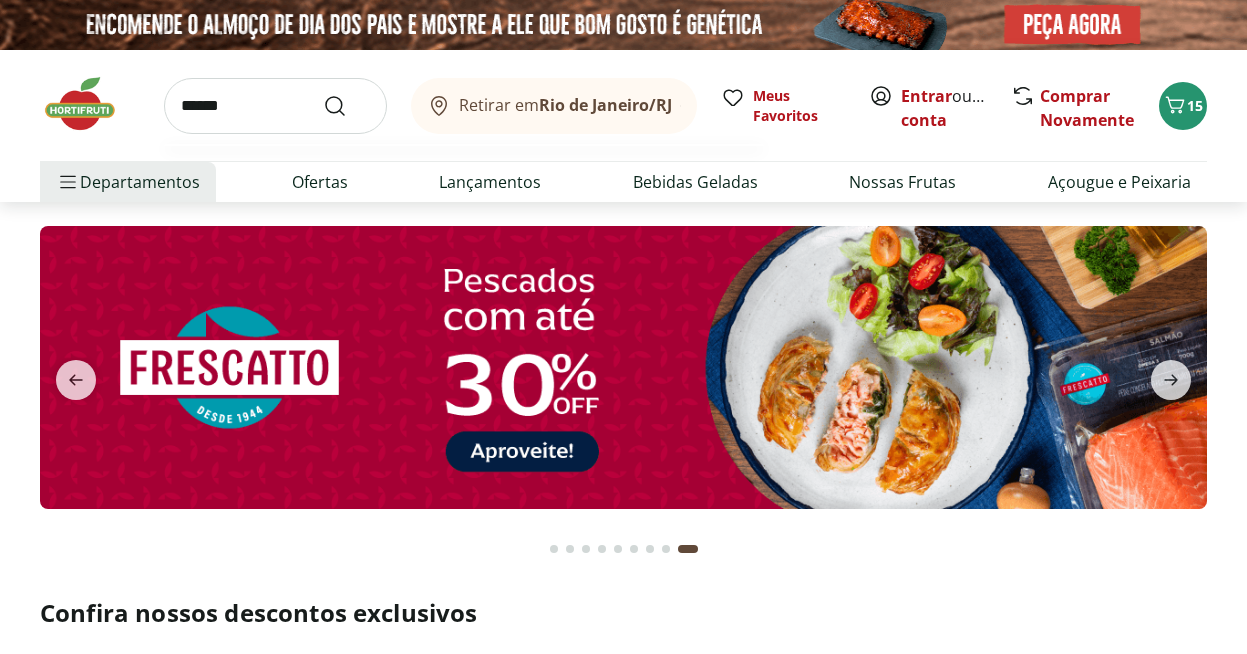 type on "******" 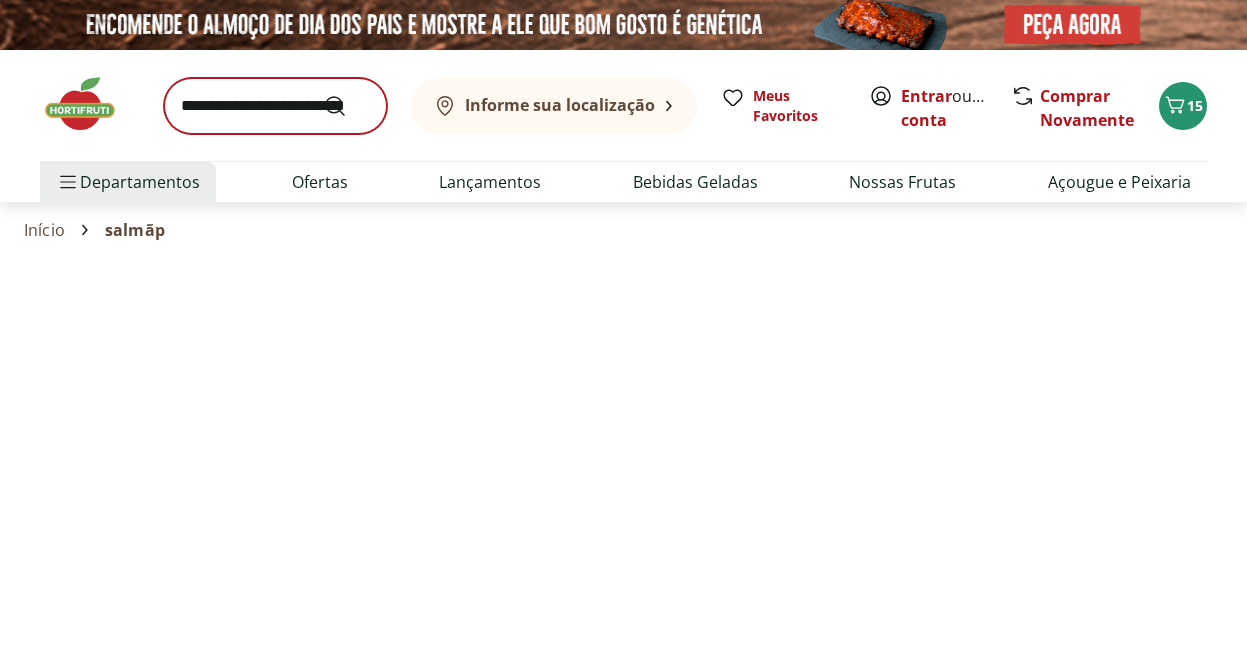 select on "**********" 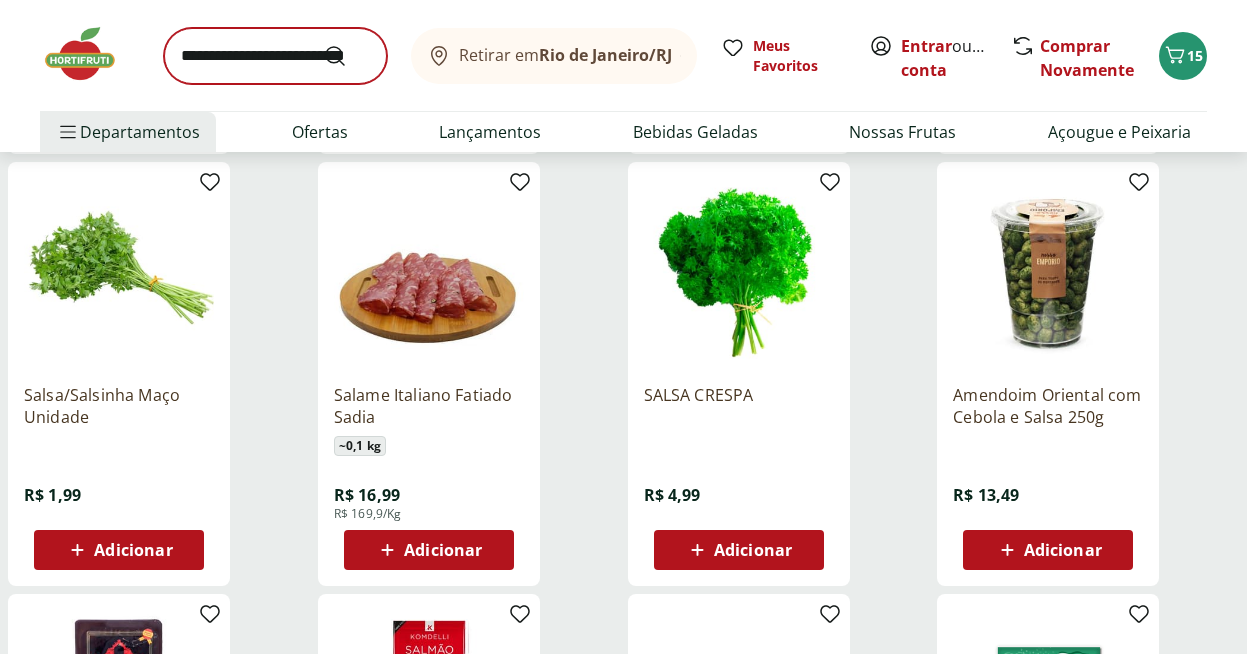 scroll, scrollTop: 670, scrollLeft: 0, axis: vertical 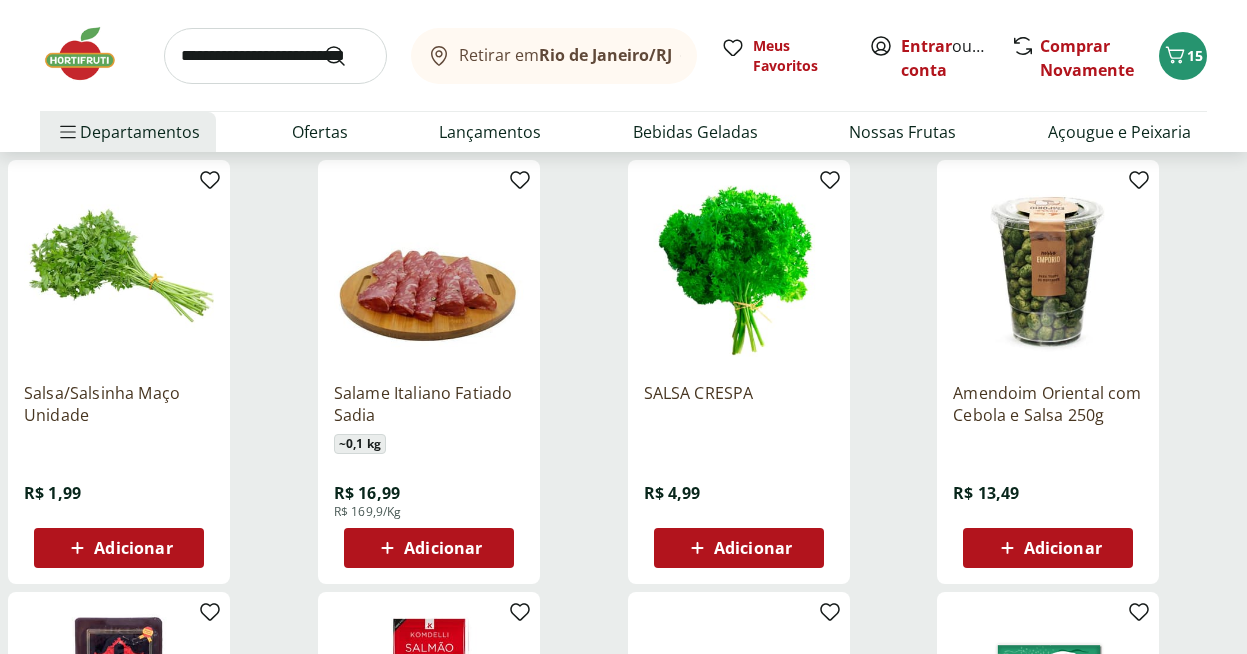 click on "Adicionar" at bounding box center [133, 548] 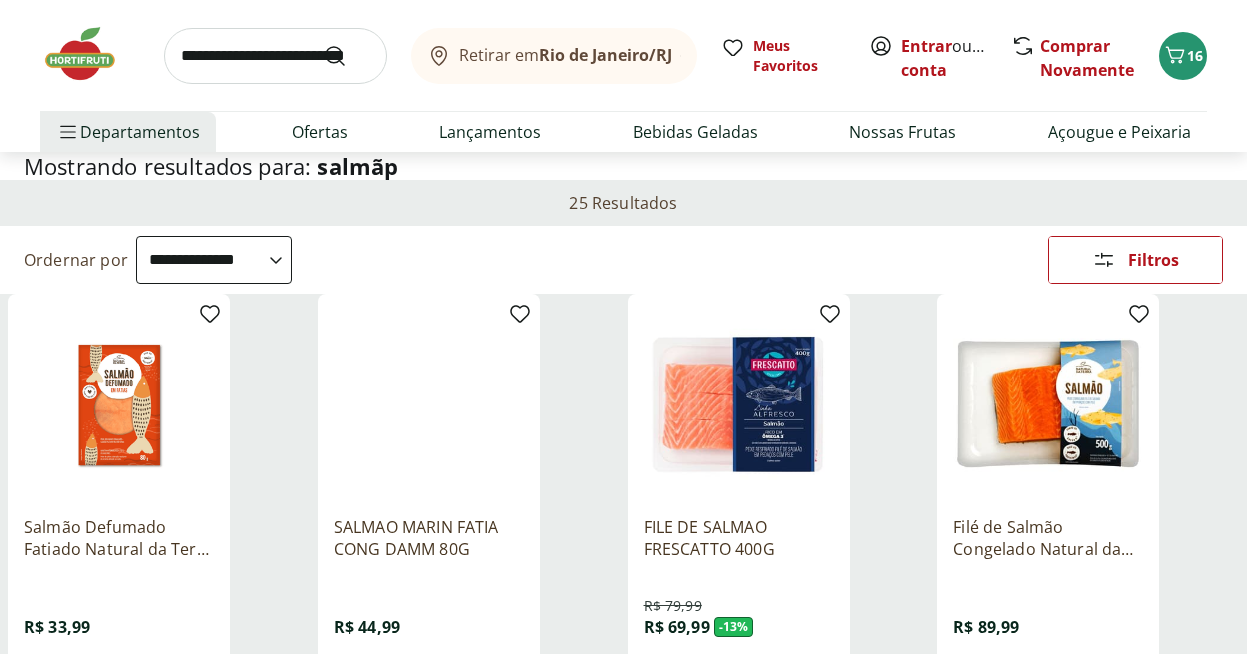 scroll, scrollTop: 0, scrollLeft: 0, axis: both 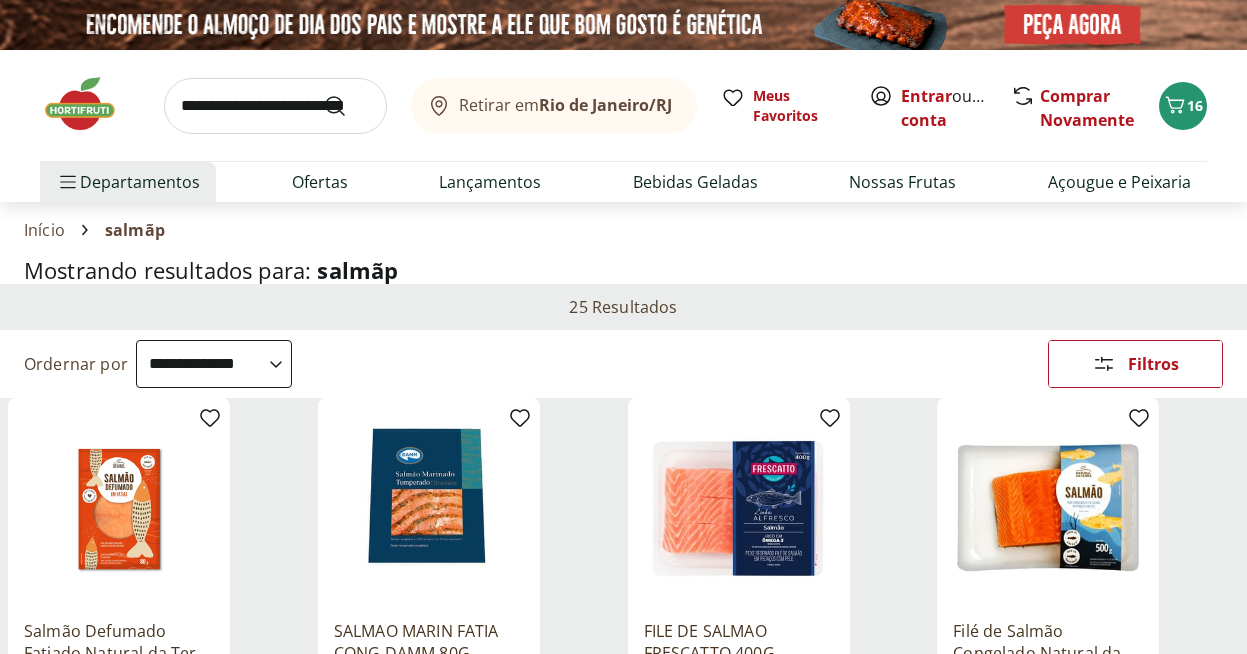 click at bounding box center [275, 106] 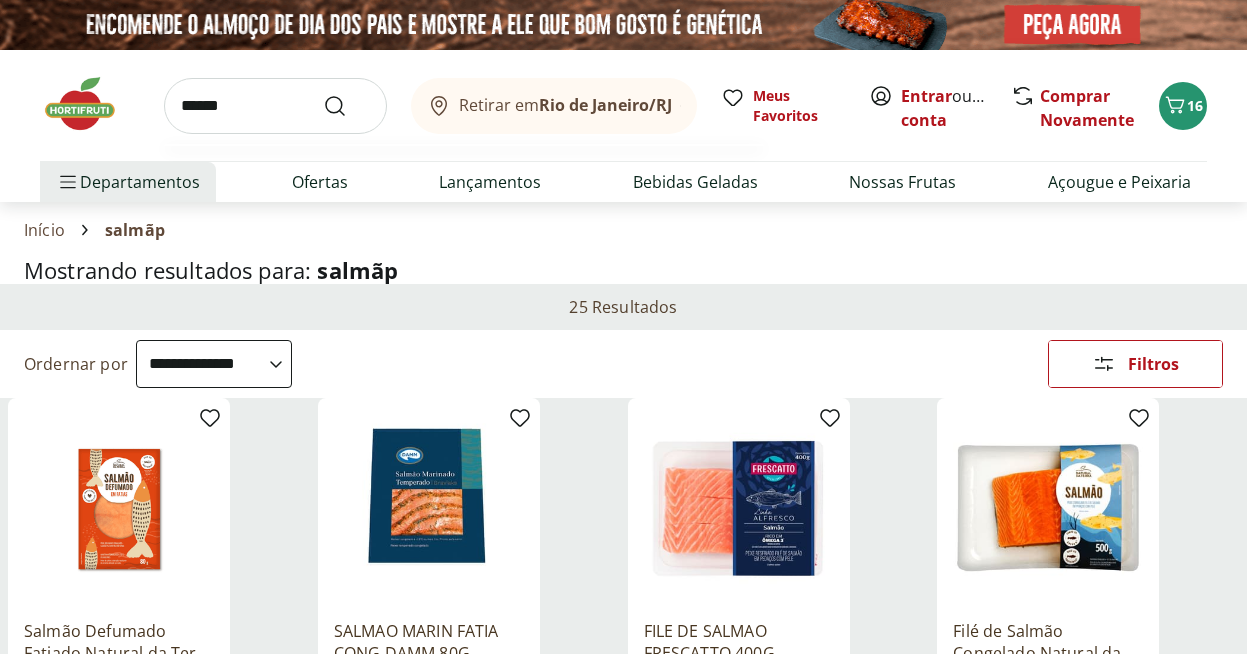 type on "******" 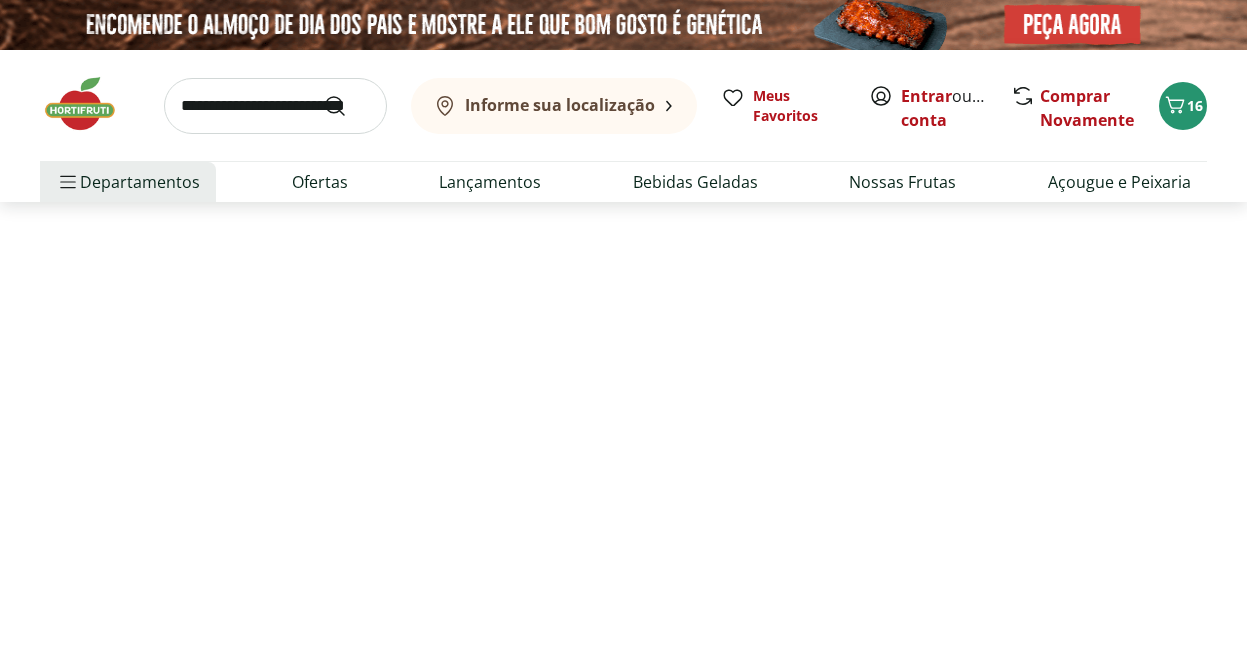 select on "**********" 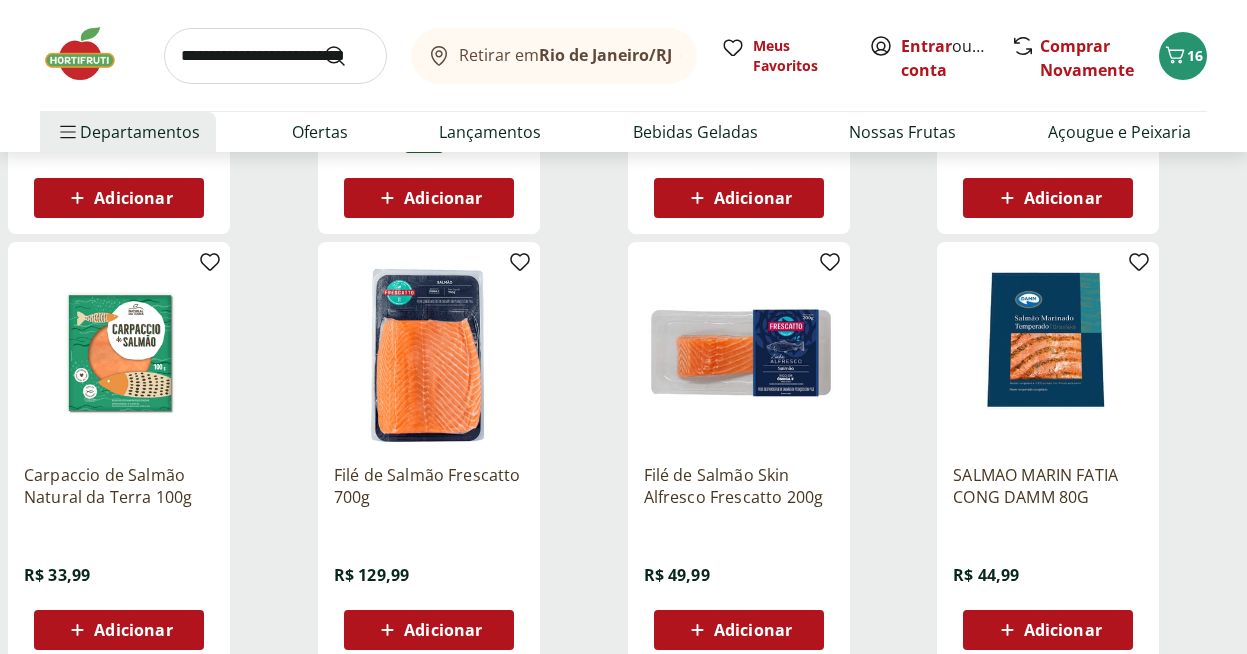 scroll, scrollTop: 645, scrollLeft: 0, axis: vertical 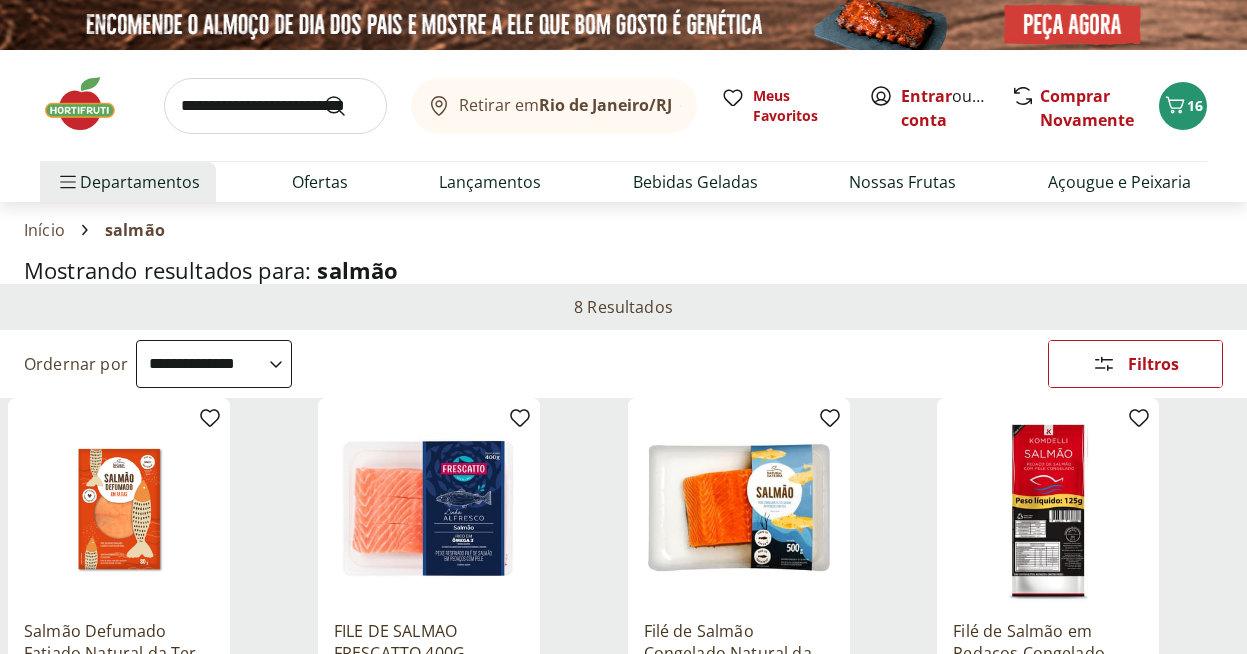 select on "**********" 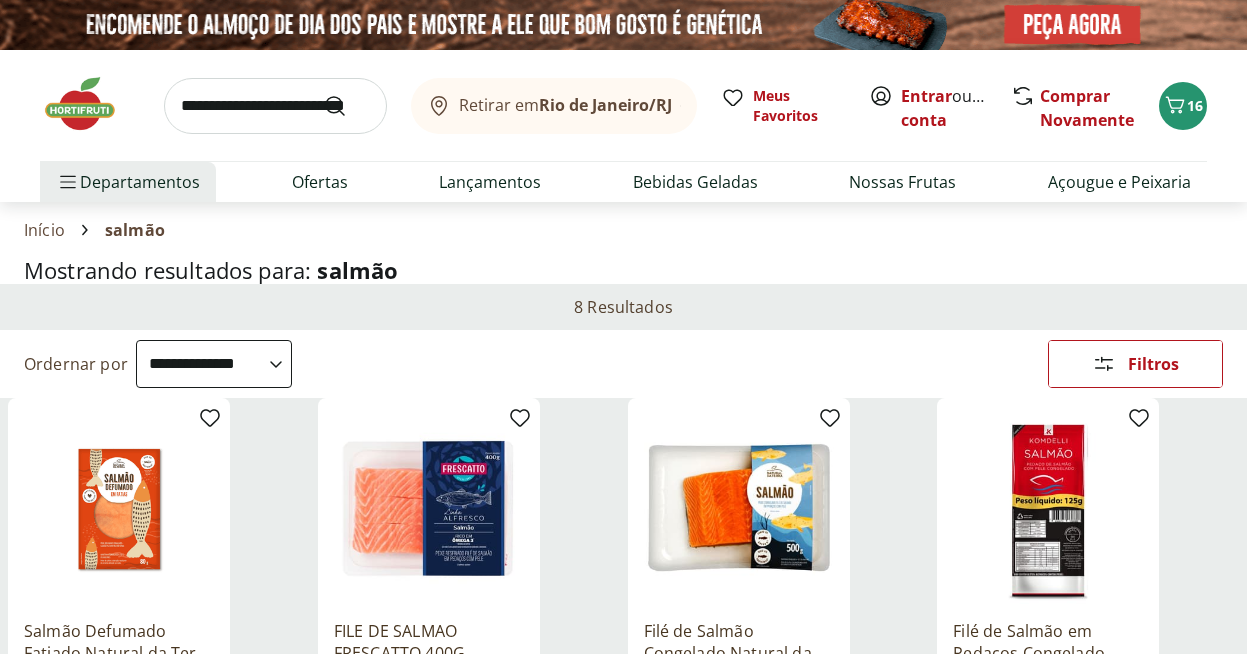 scroll, scrollTop: 645, scrollLeft: 0, axis: vertical 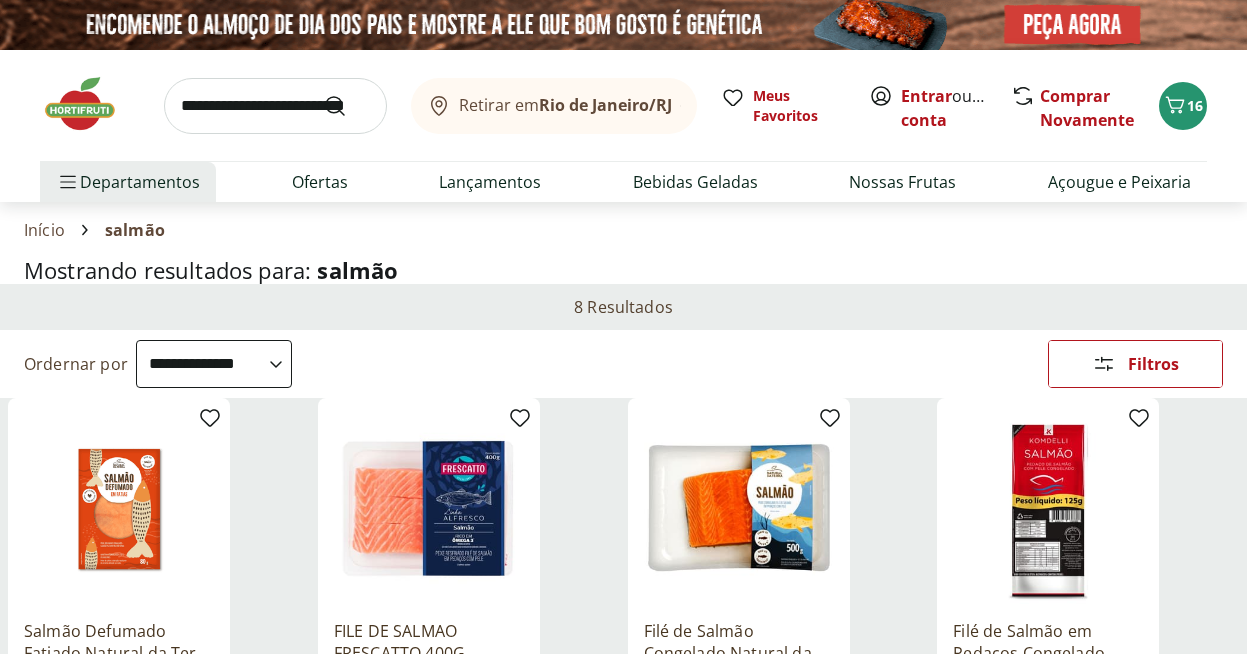 click at bounding box center (275, 106) 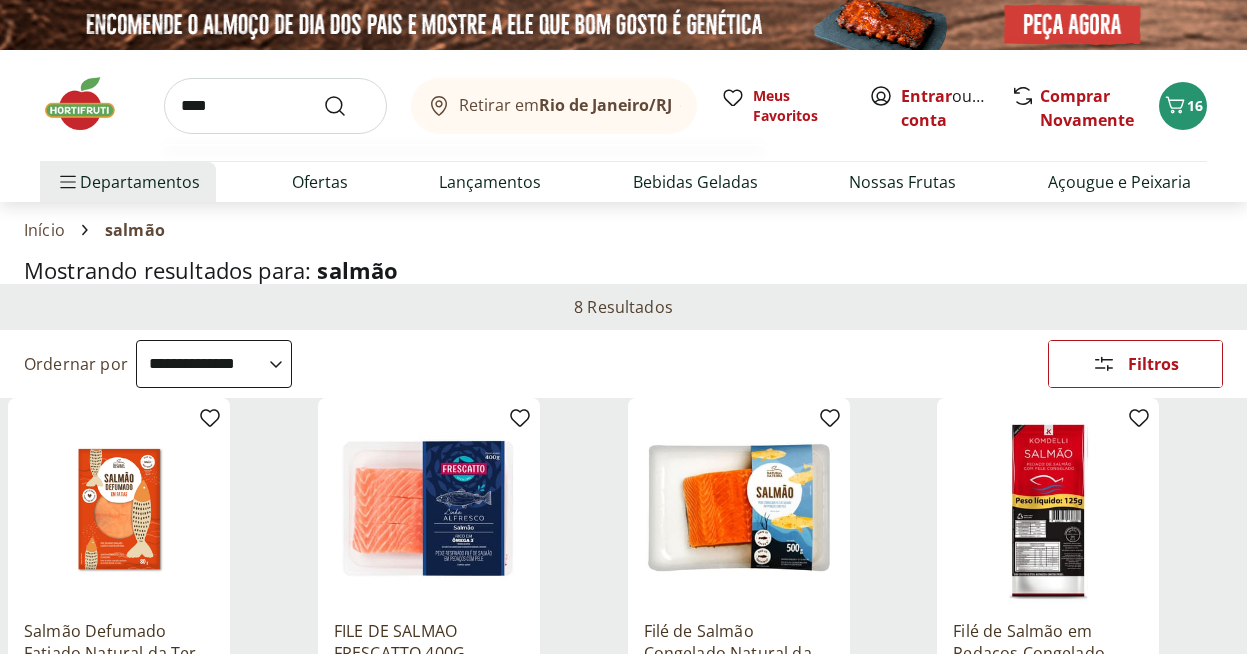 type on "****" 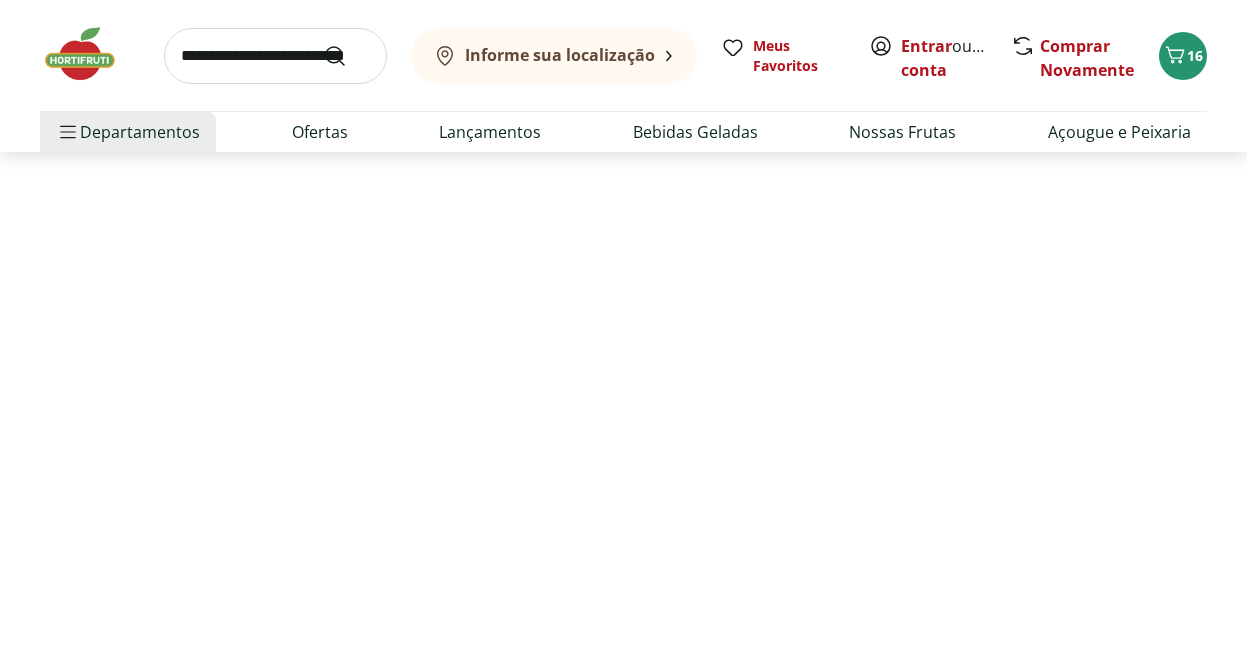 select on "**********" 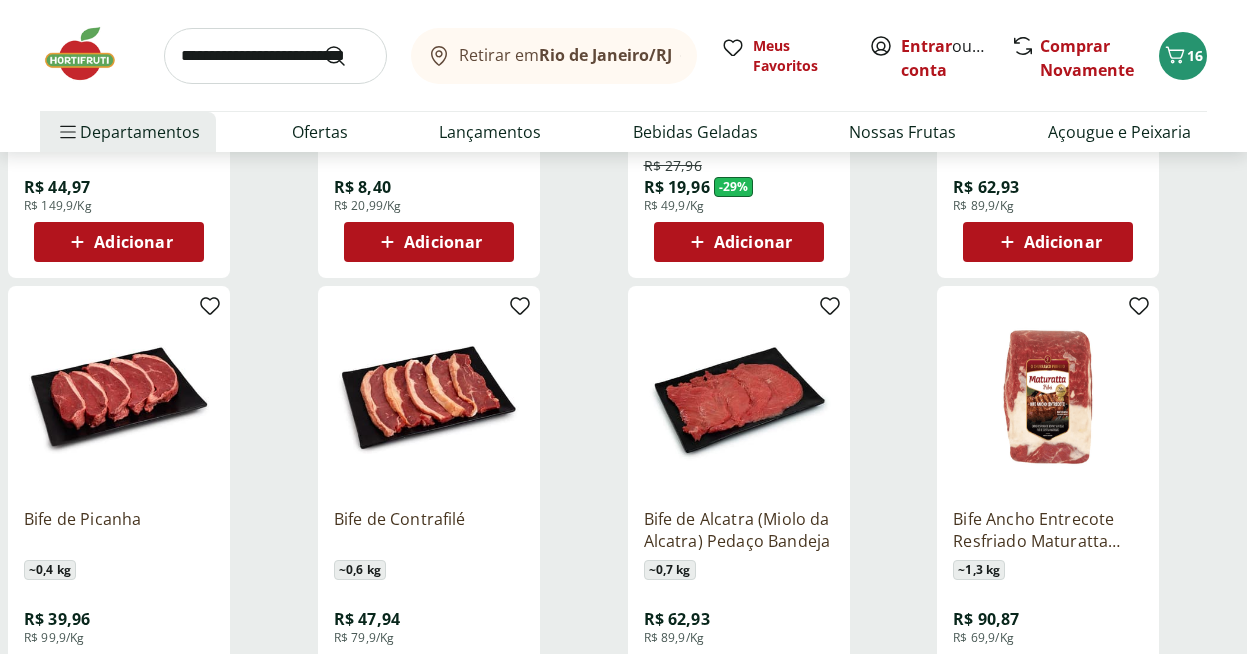 scroll, scrollTop: 593, scrollLeft: 0, axis: vertical 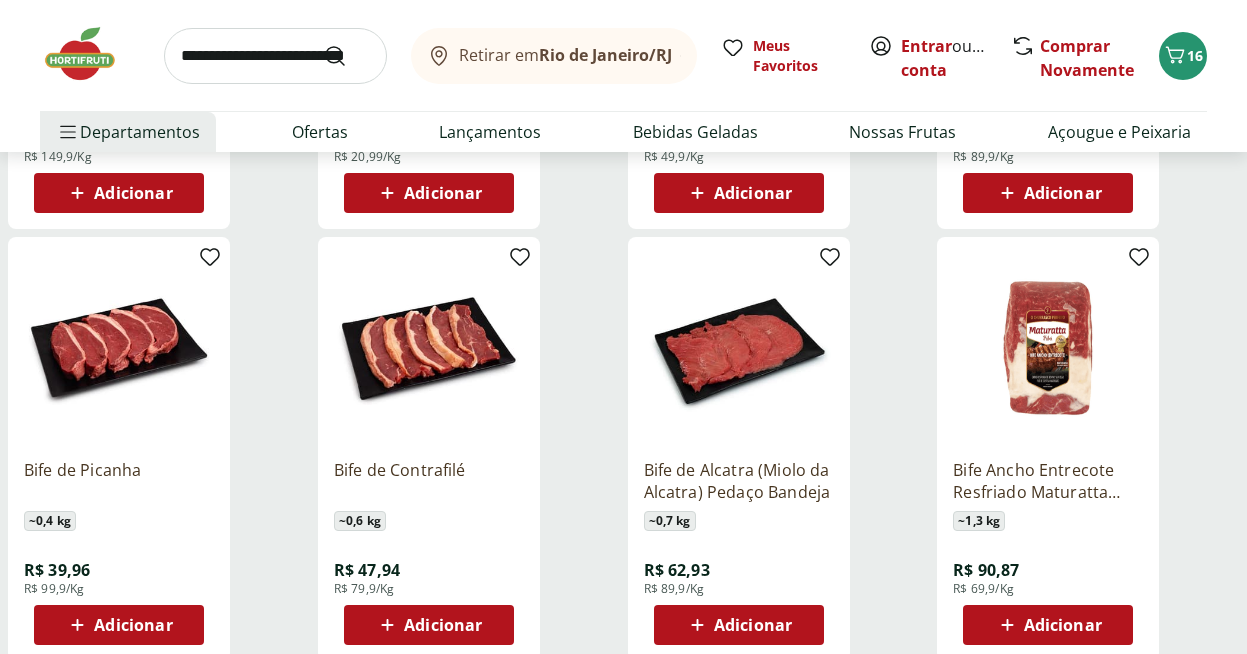 click on "Adicionar" at bounding box center (443, 625) 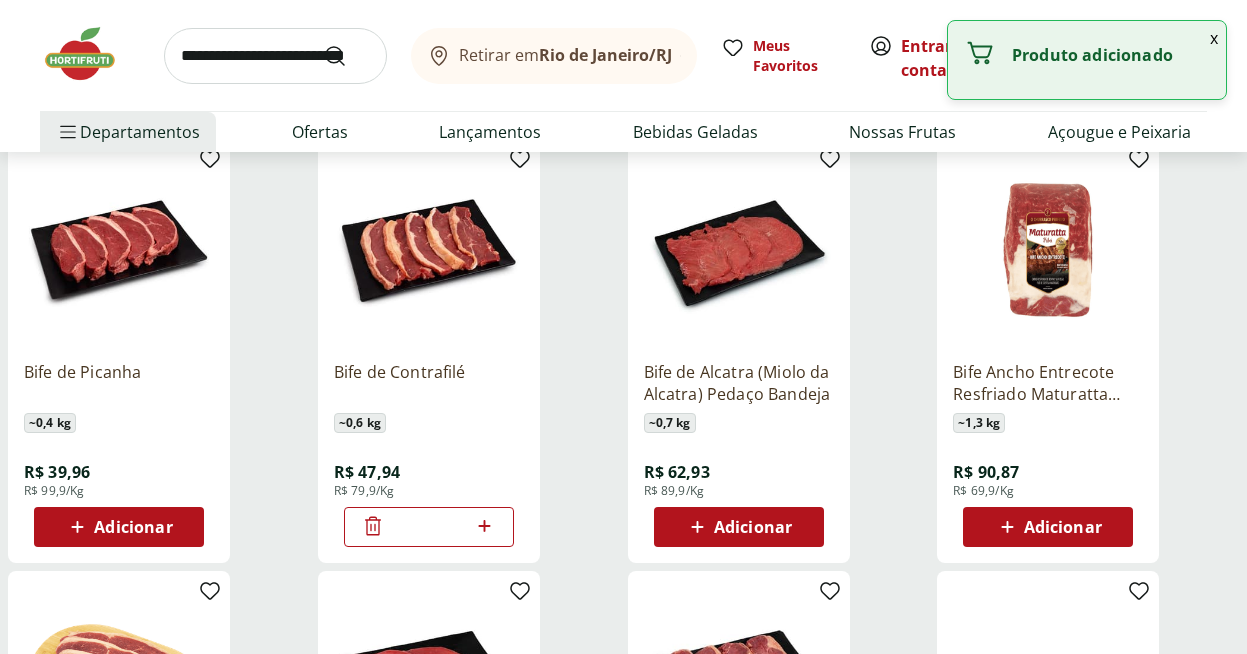 scroll, scrollTop: 714, scrollLeft: 0, axis: vertical 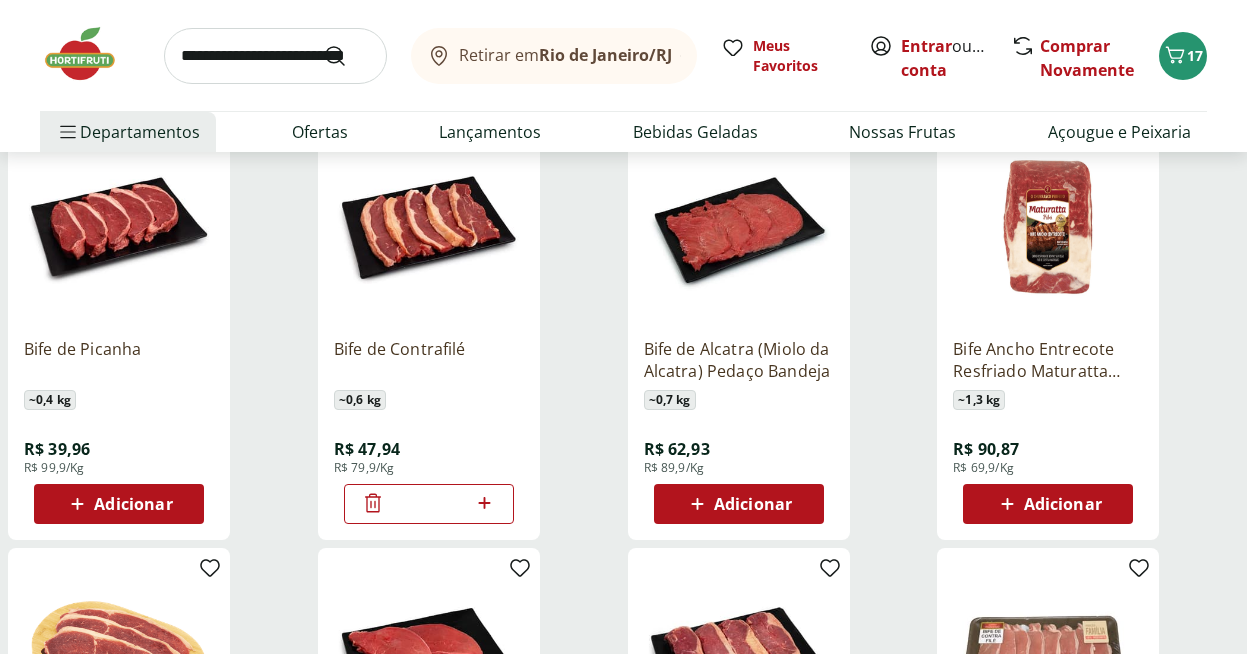 click on "Adicionar" at bounding box center [133, 504] 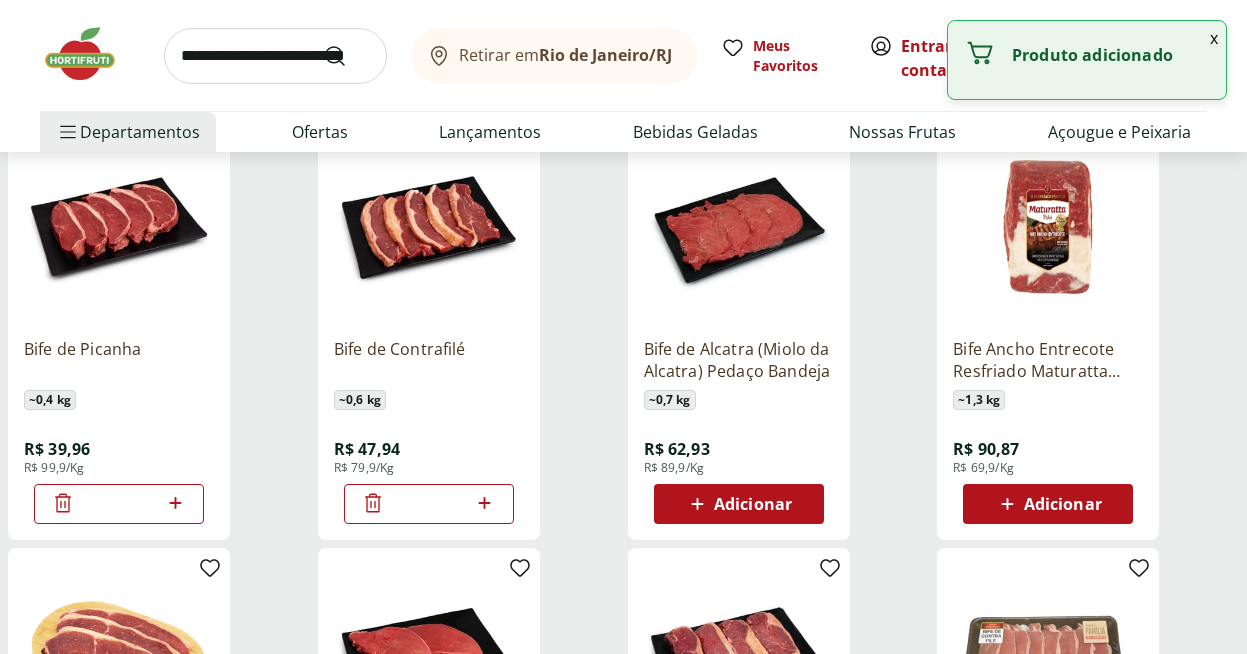 click 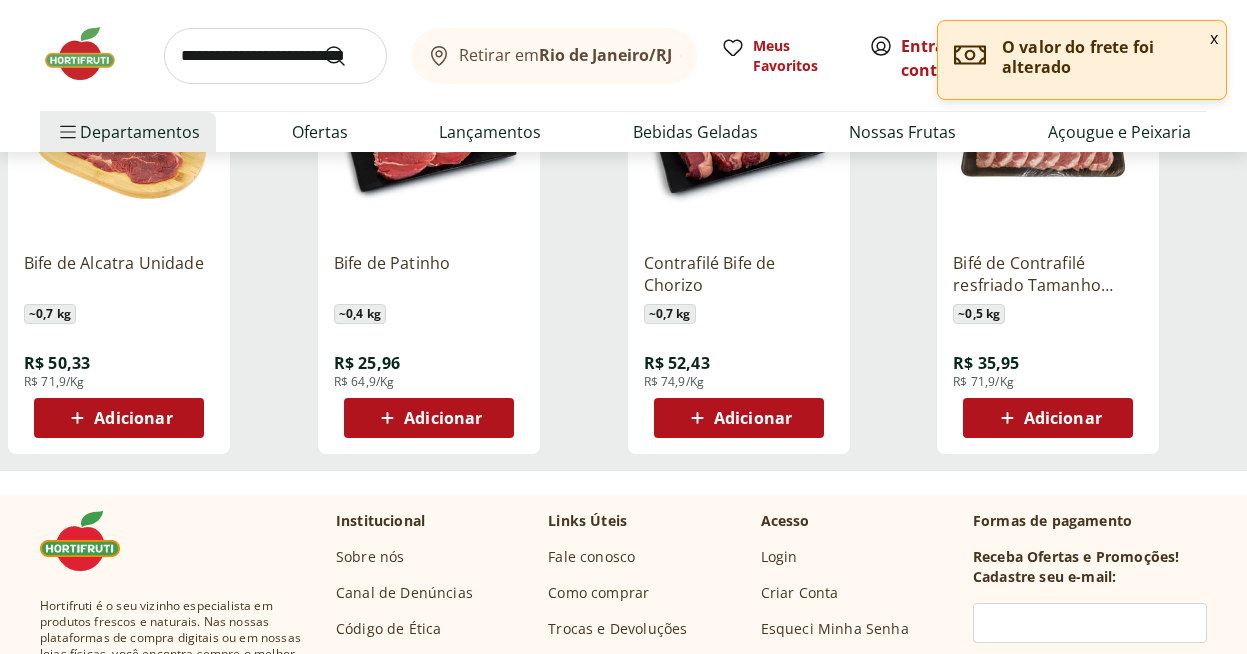 scroll, scrollTop: 1101, scrollLeft: 0, axis: vertical 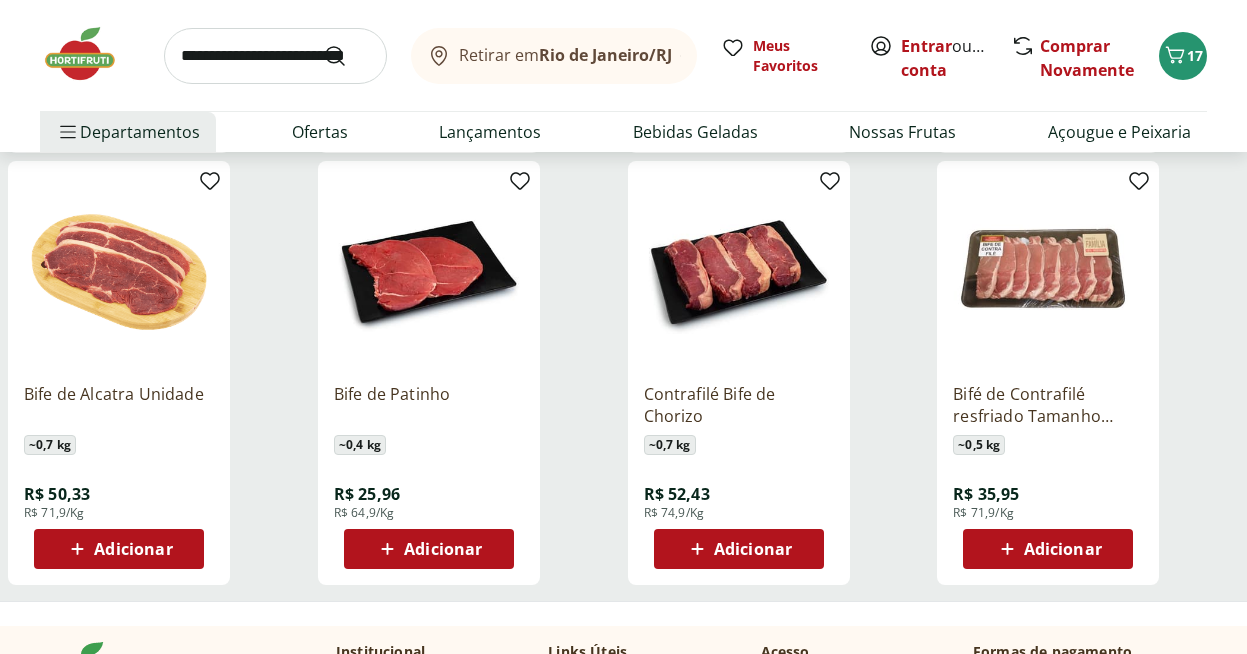 click on "Adicionar" at bounding box center [1063, 549] 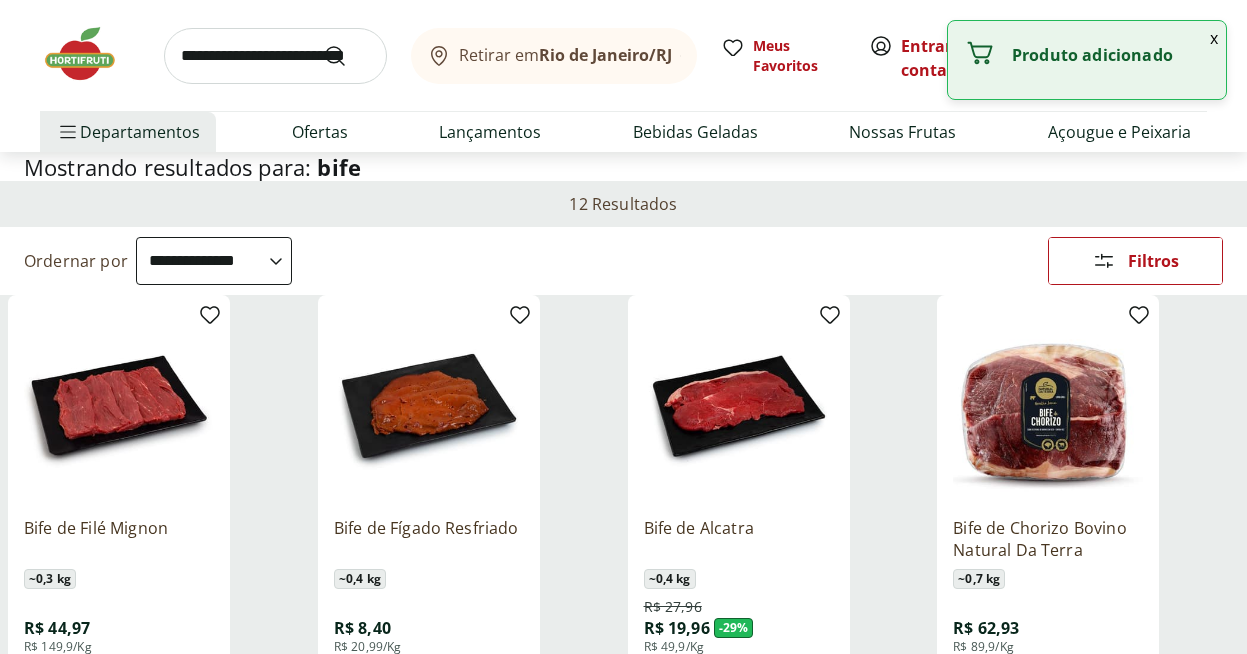 scroll, scrollTop: 0, scrollLeft: 0, axis: both 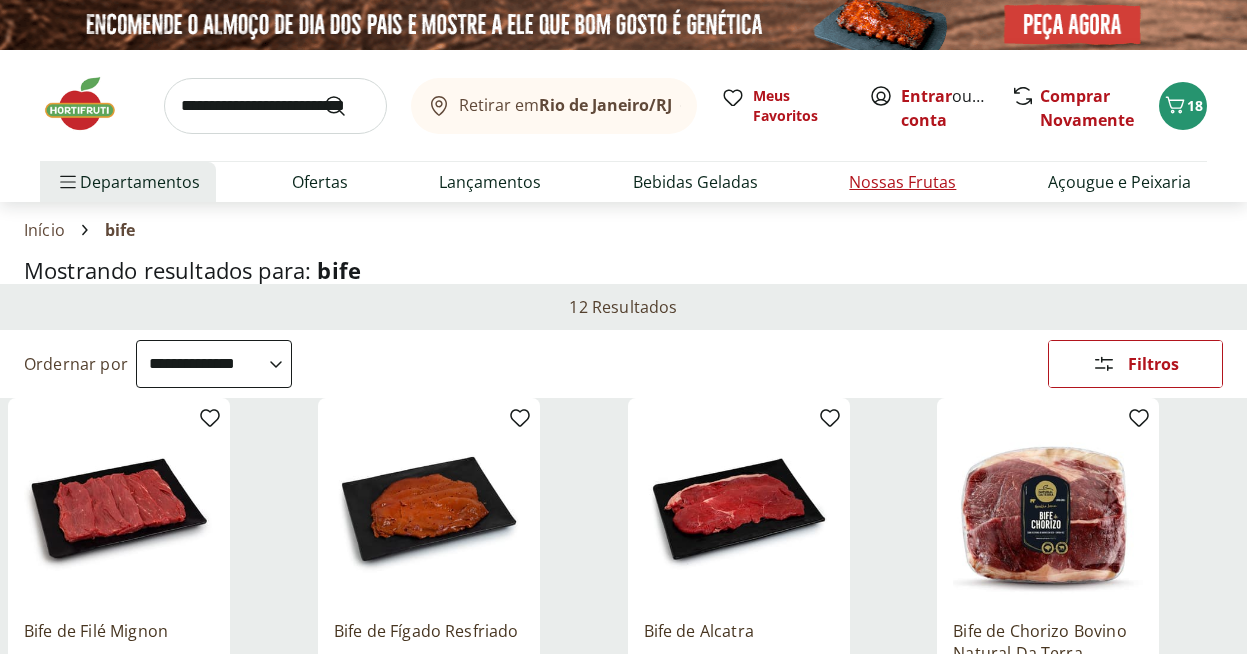 click on "Nossas Frutas" at bounding box center (902, 182) 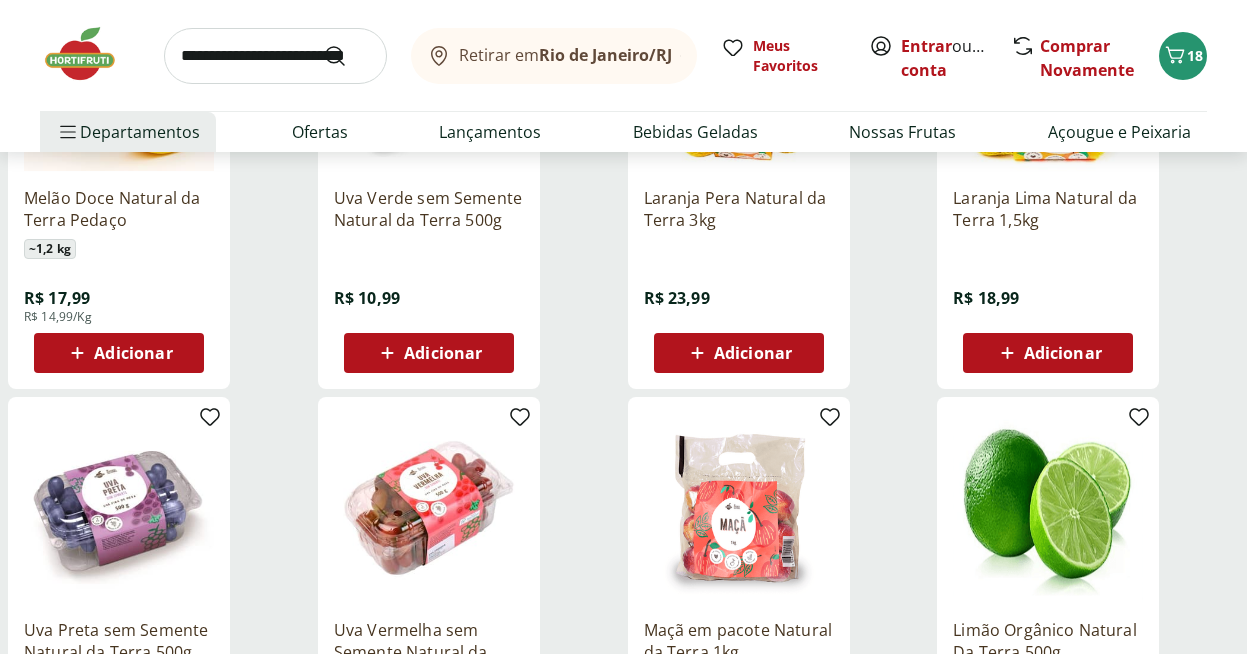 scroll, scrollTop: 0, scrollLeft: 0, axis: both 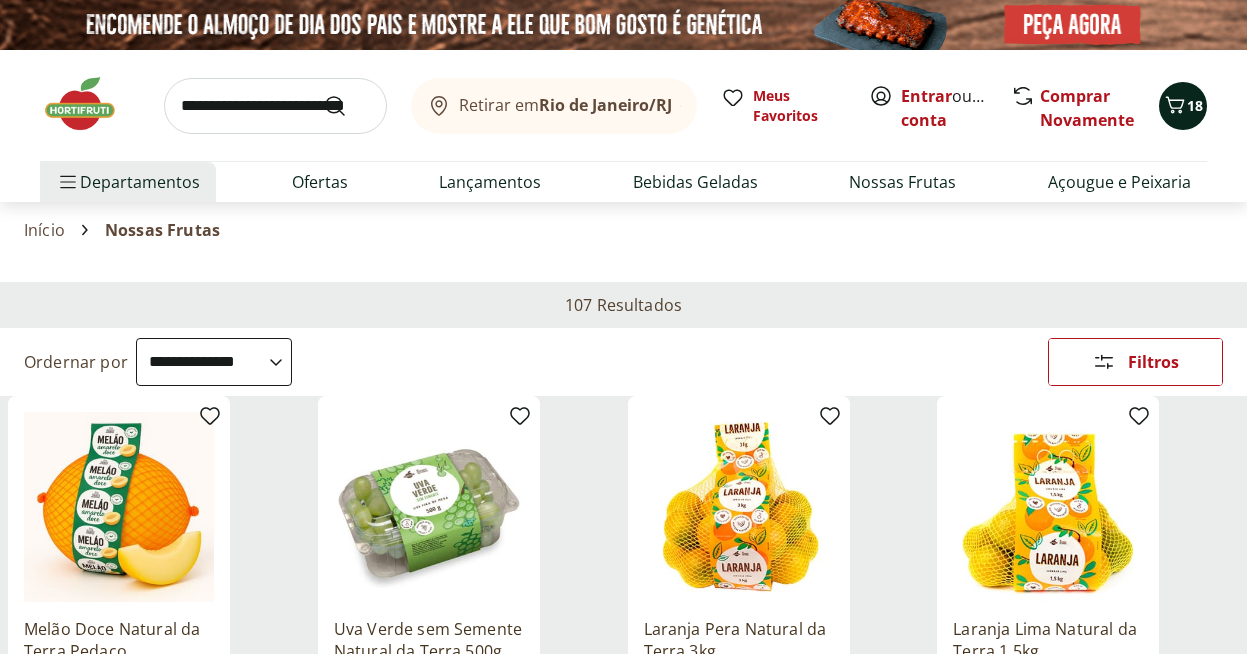 click 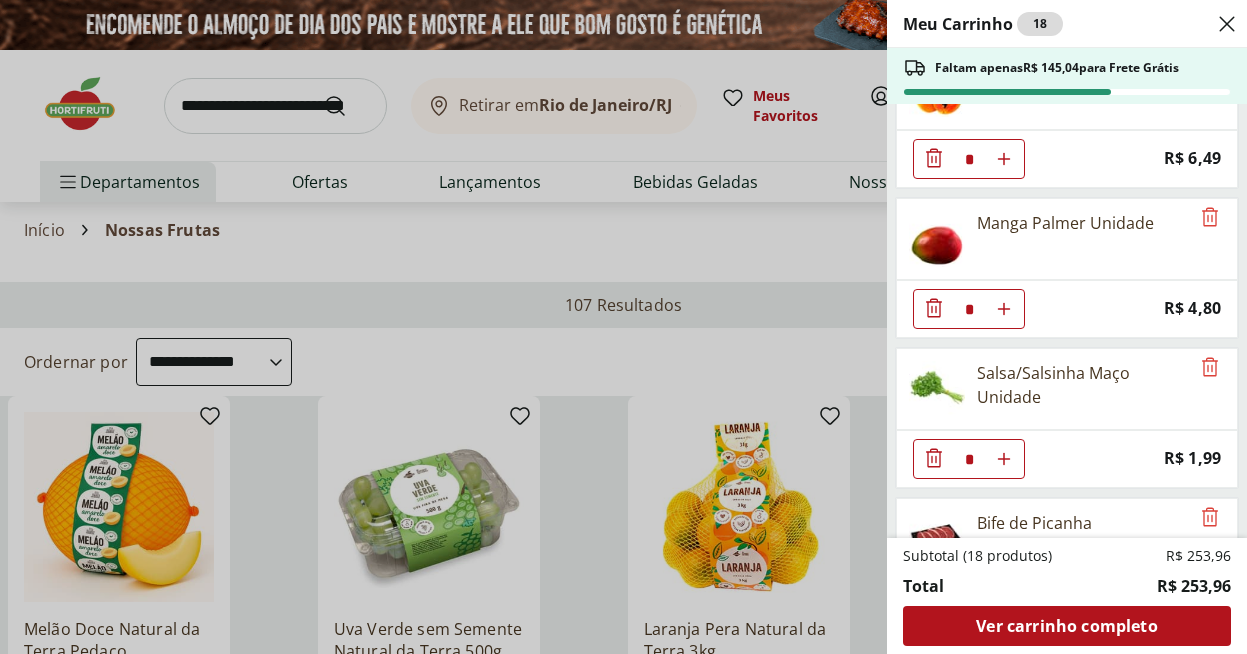 scroll, scrollTop: 1374, scrollLeft: 0, axis: vertical 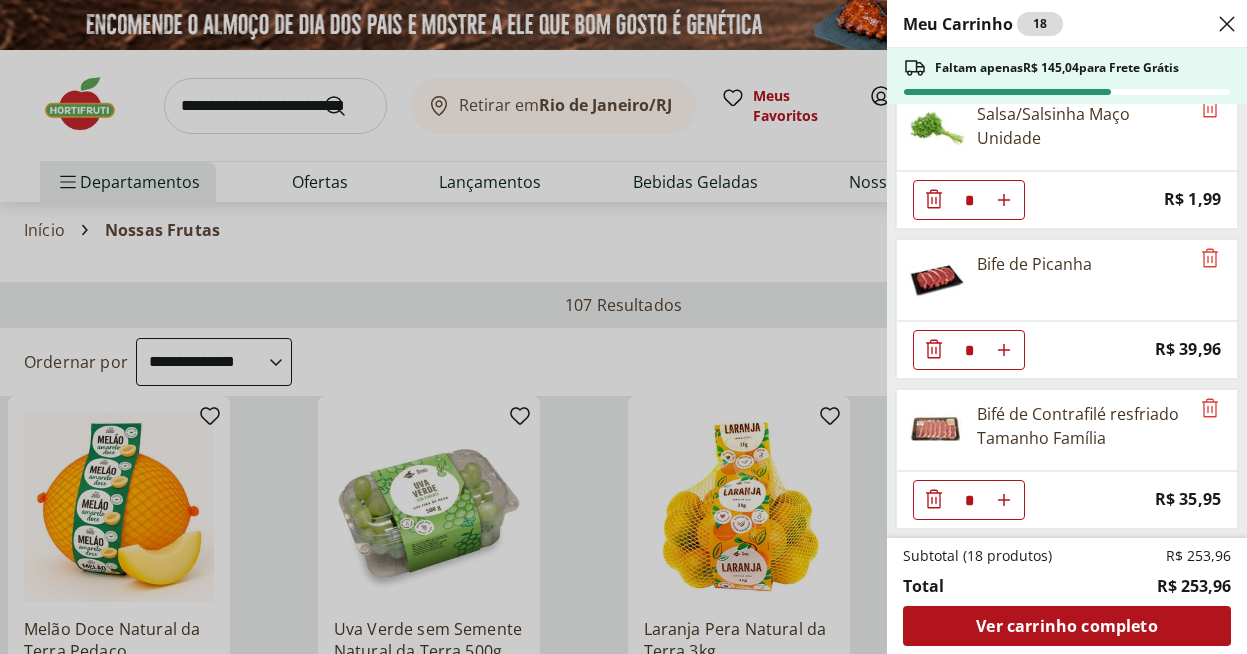 click on "Meu Carrinho 18 Faltam apenas  R$ 145,04  para Frete Grátis Filé de Tilápia Congelada Frescatto 500g * Price: R$ 29,99 Tomate Unidade * Price: R$ 2,20 Patinho Moído * Price: R$ 21,96 ALHO DESCASCADO RAYKA SELECIONADO 300G * Price: R$ 29,99 Abobrinha Italiana Orgânica Natural Da Terra 600g * Price: R$ 12,99 Beterraba Unidade * Price: R$ 1,05 Couve-Flor Unidade * Price: R$ 6,99 Mamão Papaia Unidade * Price: R$ 6,49 Manga Palmer Unidade * Price: R$ 4,80 Salsa/Salsinha Maço Unidade * Price: R$ 1,99 Bife de Picanha * Price: R$ 39,96 Bifé de Contrafilé resfriado Tamanho Família * Price: R$ 35,95 Subtotal (18 produtos) R$ 253,96 Total R$ 253,96 Ver carrinho completo" at bounding box center [623, 327] 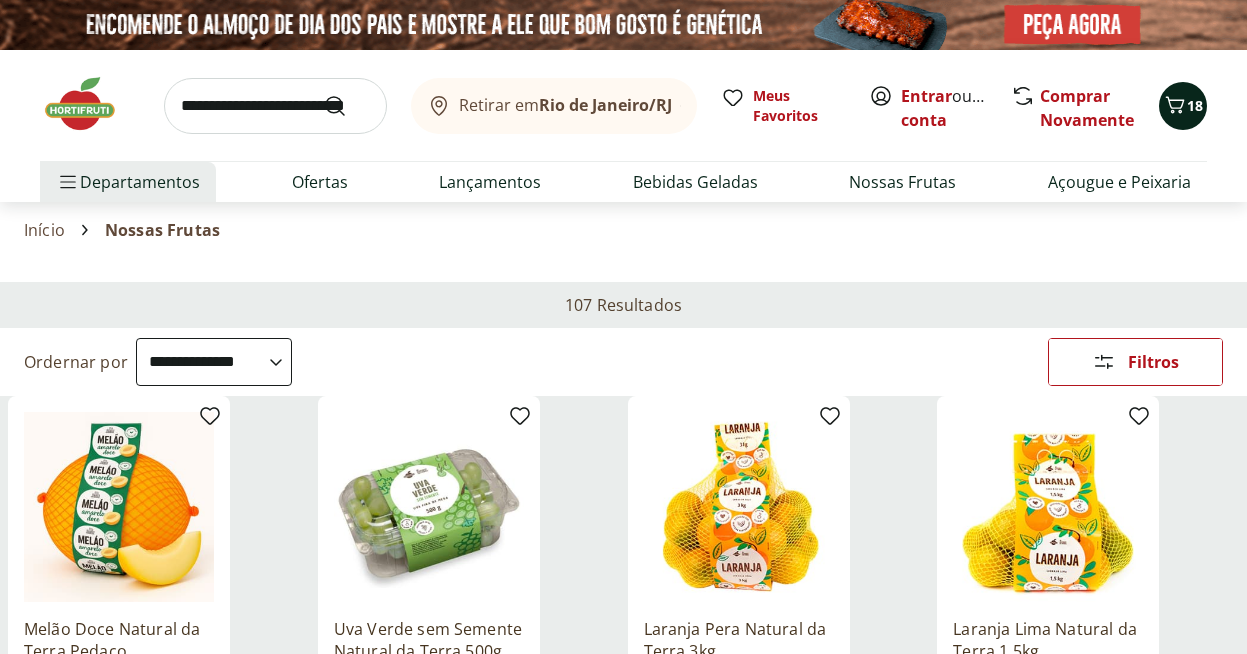 click on "18" at bounding box center (1195, 105) 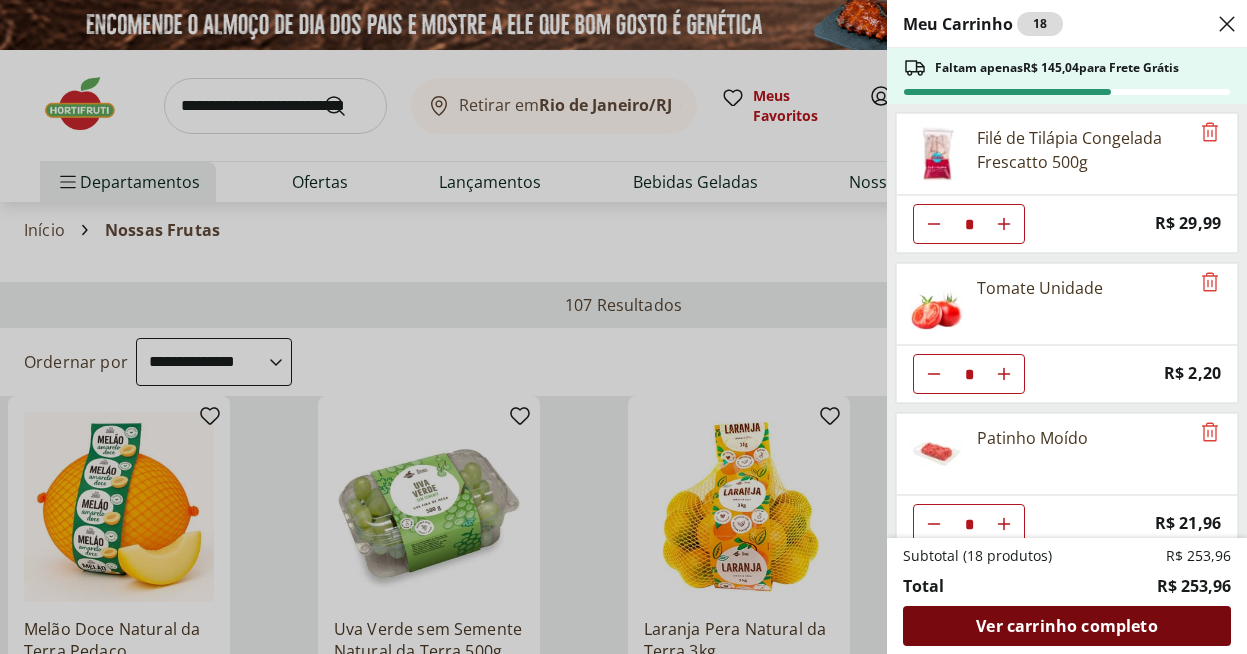 click on "Ver carrinho completo" at bounding box center (1067, 626) 